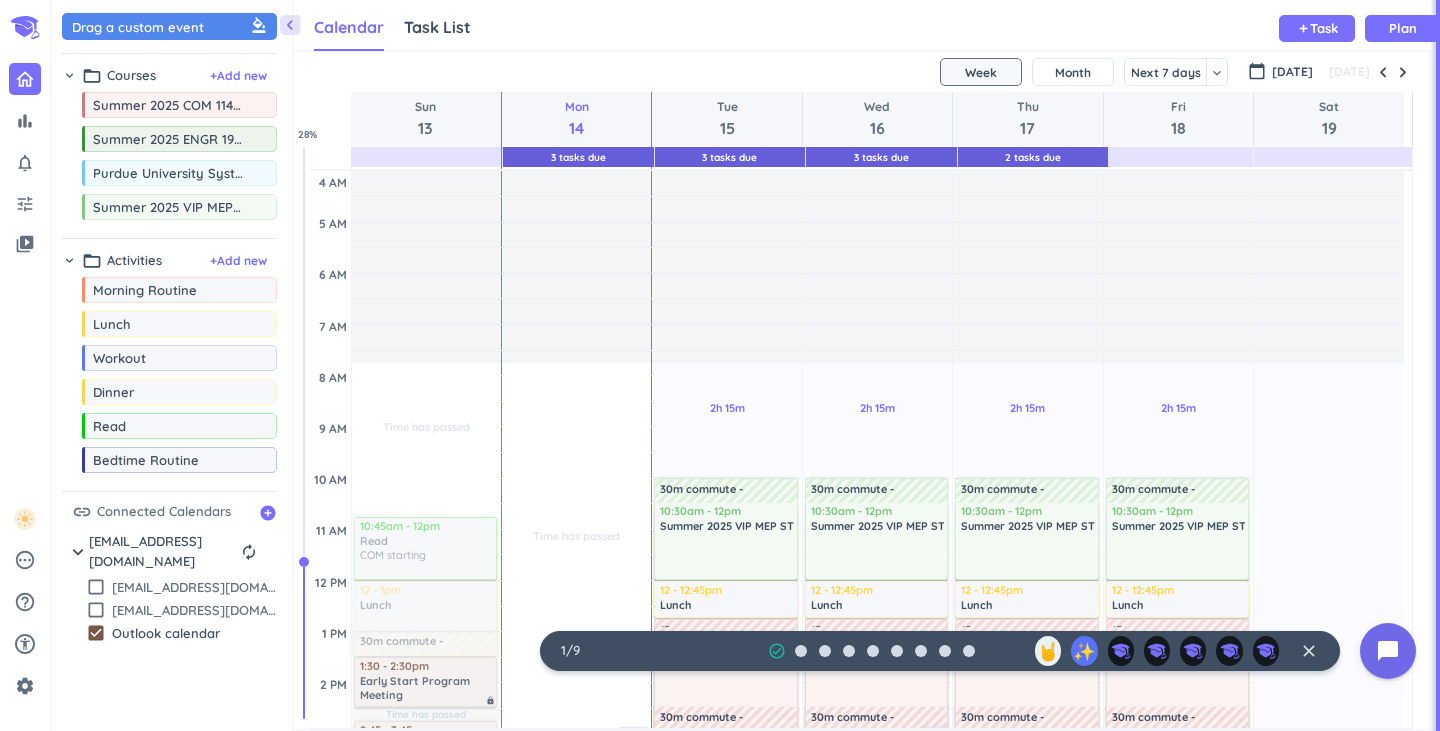 scroll, scrollTop: 0, scrollLeft: 0, axis: both 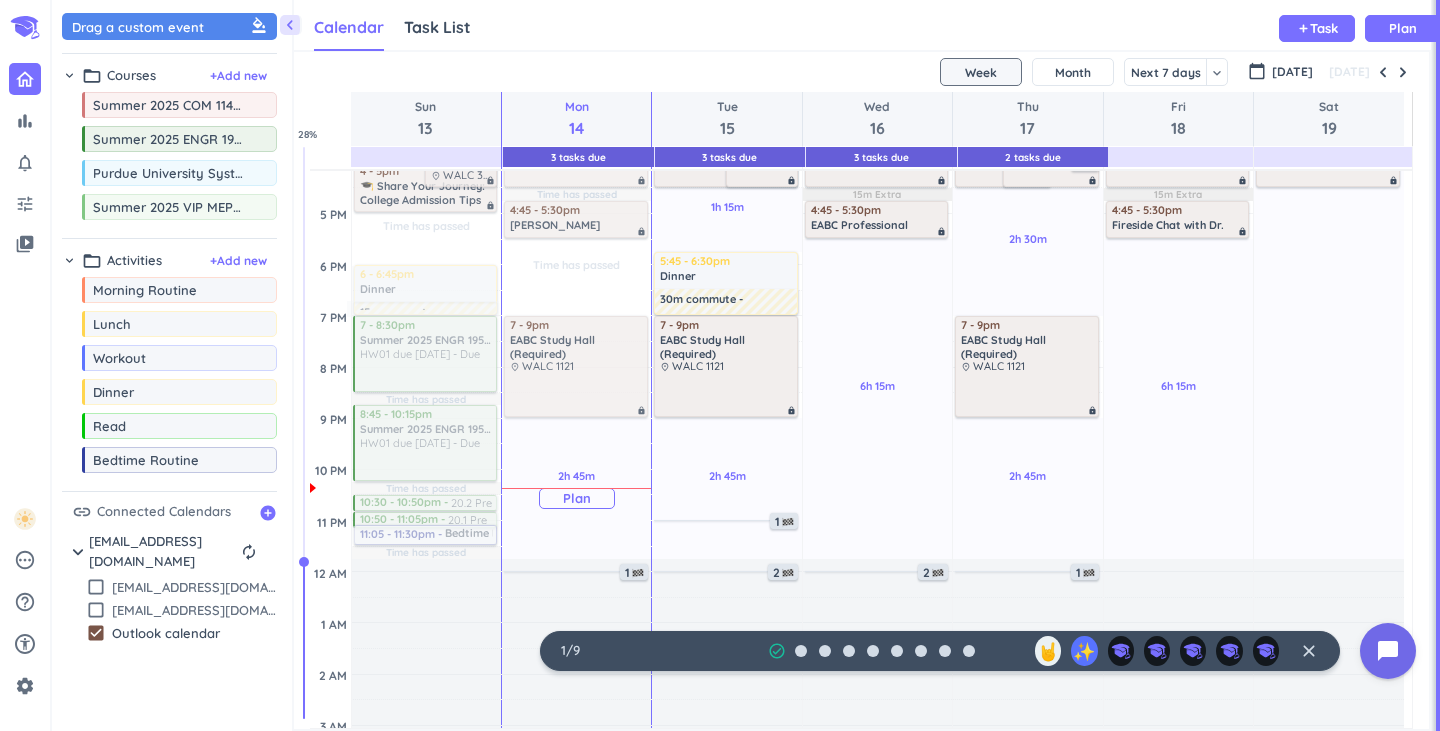 click on "Plan" at bounding box center [577, 498] 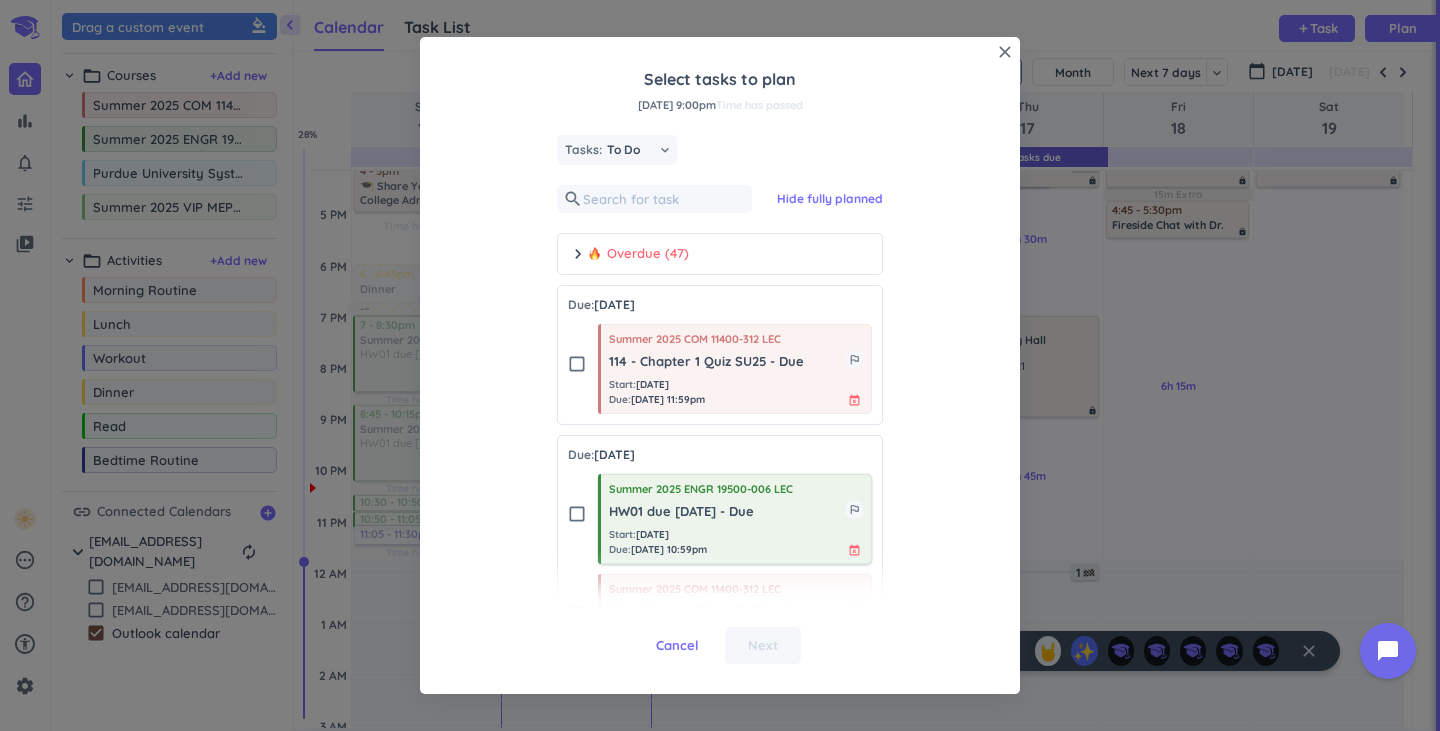 drag, startPoint x: 704, startPoint y: 392, endPoint x: 639, endPoint y: 478, distance: 107.80074 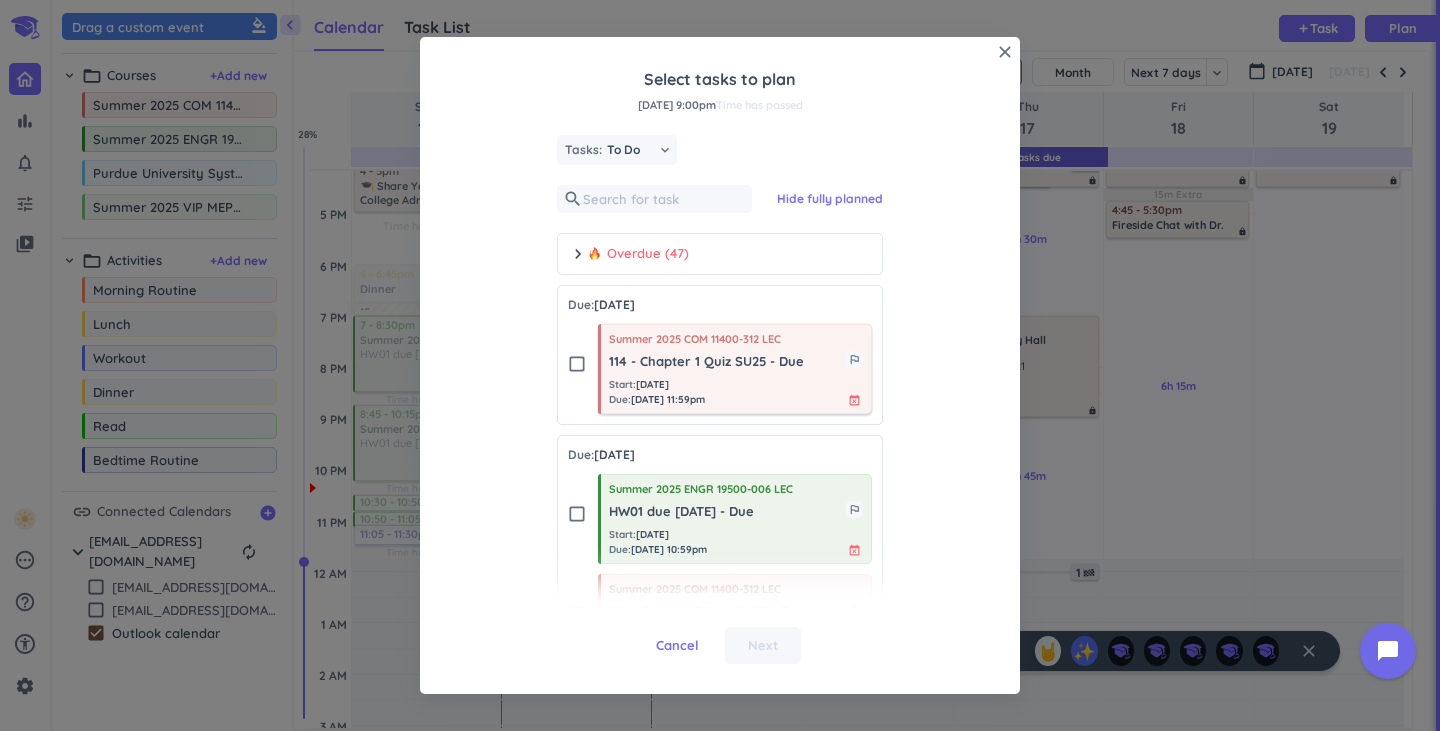 click on "Start :  [DATE]" at bounding box center (657, 384) 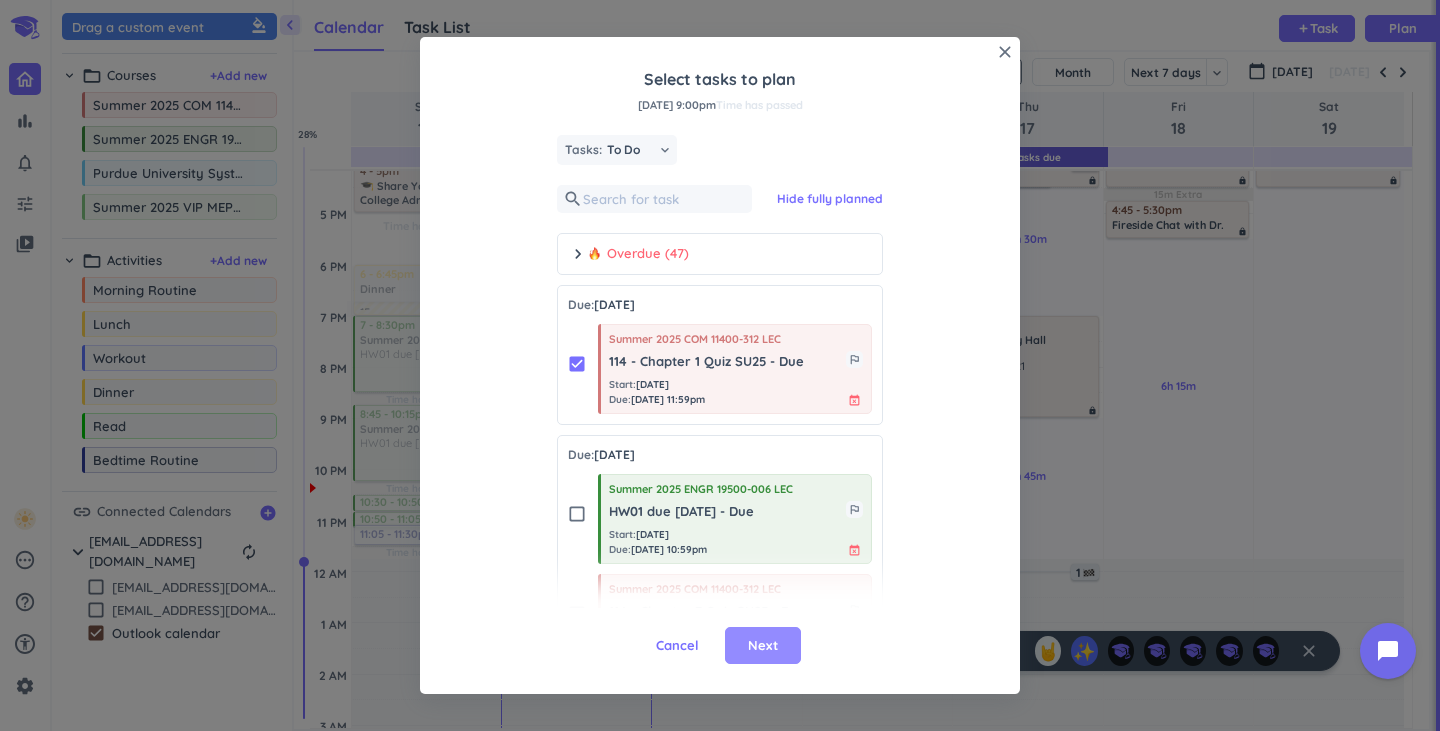 click on "Next" at bounding box center [763, 646] 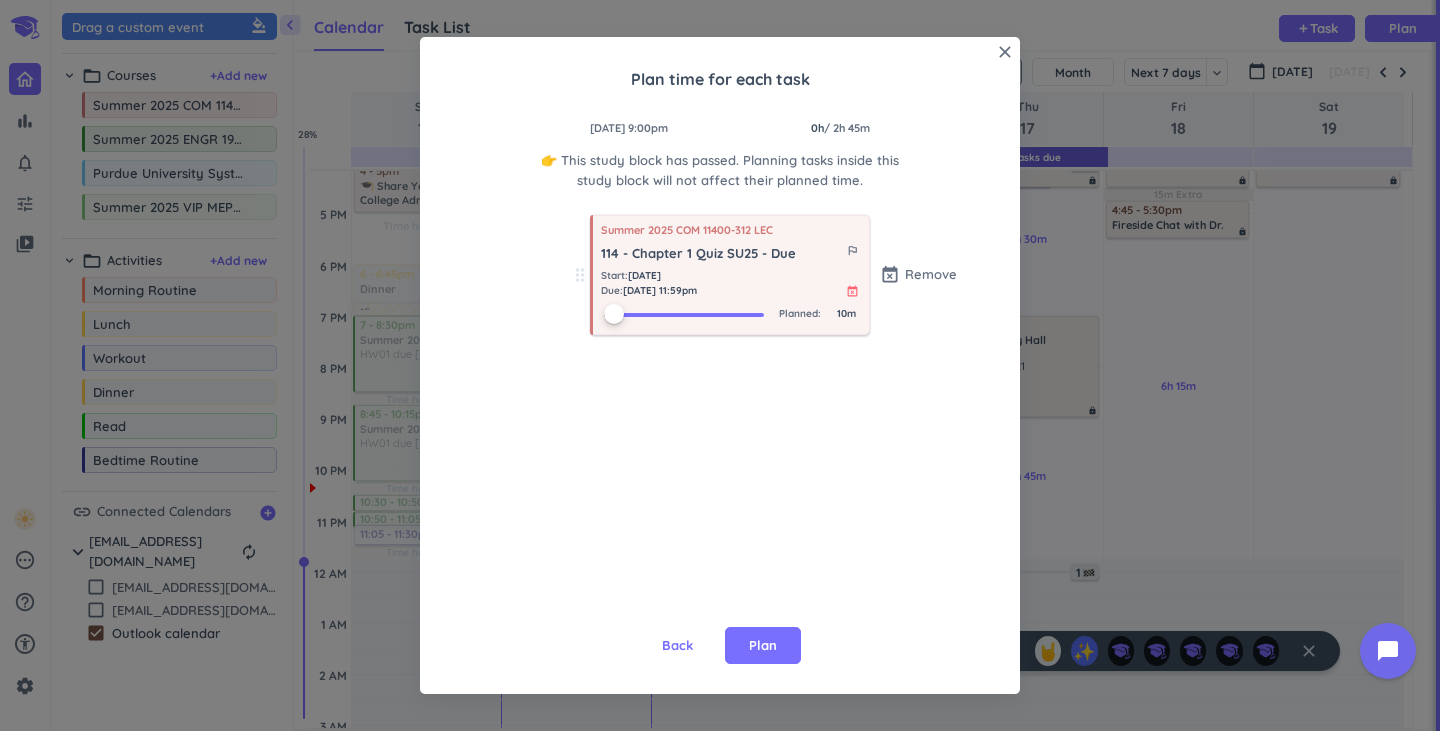 click at bounding box center (614, 314) 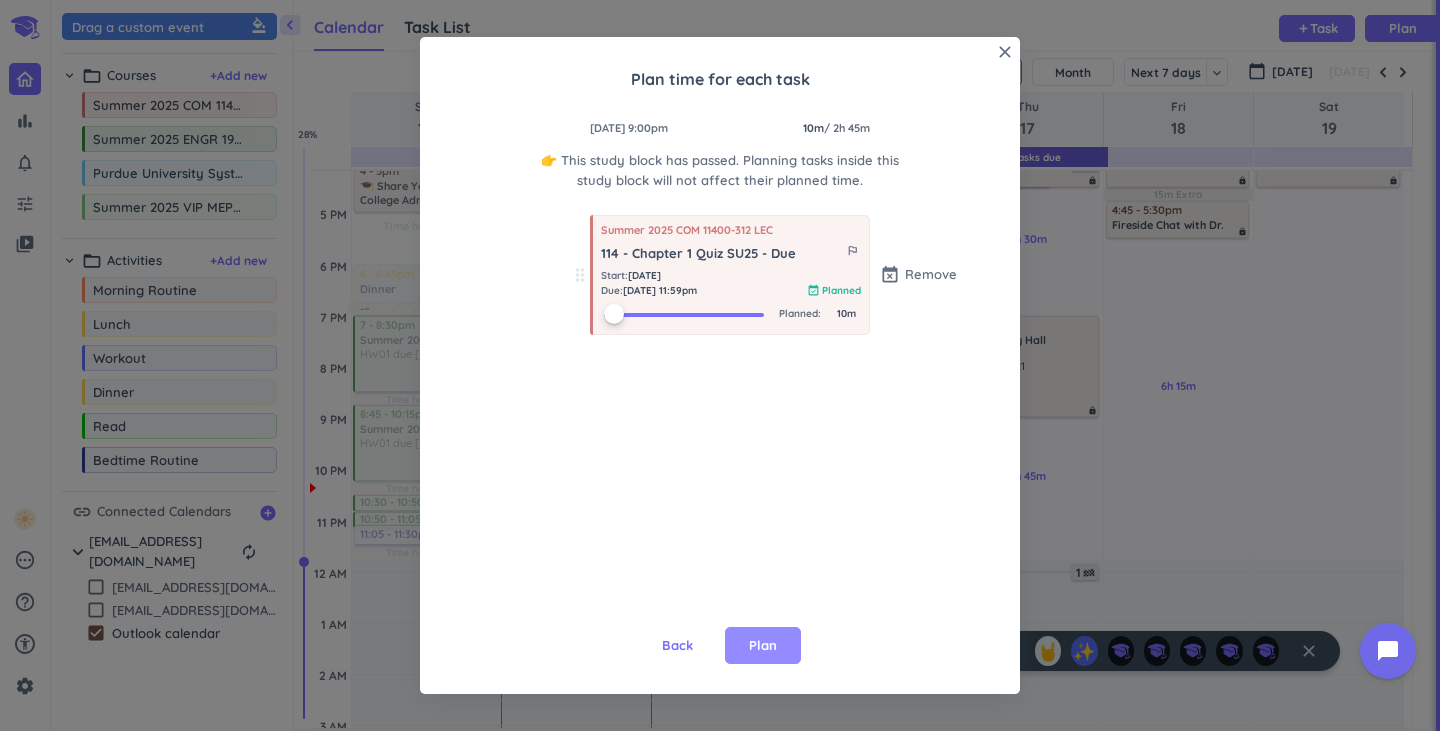 click on "Plan" at bounding box center (763, 646) 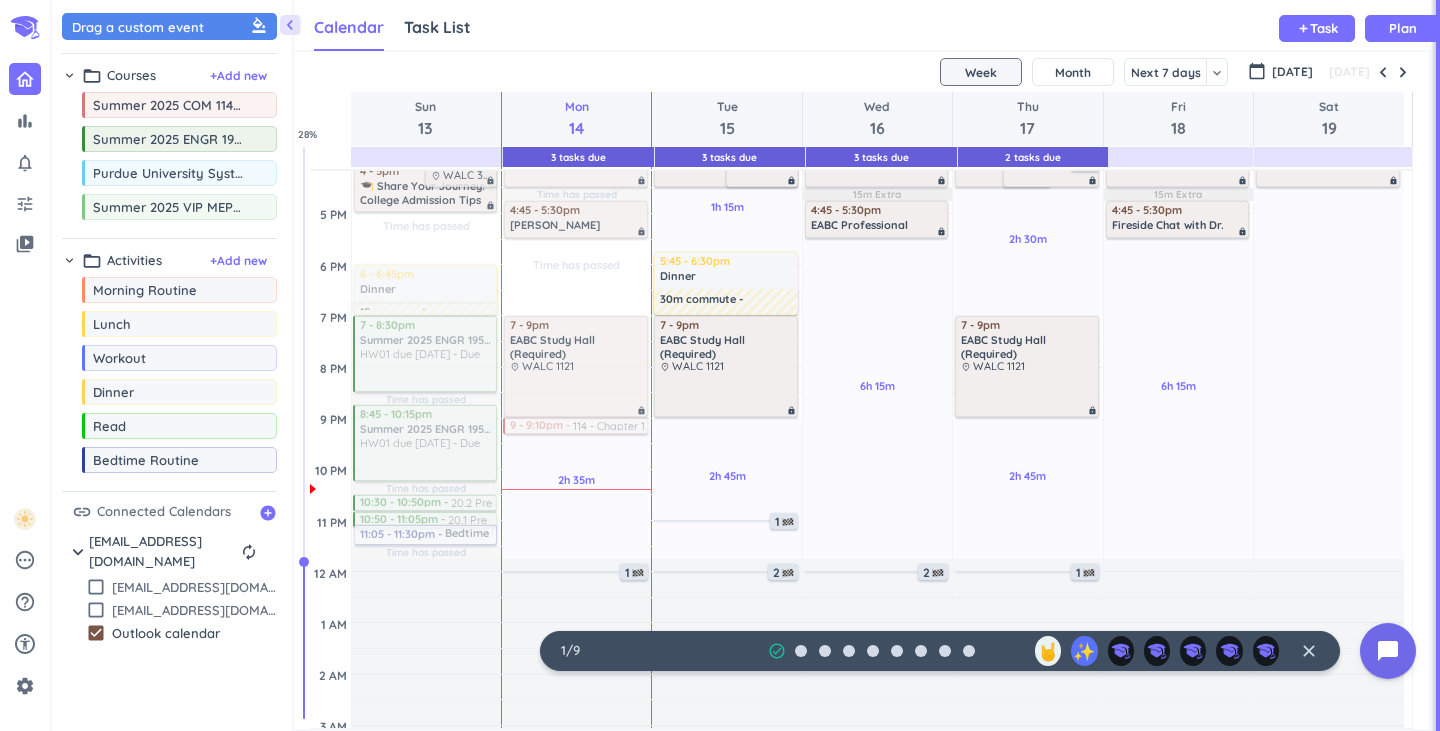 drag, startPoint x: 585, startPoint y: 423, endPoint x: 578, endPoint y: 489, distance: 66.37017 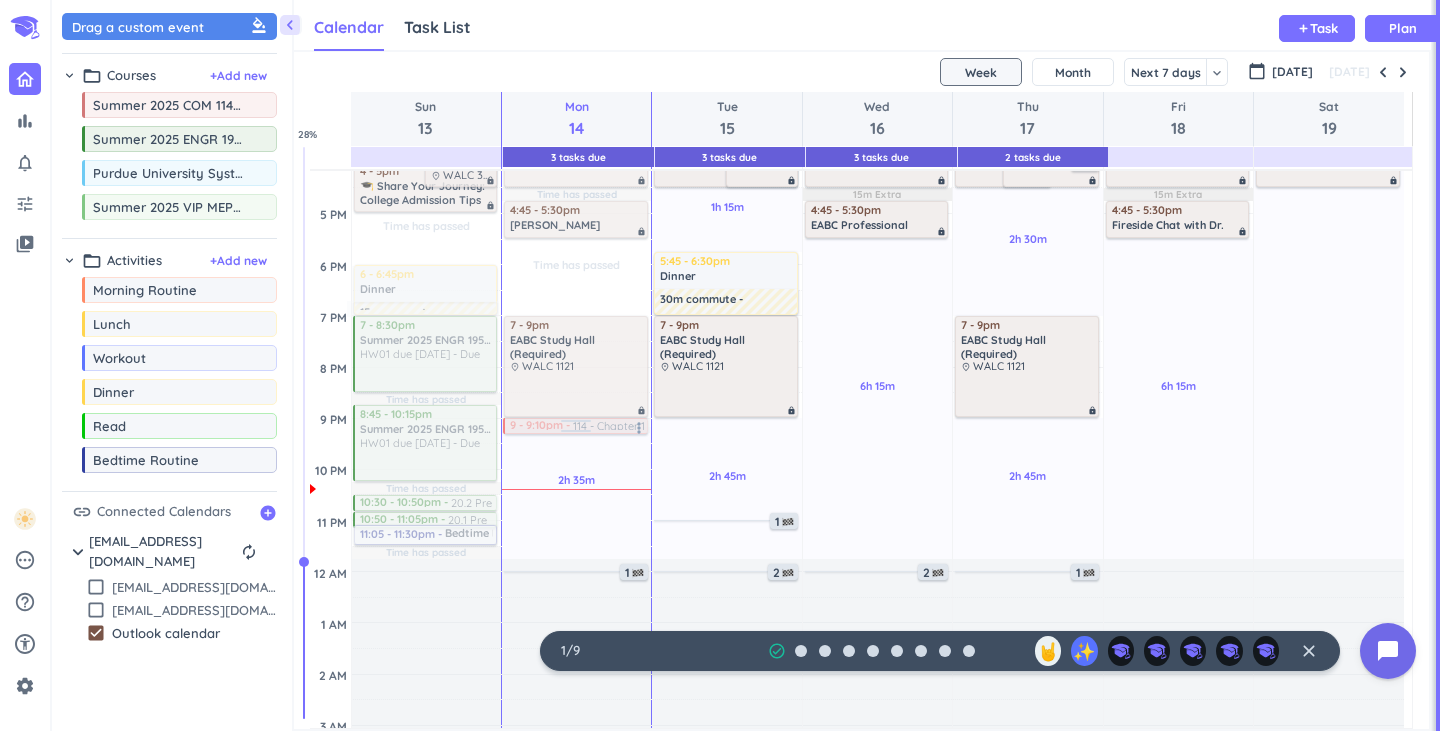 click at bounding box center [576, 424] 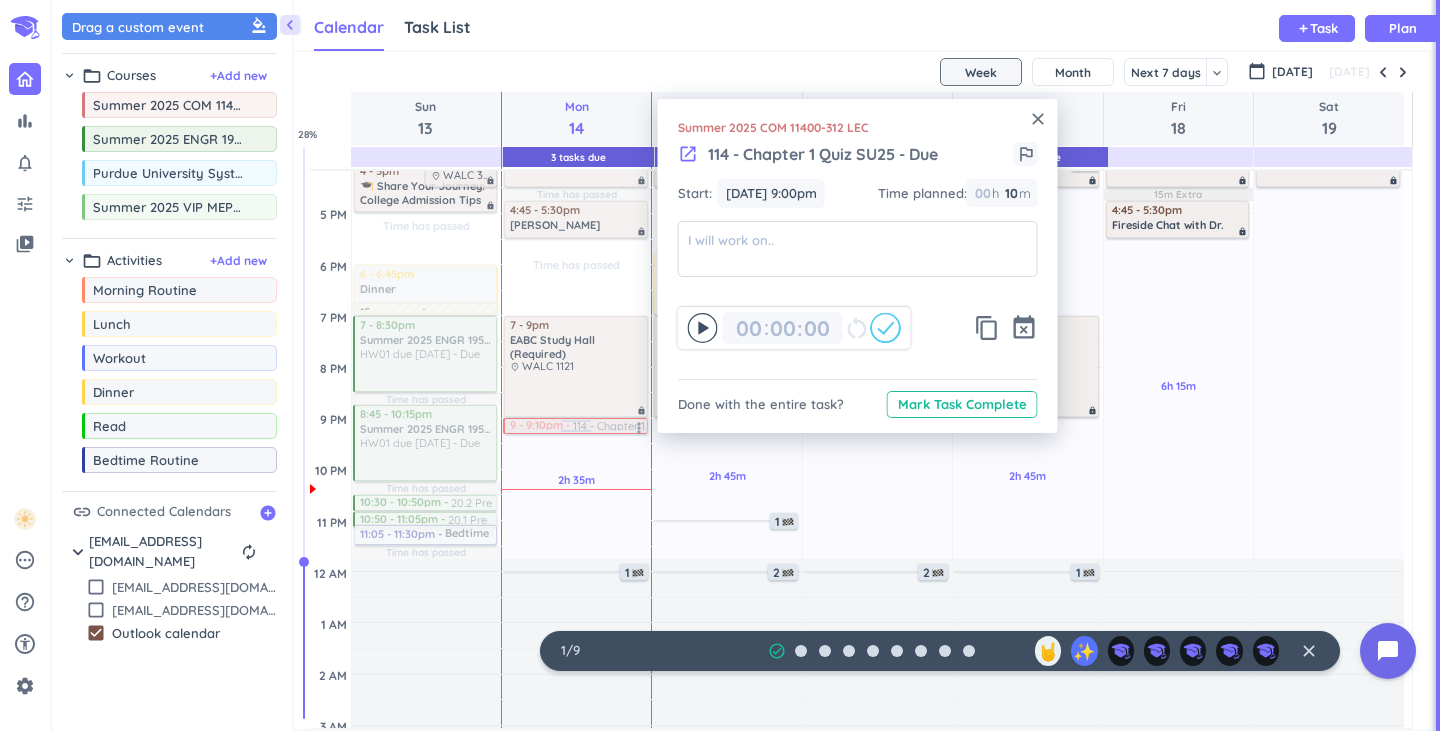 click on "7 - 9pm EABC Study Hall (Required) place WALC 1121 lock" at bounding box center [576, 367] 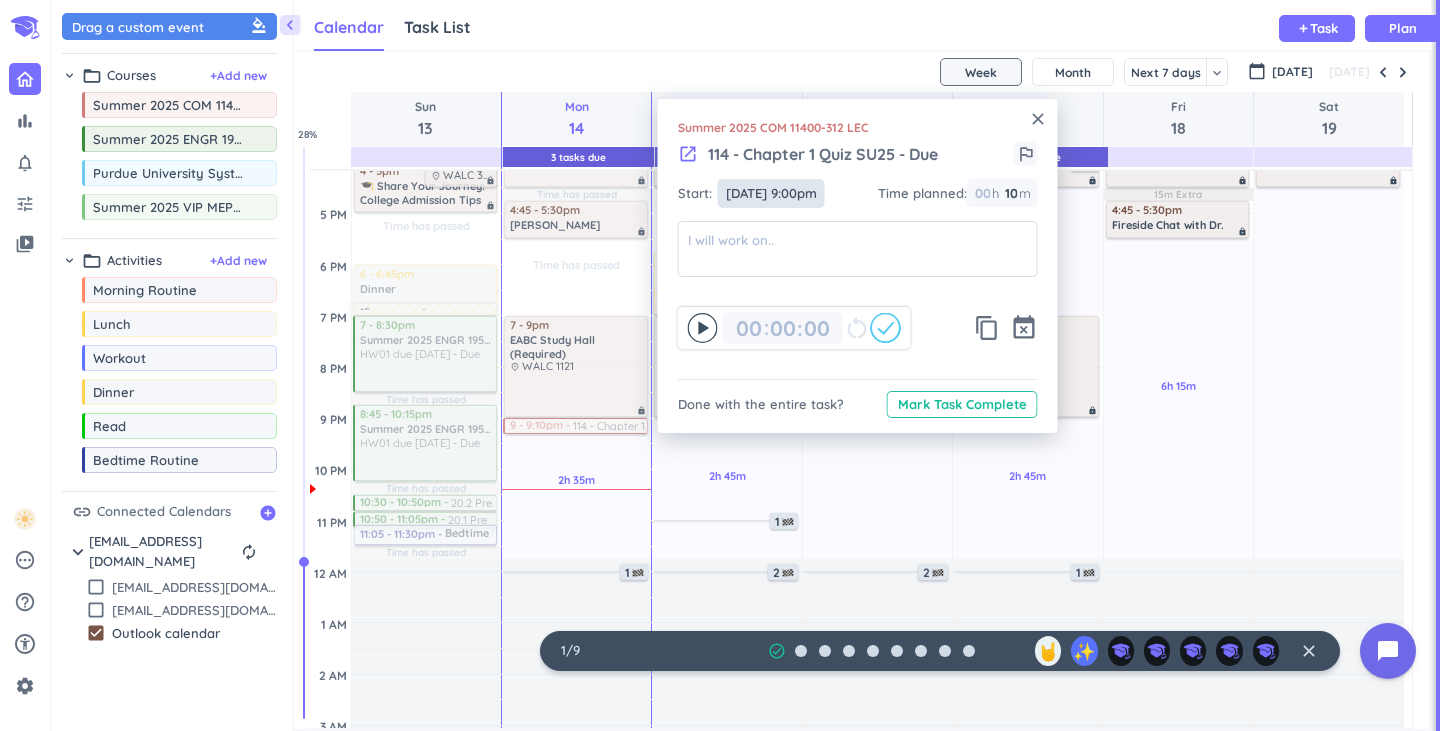 click on "[DATE] 9:00pm" at bounding box center [771, 193] 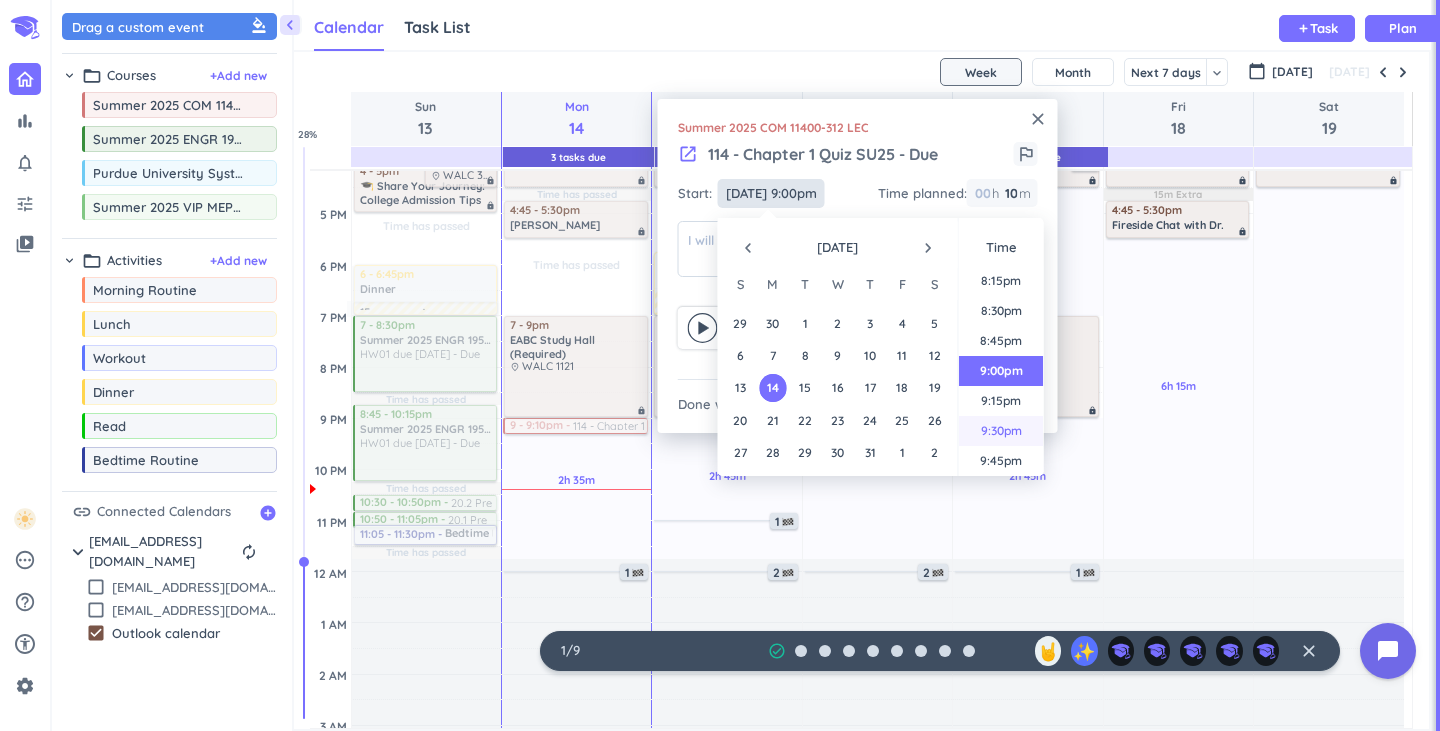 scroll, scrollTop: 2670, scrollLeft: 0, axis: vertical 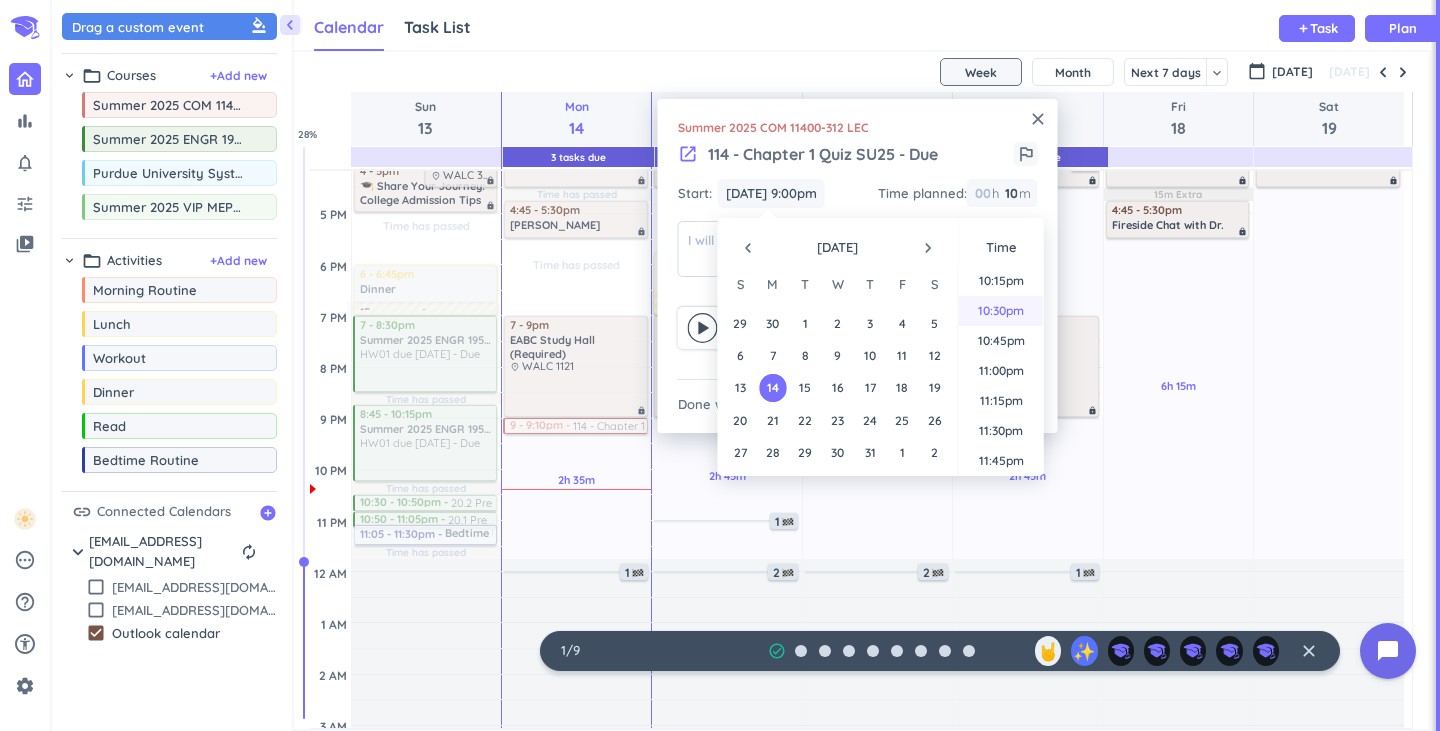 click on "10:30pm" at bounding box center [1001, 311] 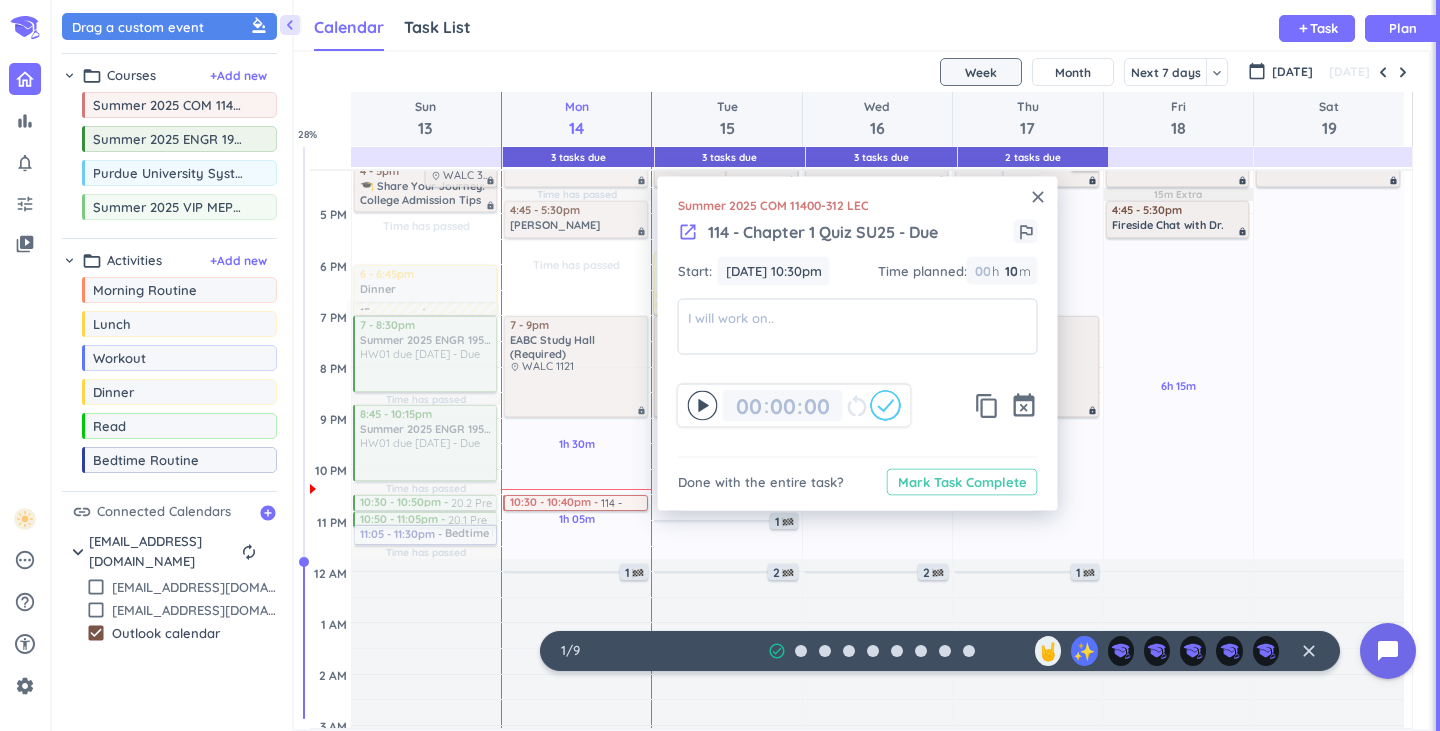 click on "Mark Task Complete" at bounding box center (962, 482) 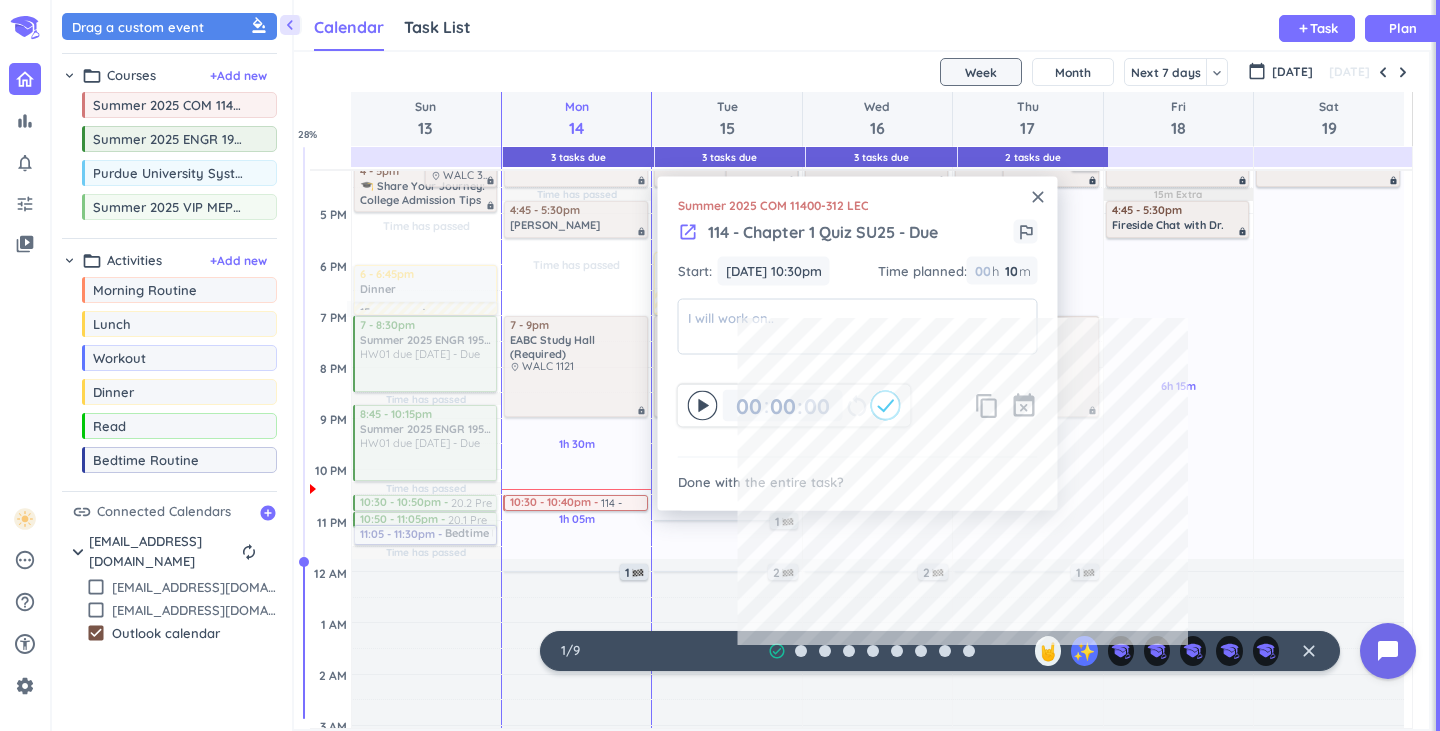 type on "00" 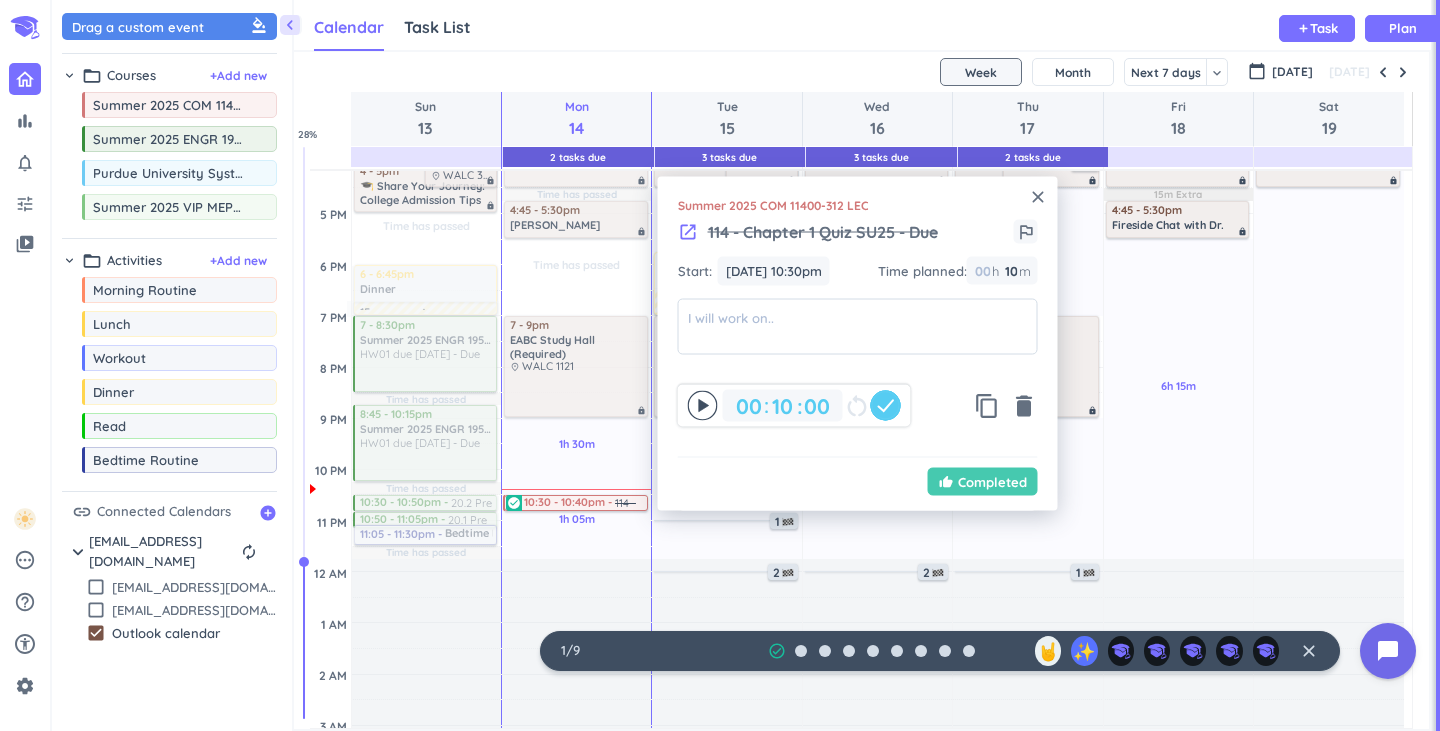 click on "Completed" at bounding box center (992, 481) 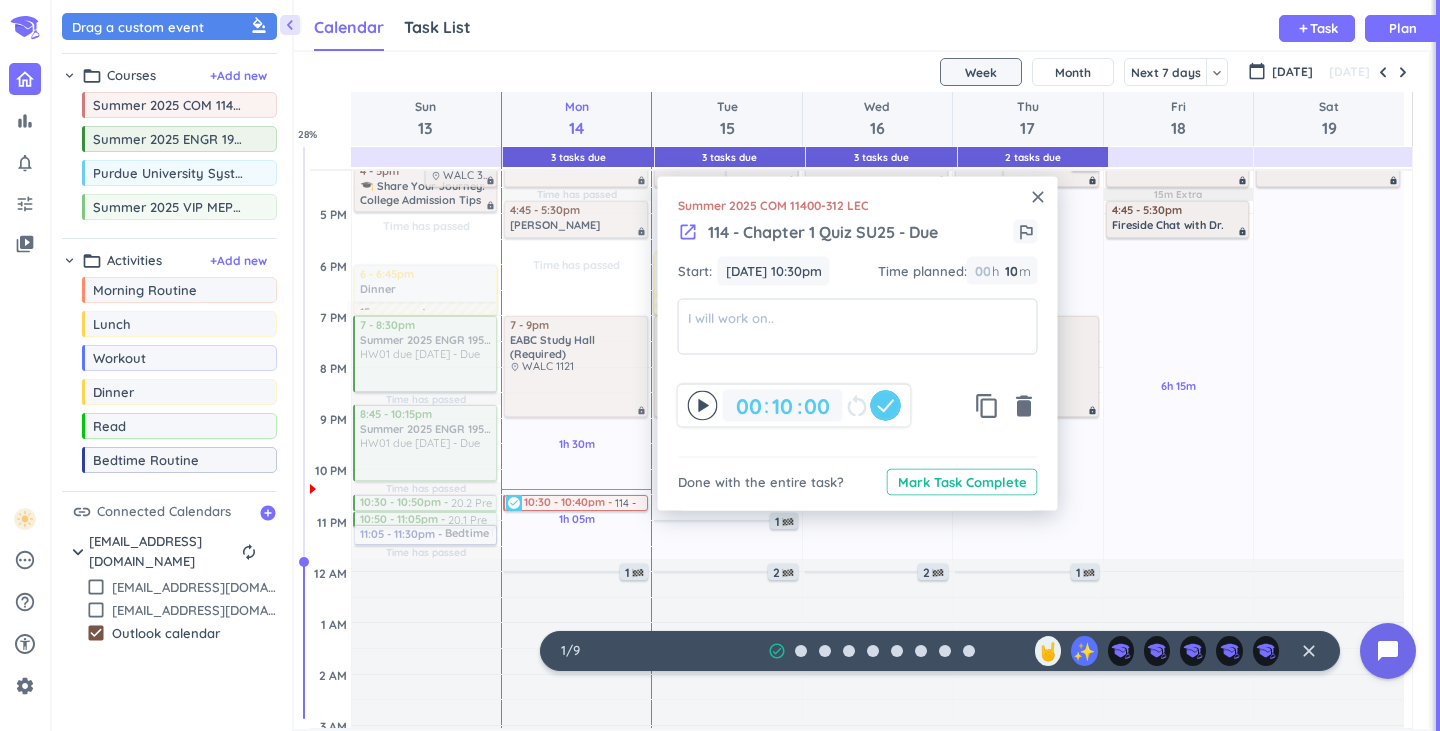 click on "Mark Task Complete" at bounding box center (962, 482) 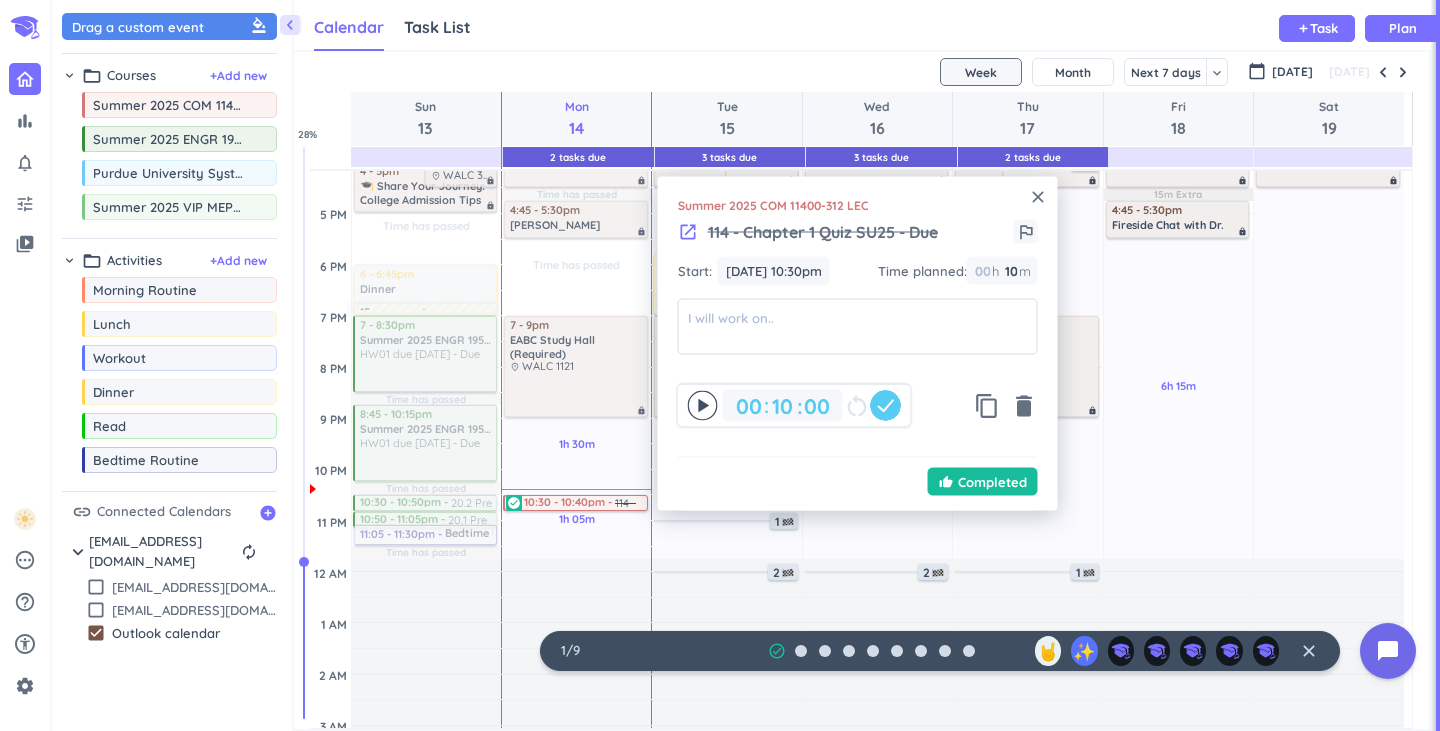 click on "close" at bounding box center (1038, 197) 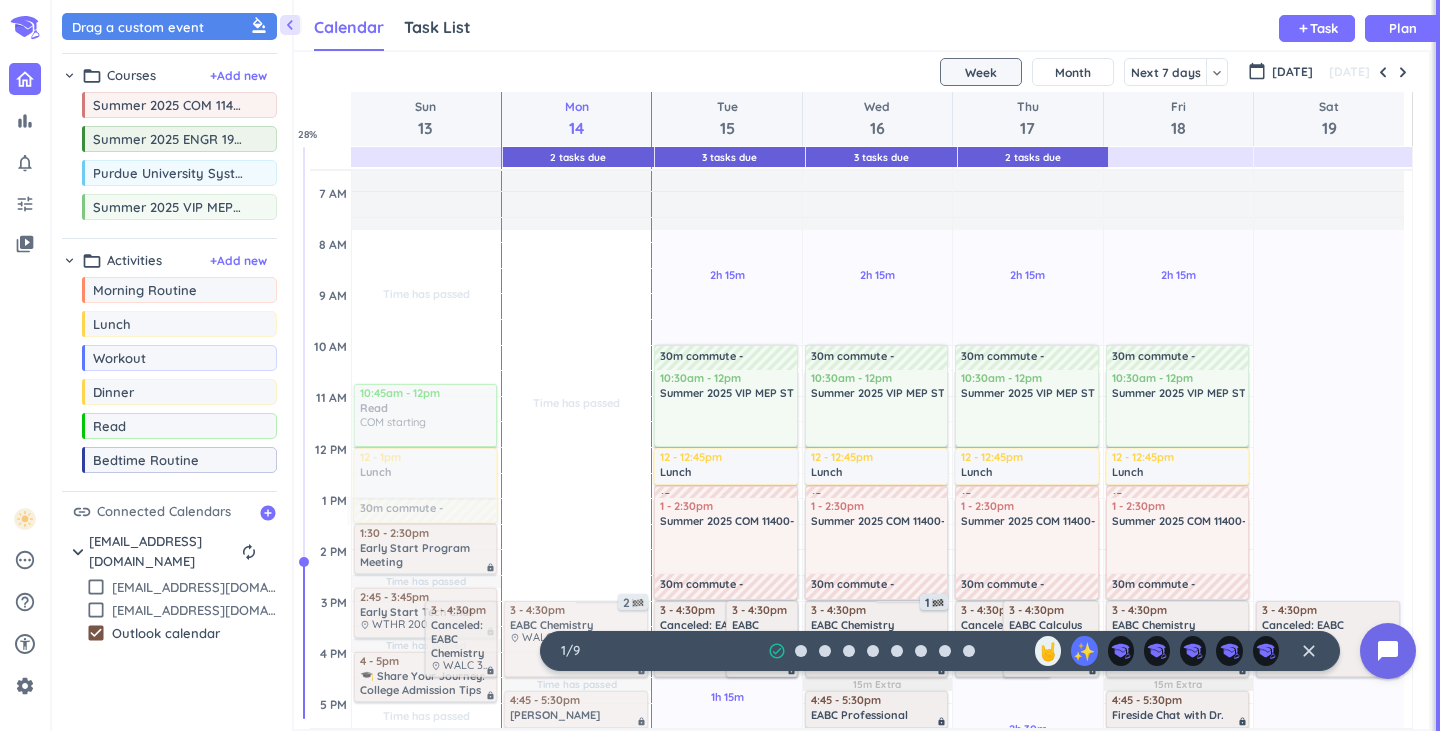 scroll, scrollTop: 134, scrollLeft: 0, axis: vertical 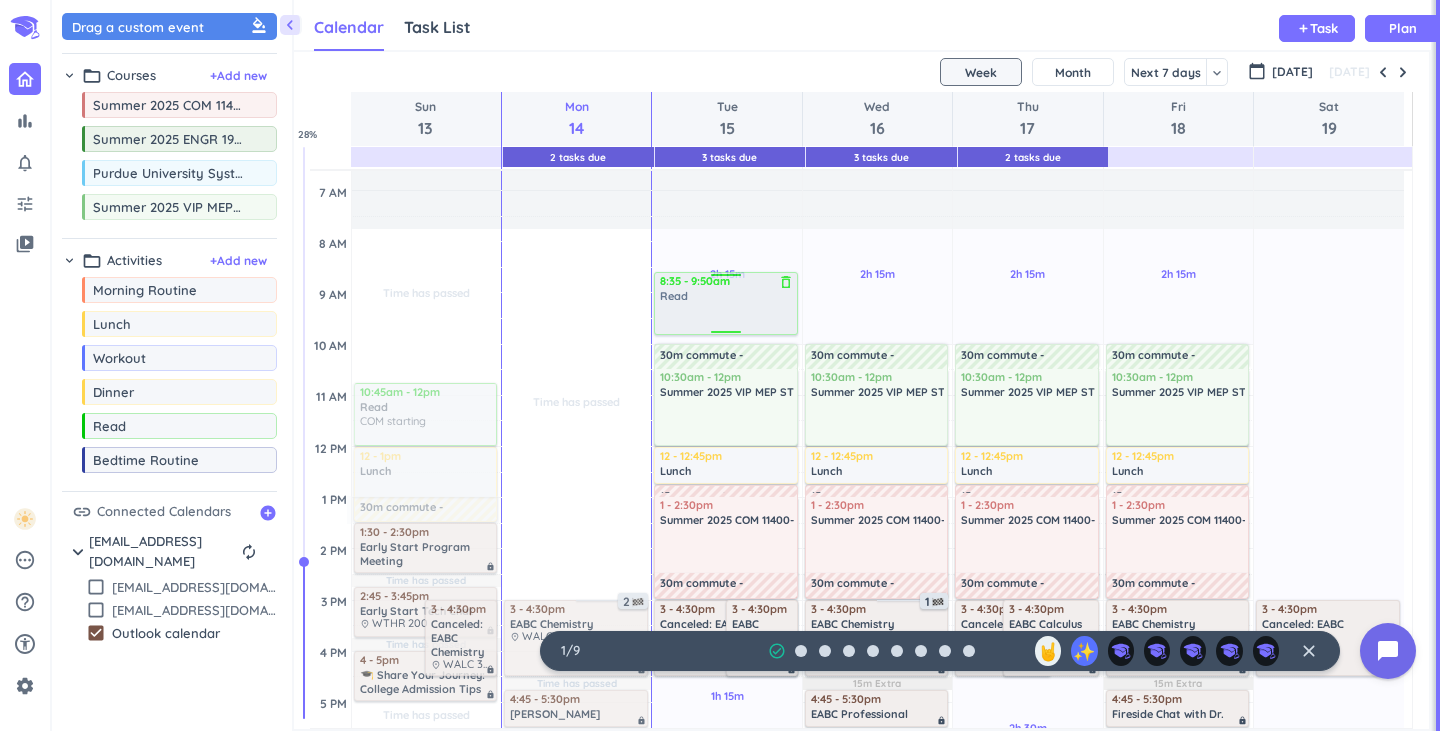 drag, startPoint x: 148, startPoint y: 435, endPoint x: 737, endPoint y: 274, distance: 610.6079 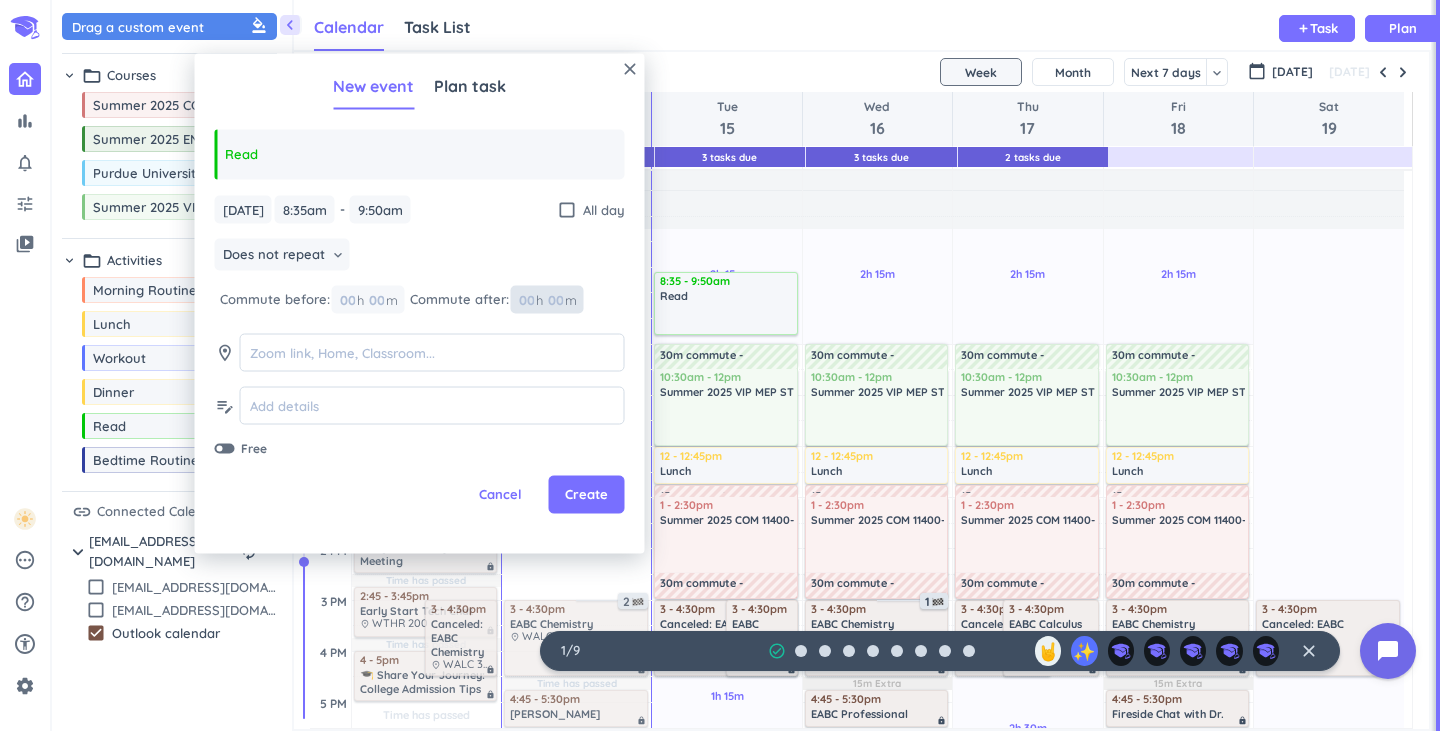 click at bounding box center (555, 299) 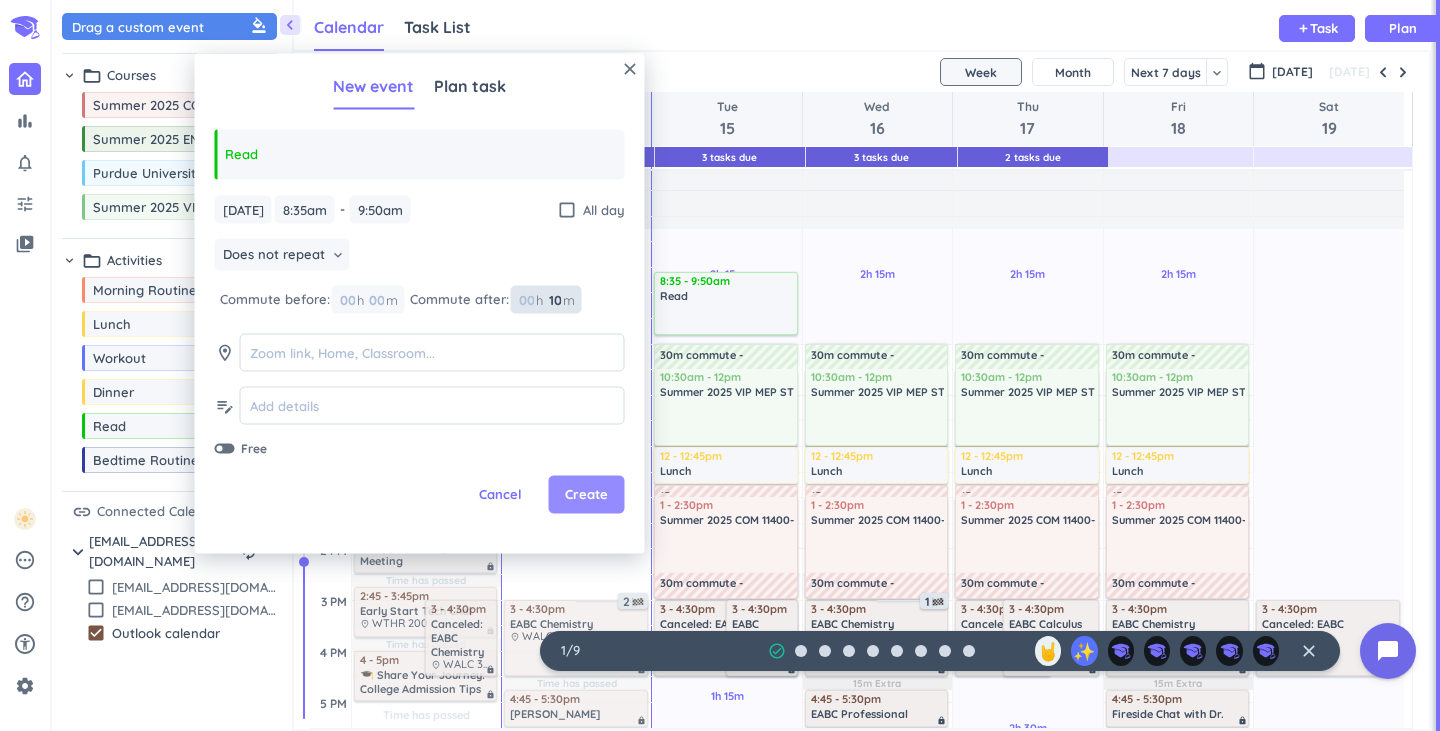 type on "10" 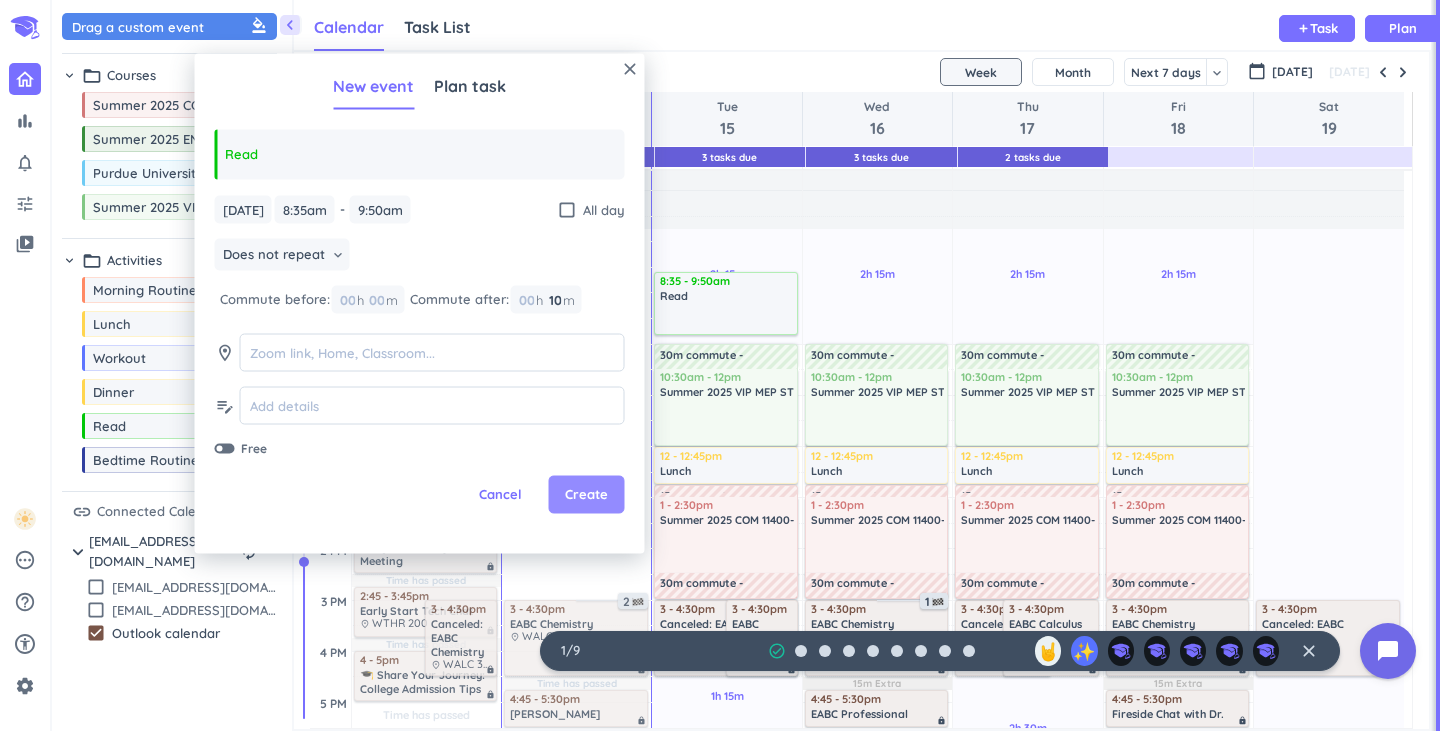 click on "Create" at bounding box center (586, 495) 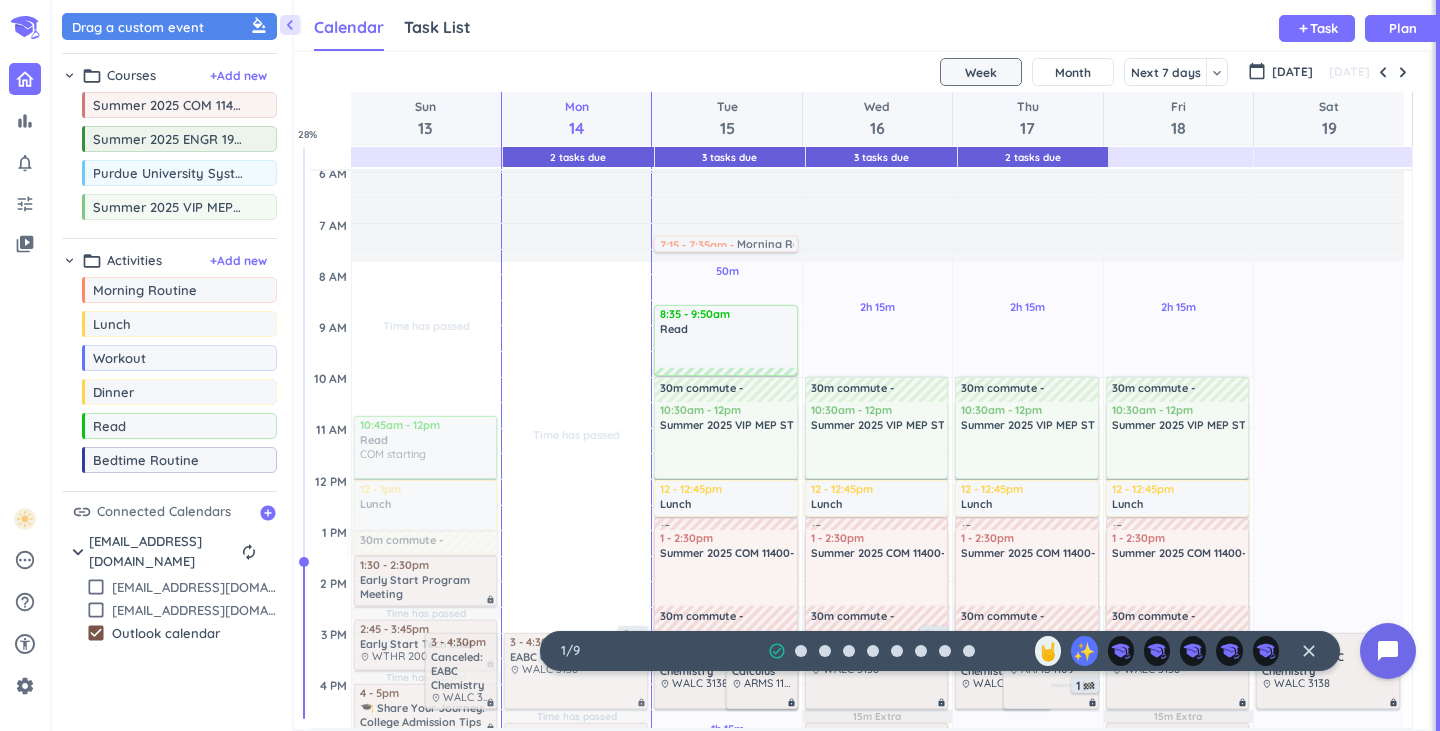 scroll, scrollTop: 100, scrollLeft: 0, axis: vertical 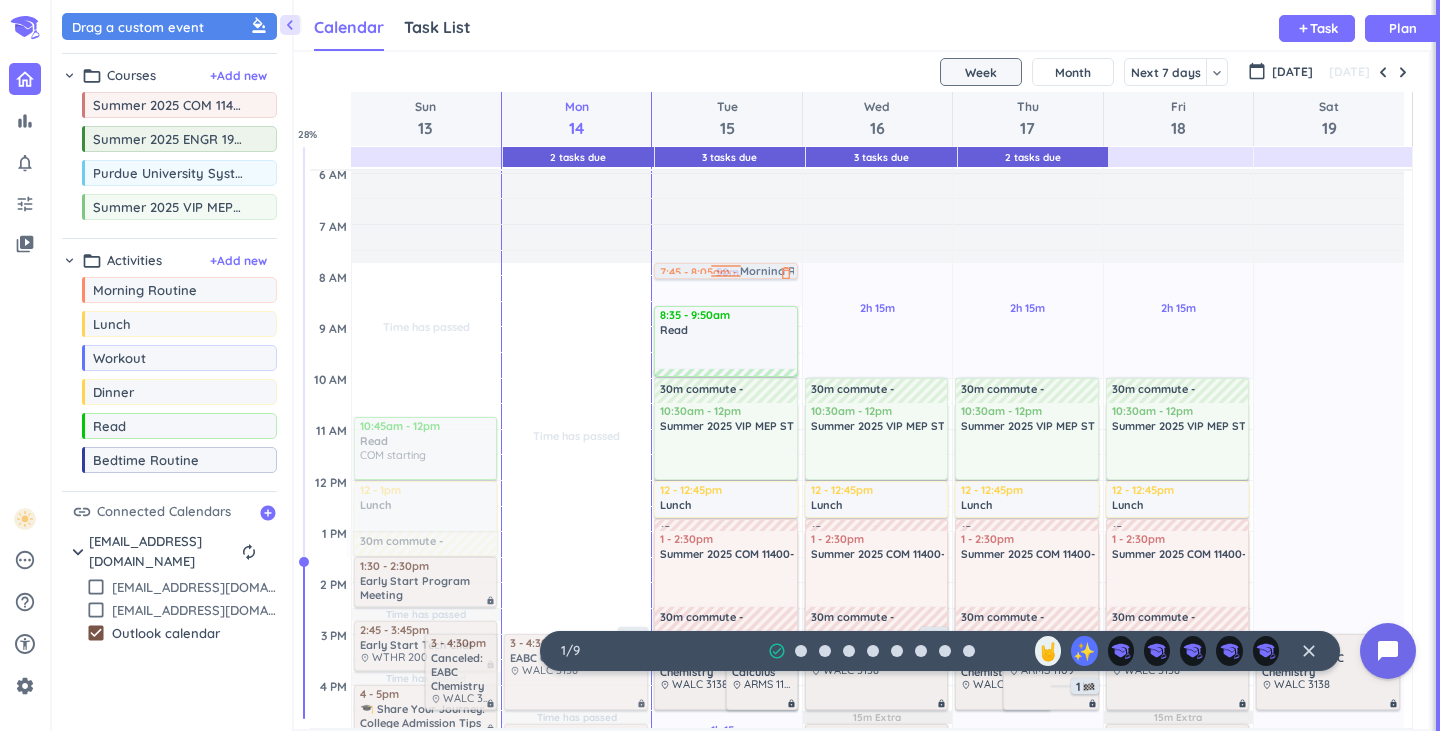 drag, startPoint x: 192, startPoint y: 304, endPoint x: 714, endPoint y: 264, distance: 523.53033 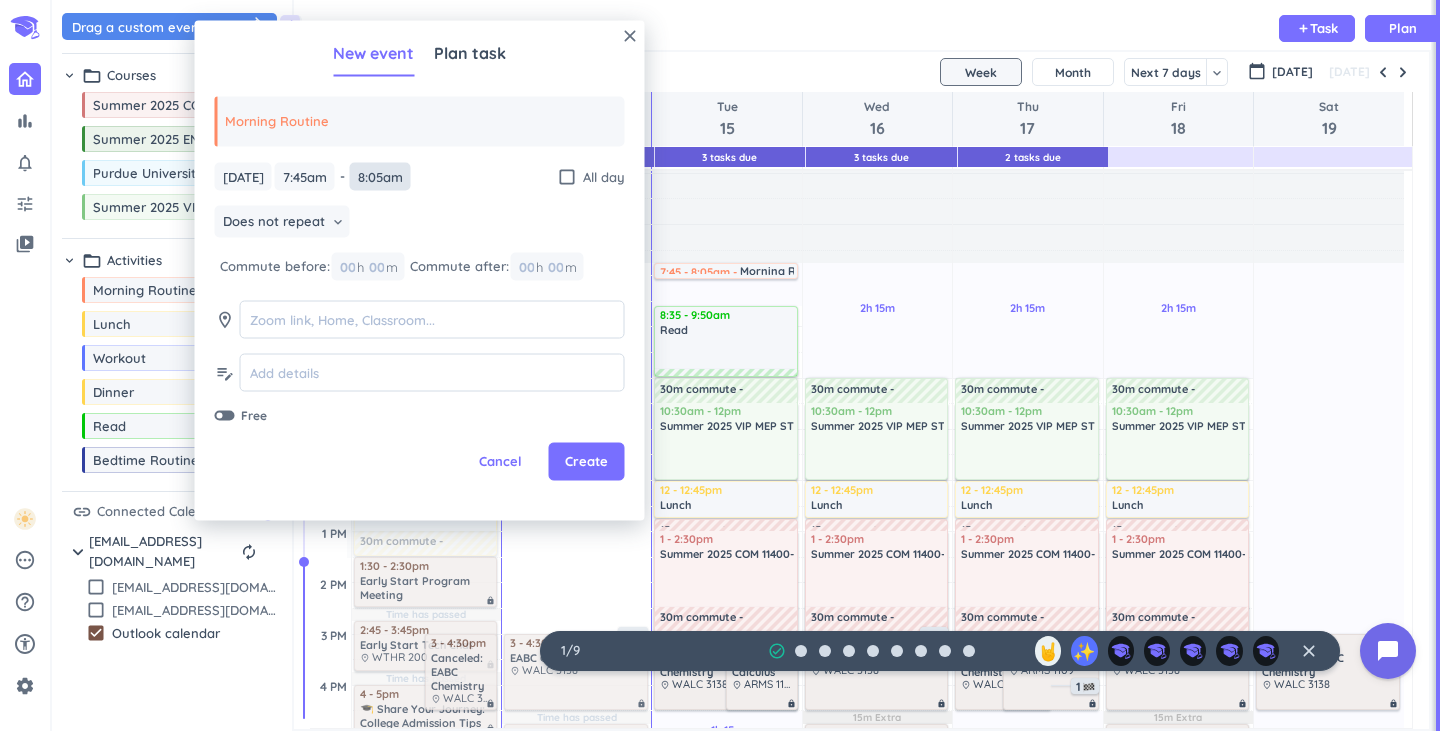 click on "8:05am" at bounding box center [380, 176] 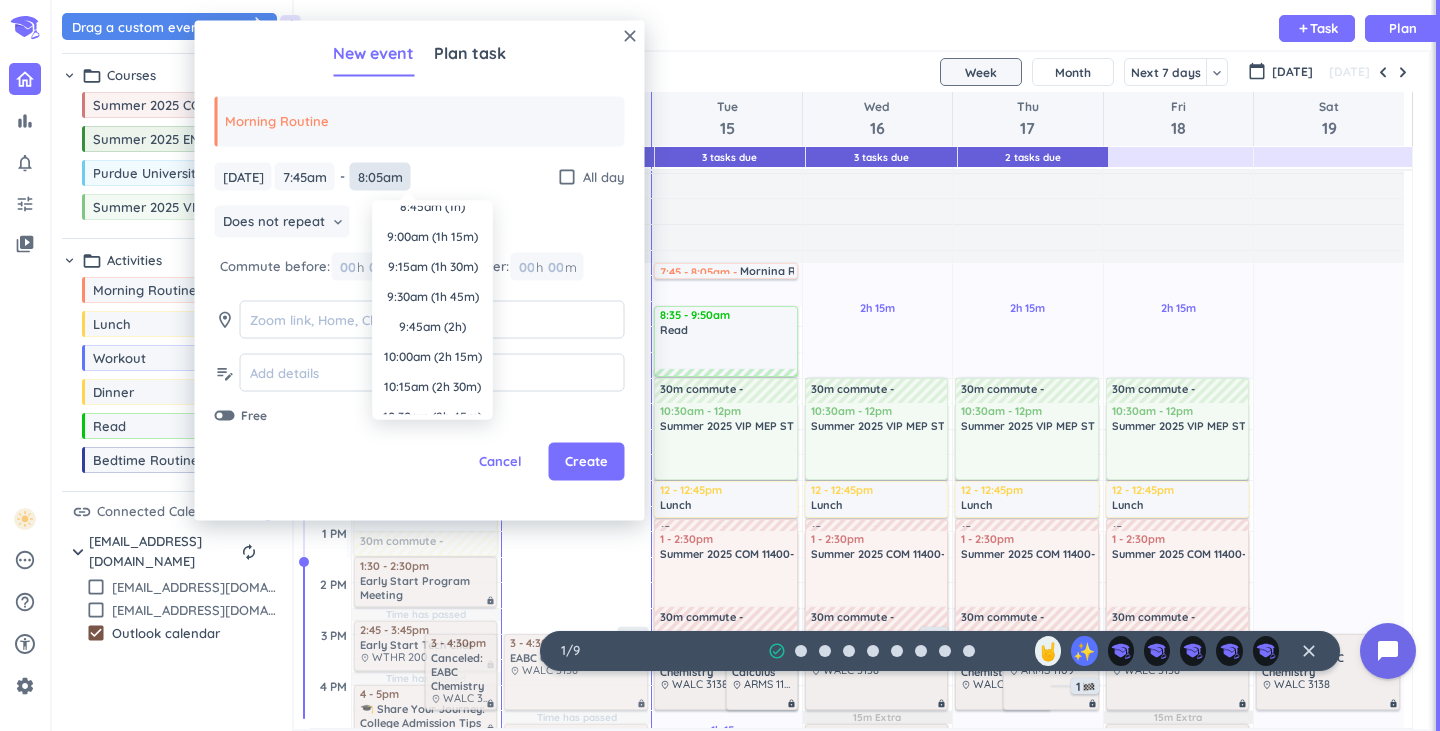 scroll, scrollTop: 0, scrollLeft: 0, axis: both 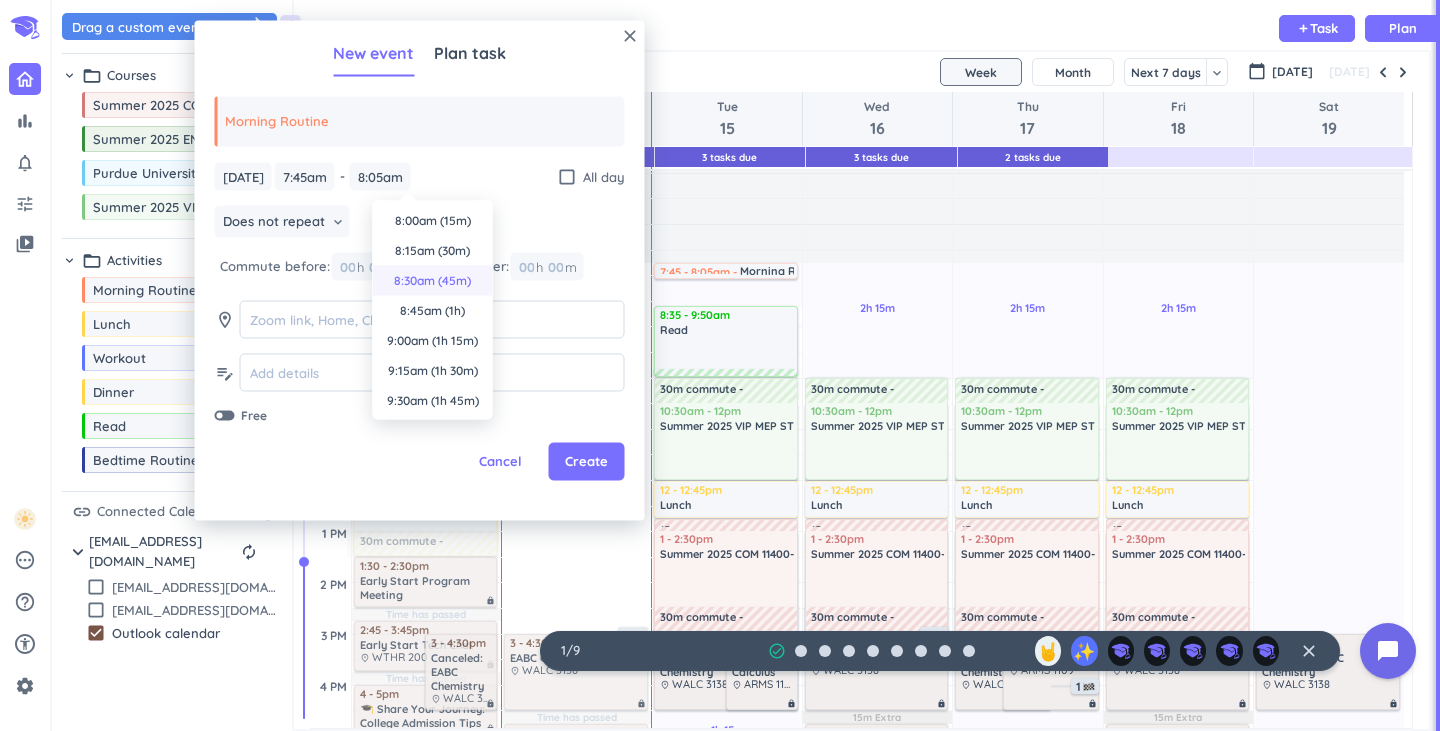 click on "8:30am (45m)" at bounding box center [433, 281] 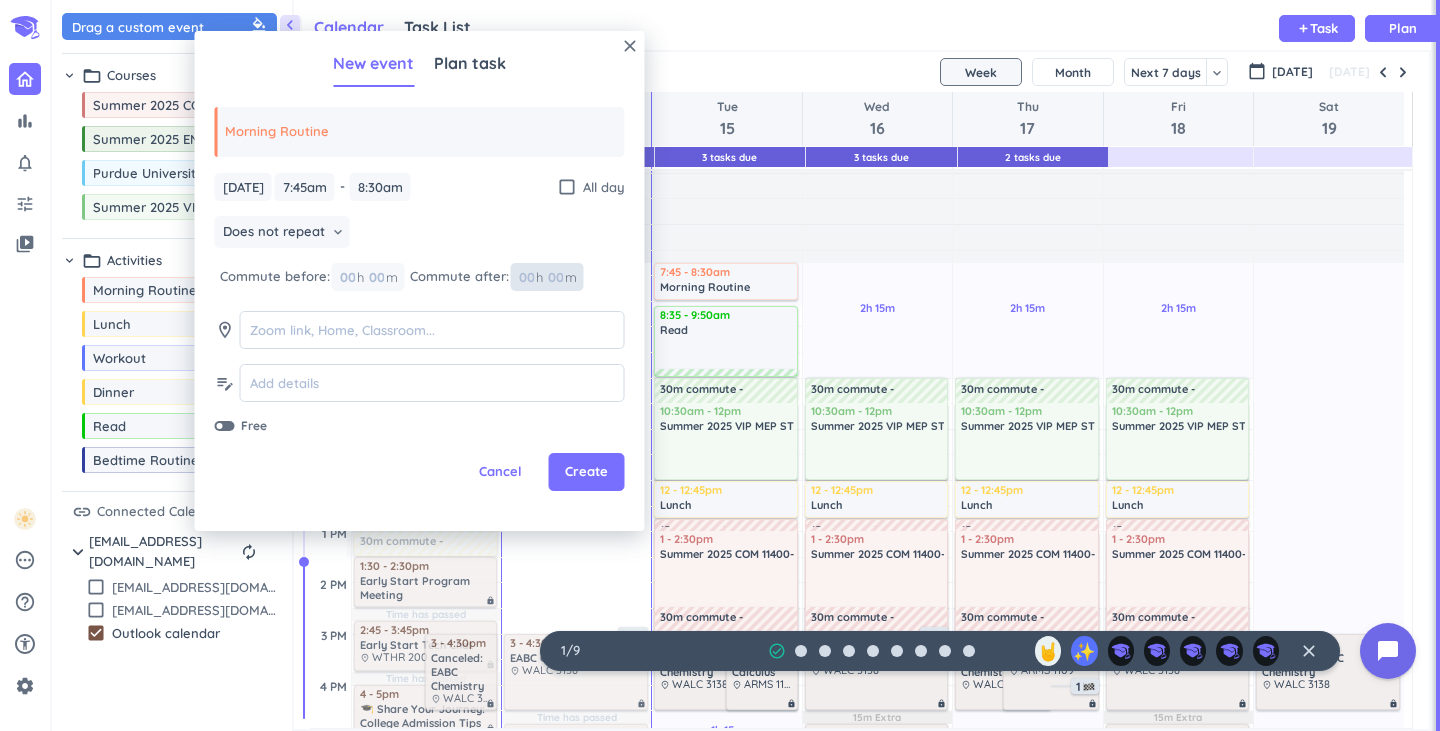 click on "00" at bounding box center [562, 277] 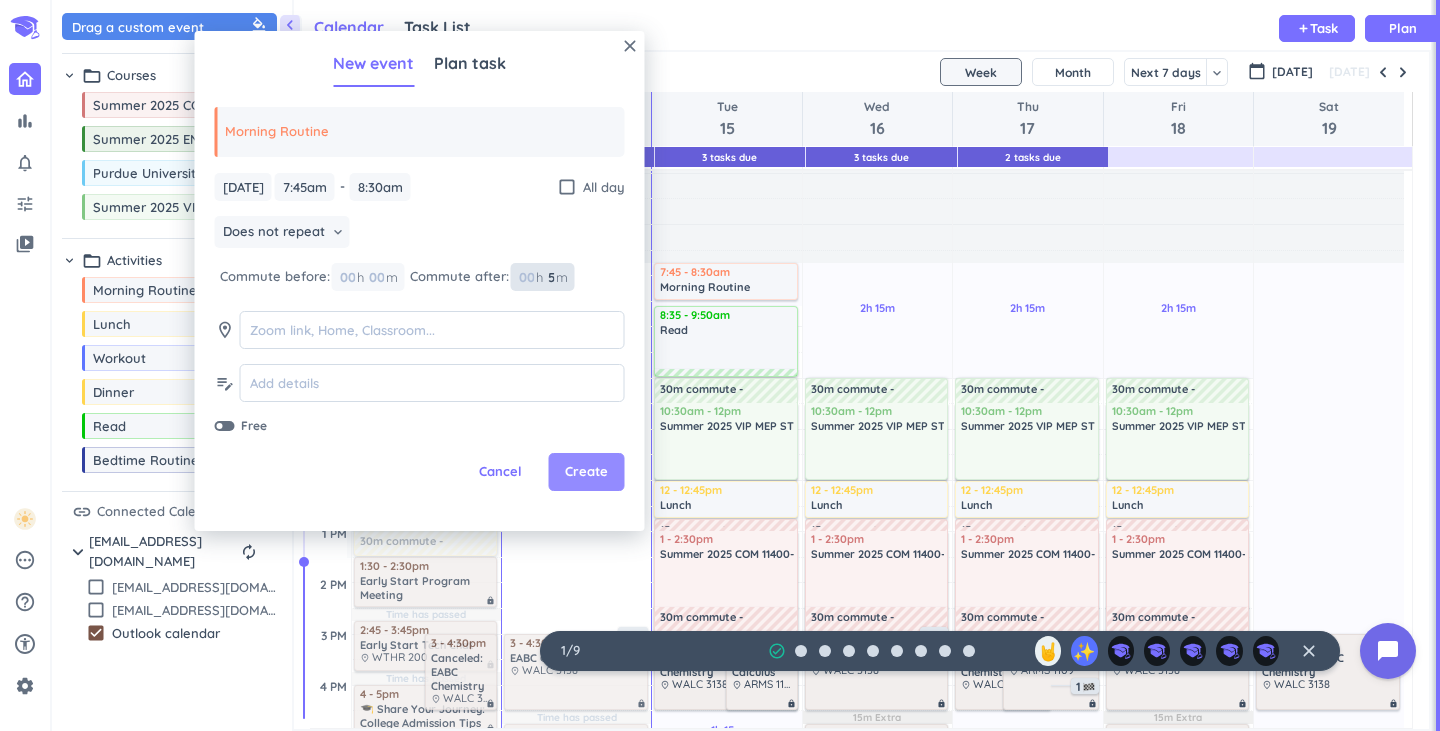 type on "5" 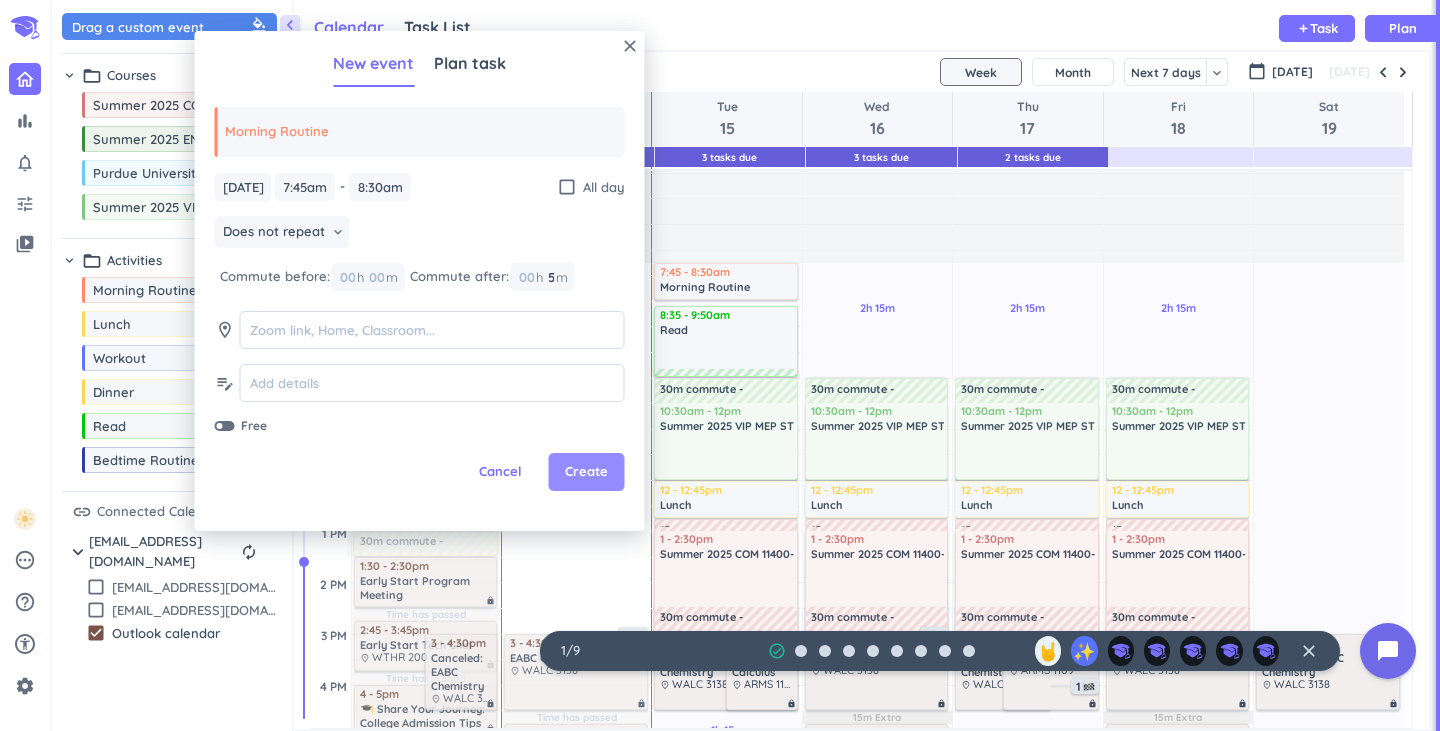 click on "Create" at bounding box center [586, 472] 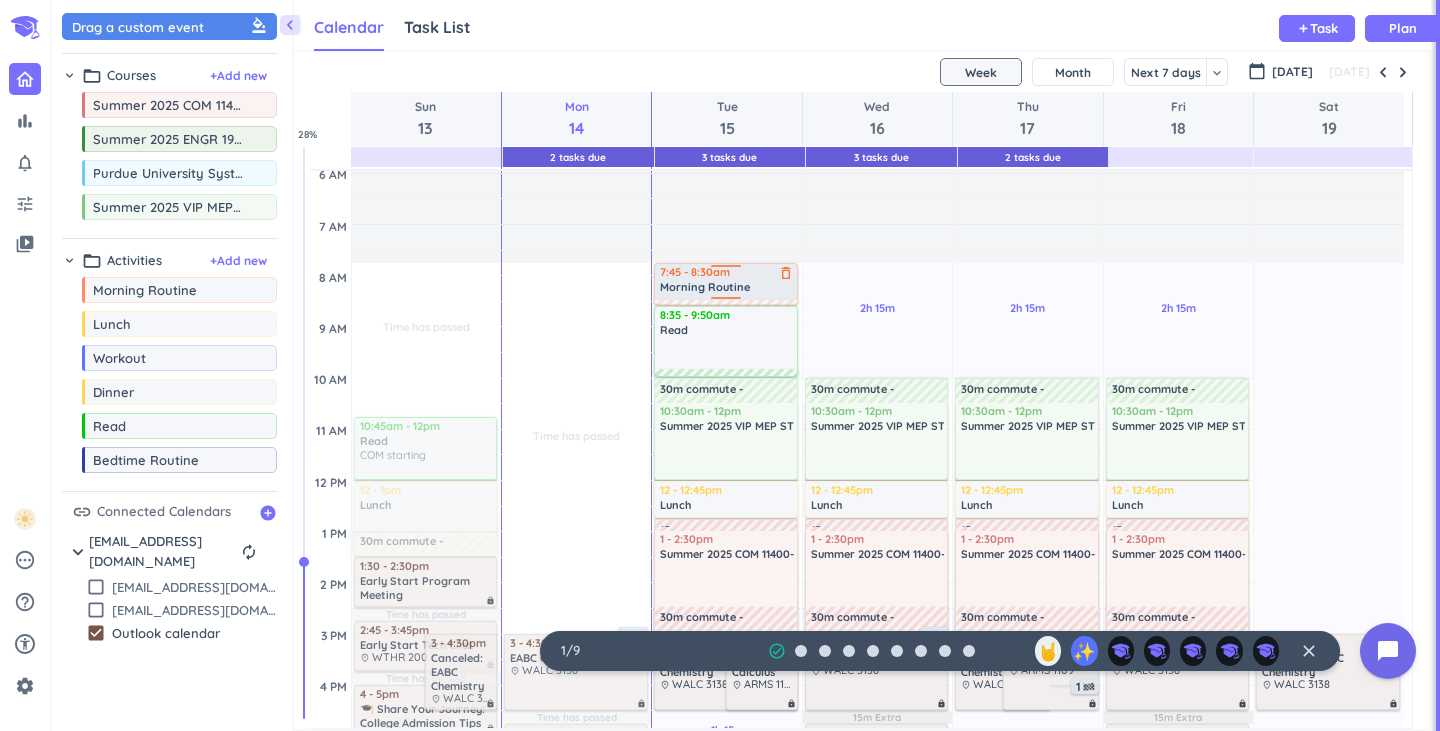 click on "Morning Routine" at bounding box center [727, 287] 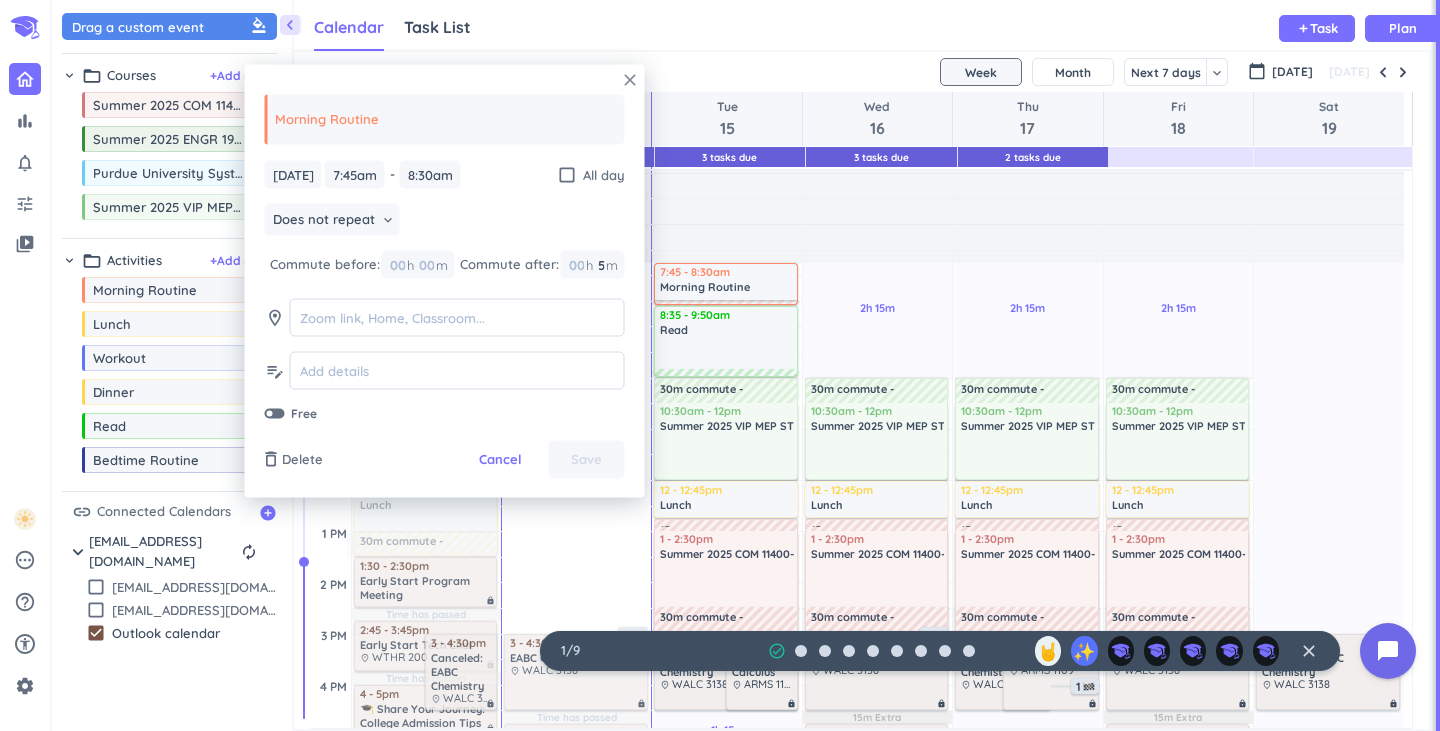 click on "close" at bounding box center [630, 80] 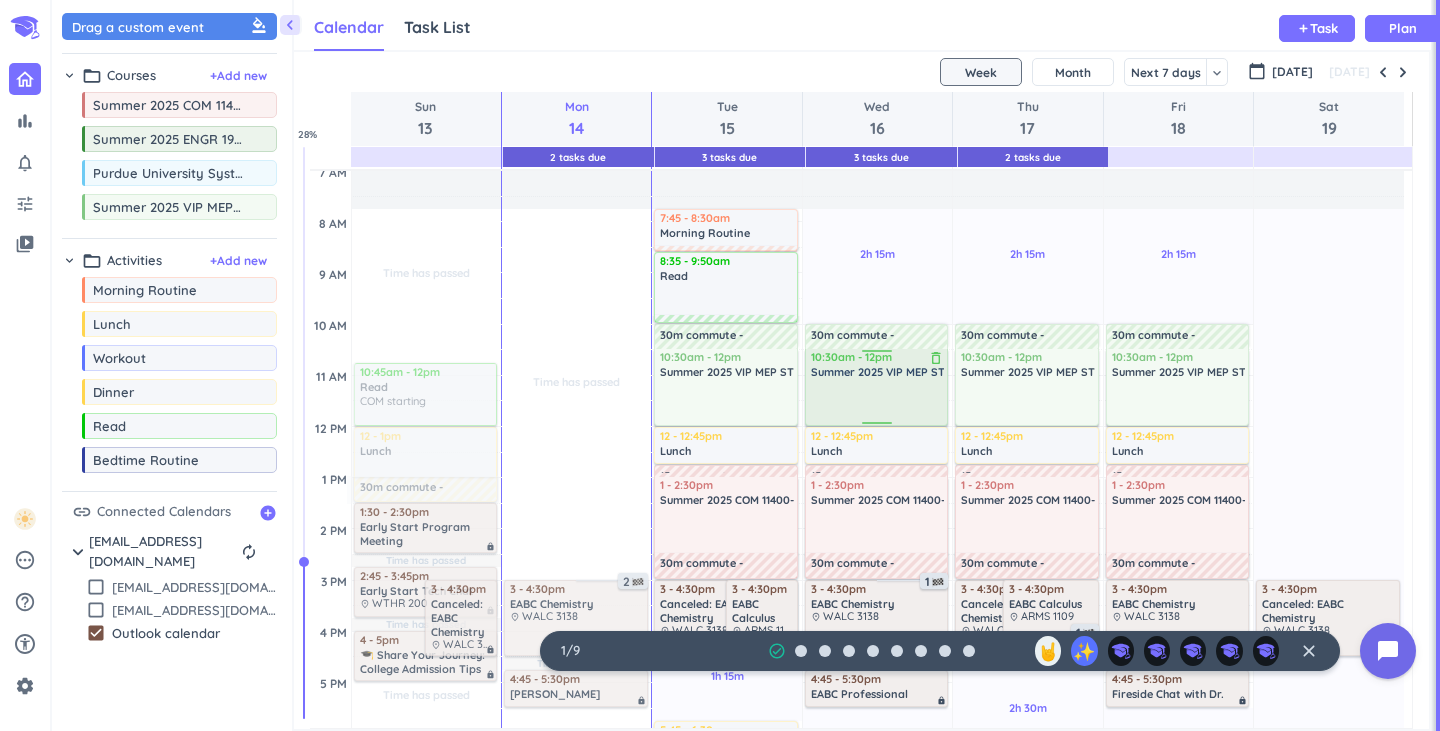 scroll, scrollTop: 159, scrollLeft: 0, axis: vertical 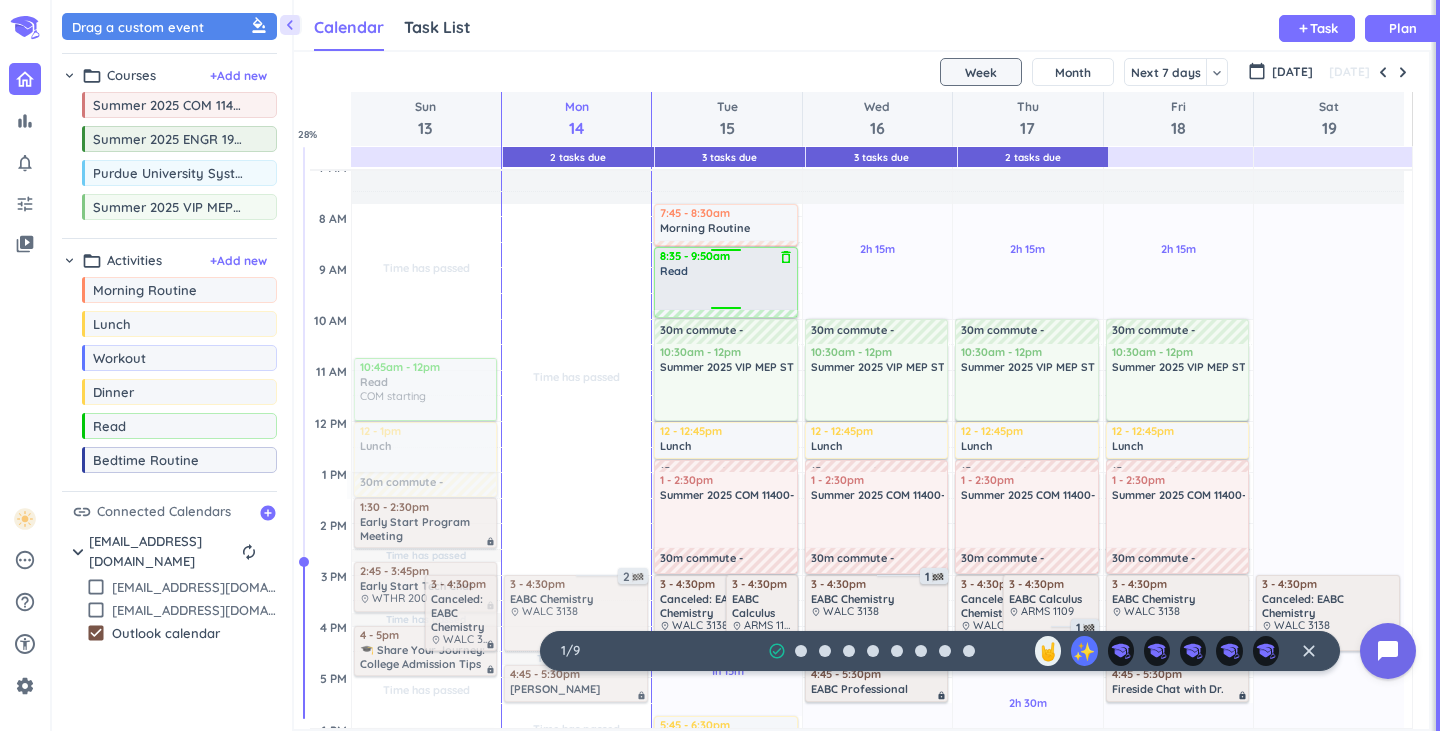 click on "Read" at bounding box center (674, 271) 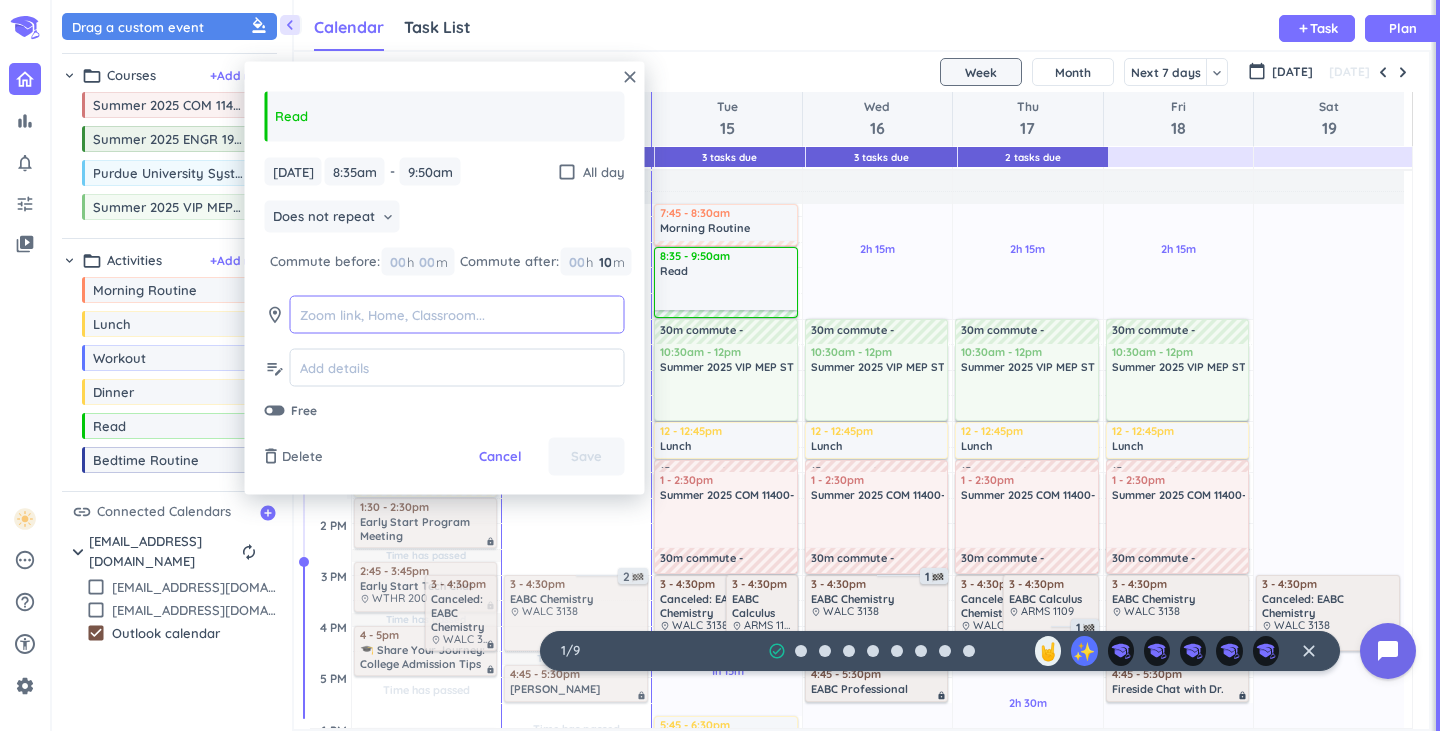 click at bounding box center (457, 314) 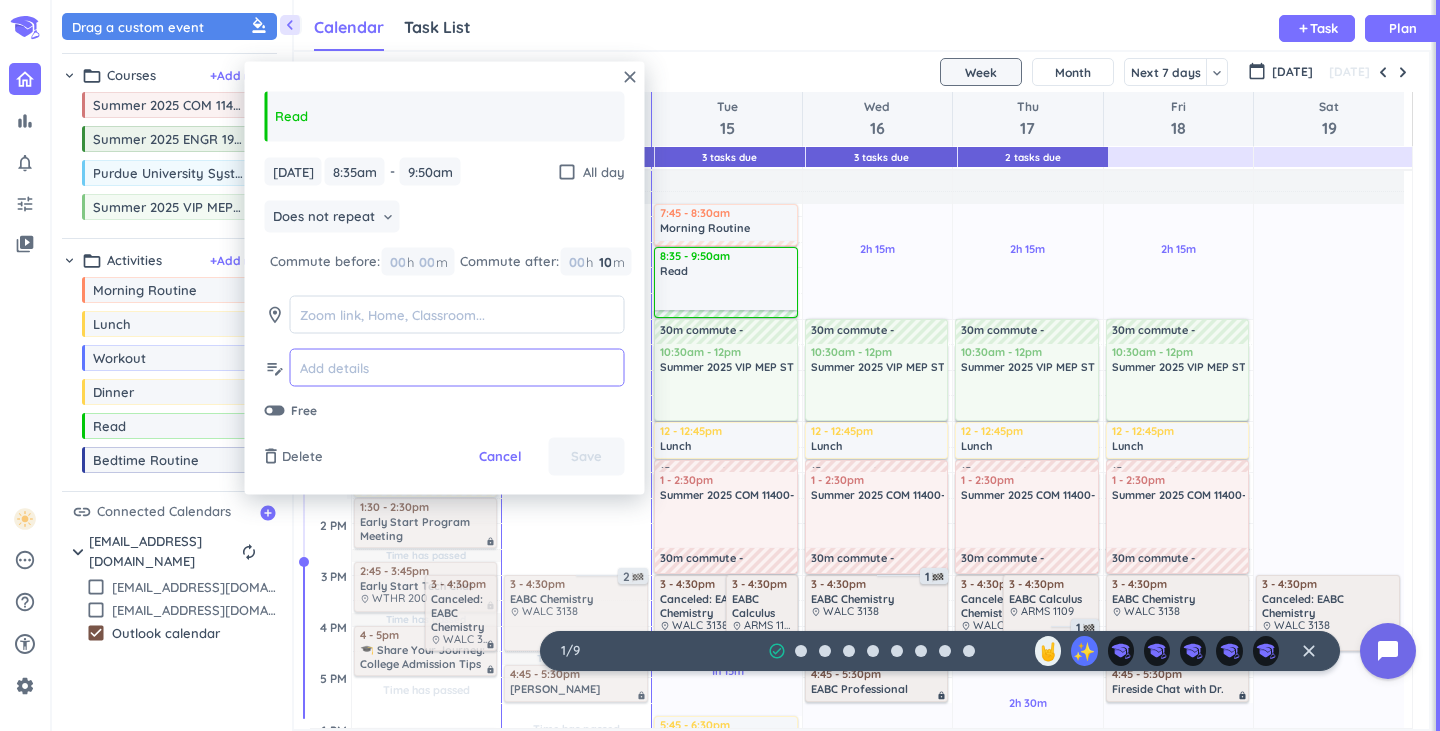 click at bounding box center [457, 367] 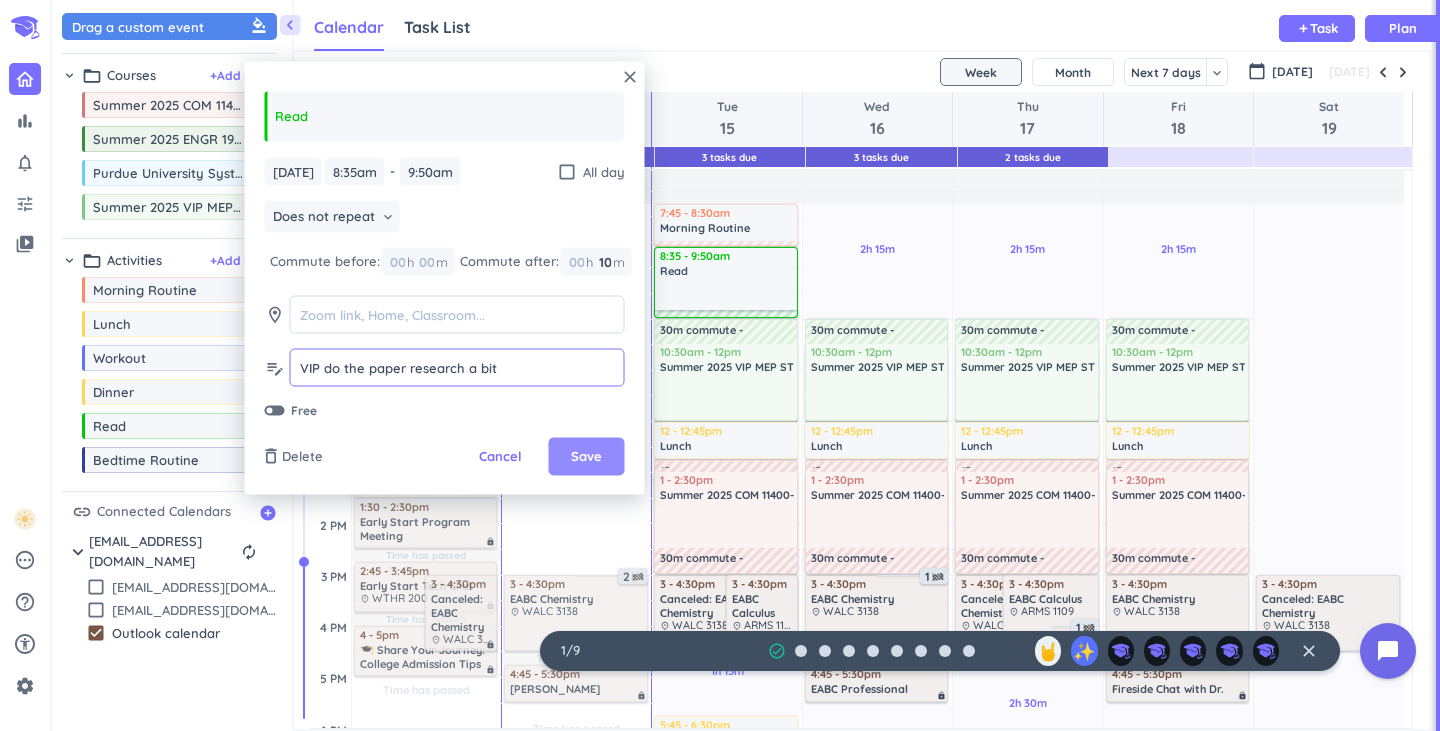 type on "VIP do the paper research a bit" 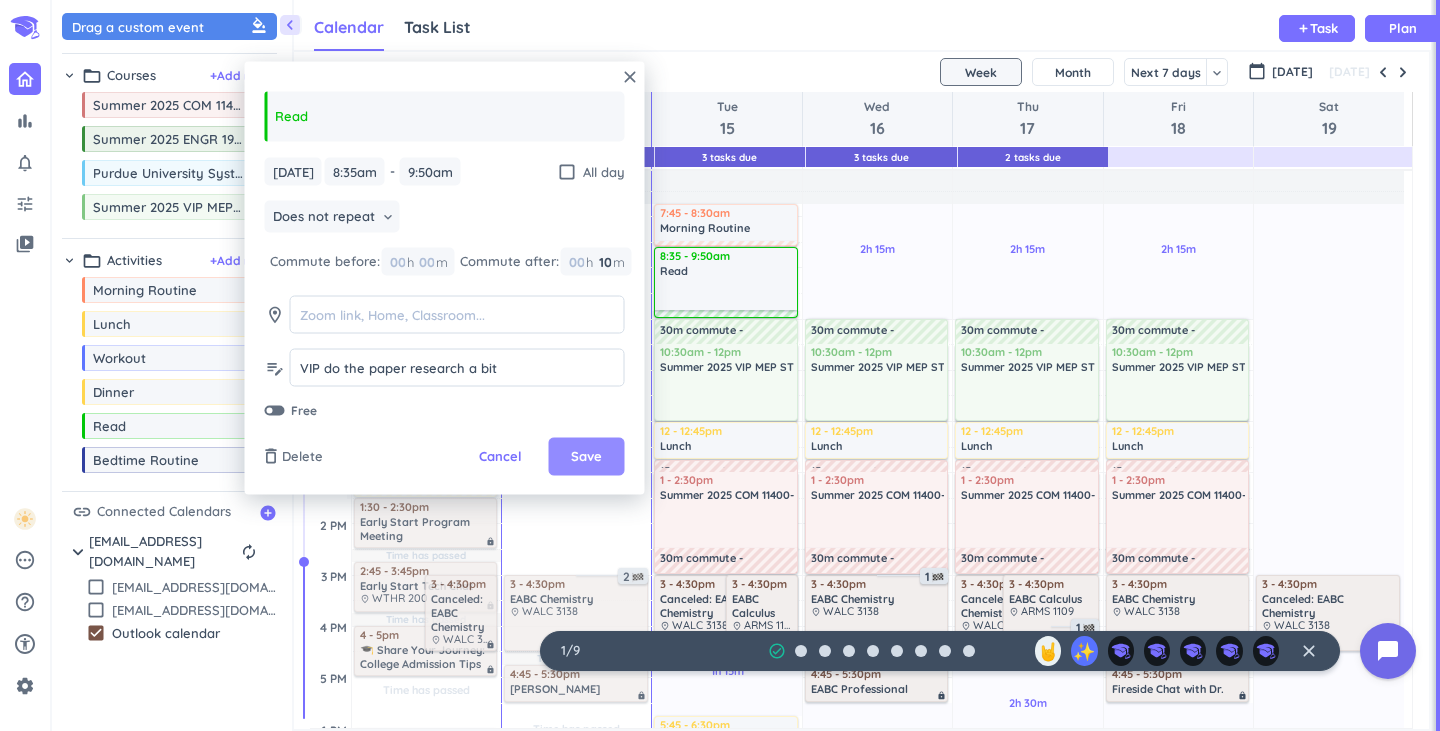 click on "Save" at bounding box center (586, 457) 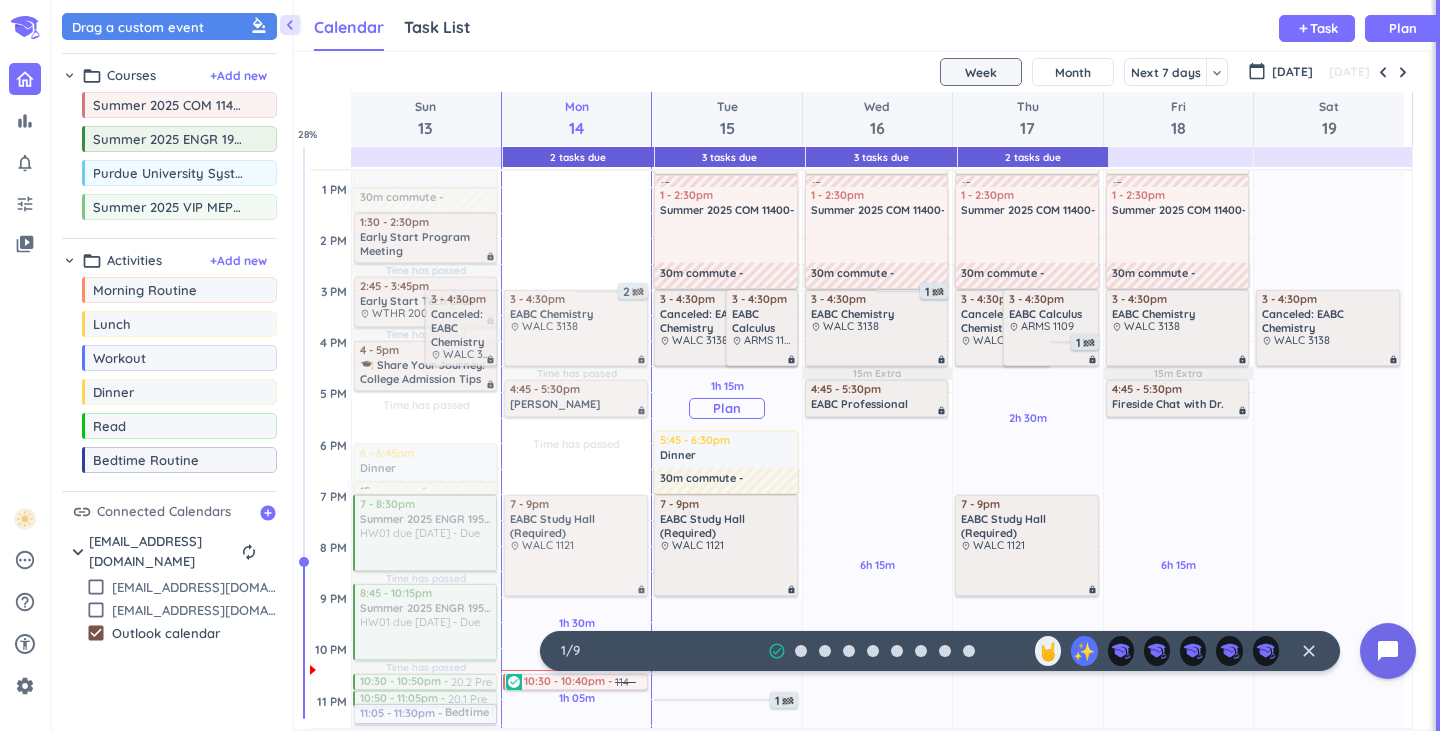 scroll, scrollTop: 445, scrollLeft: 0, axis: vertical 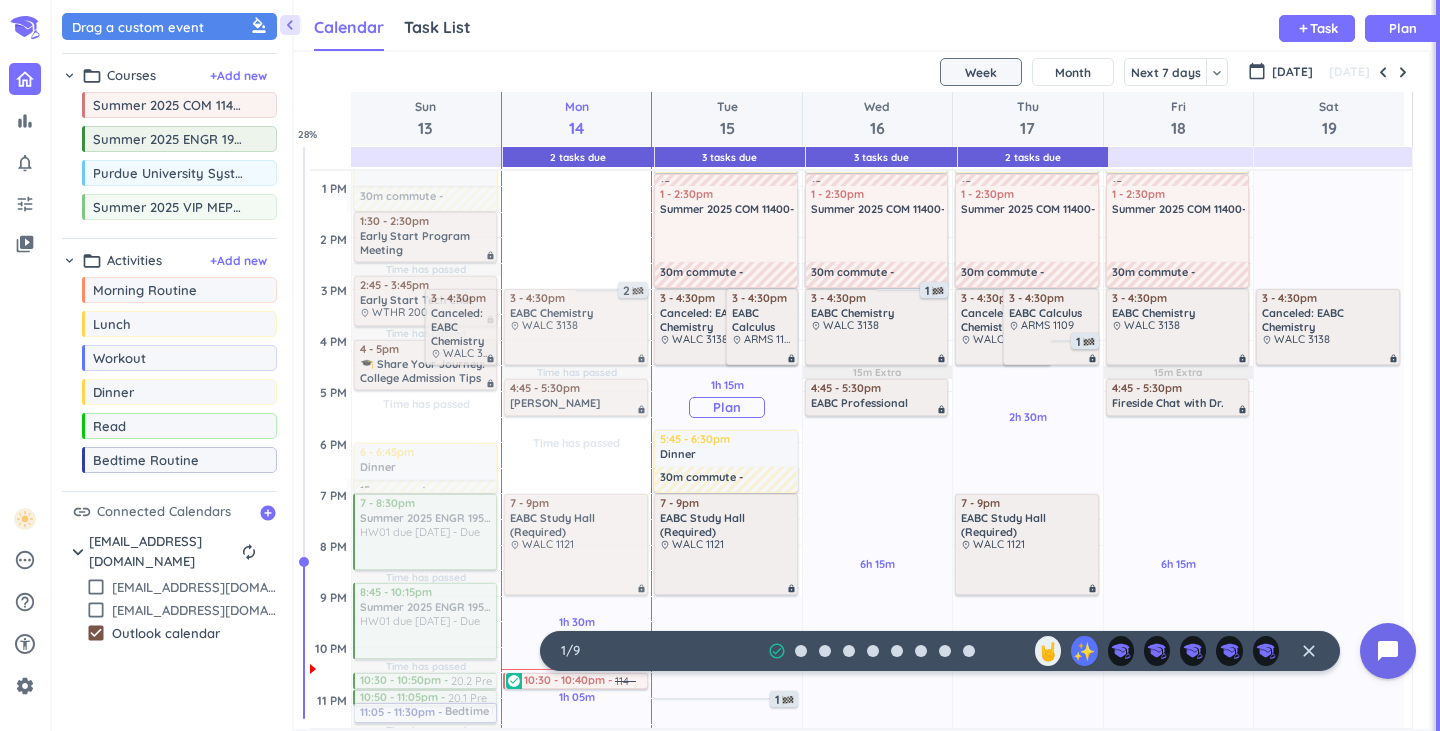 click on "Plan" at bounding box center [727, 407] 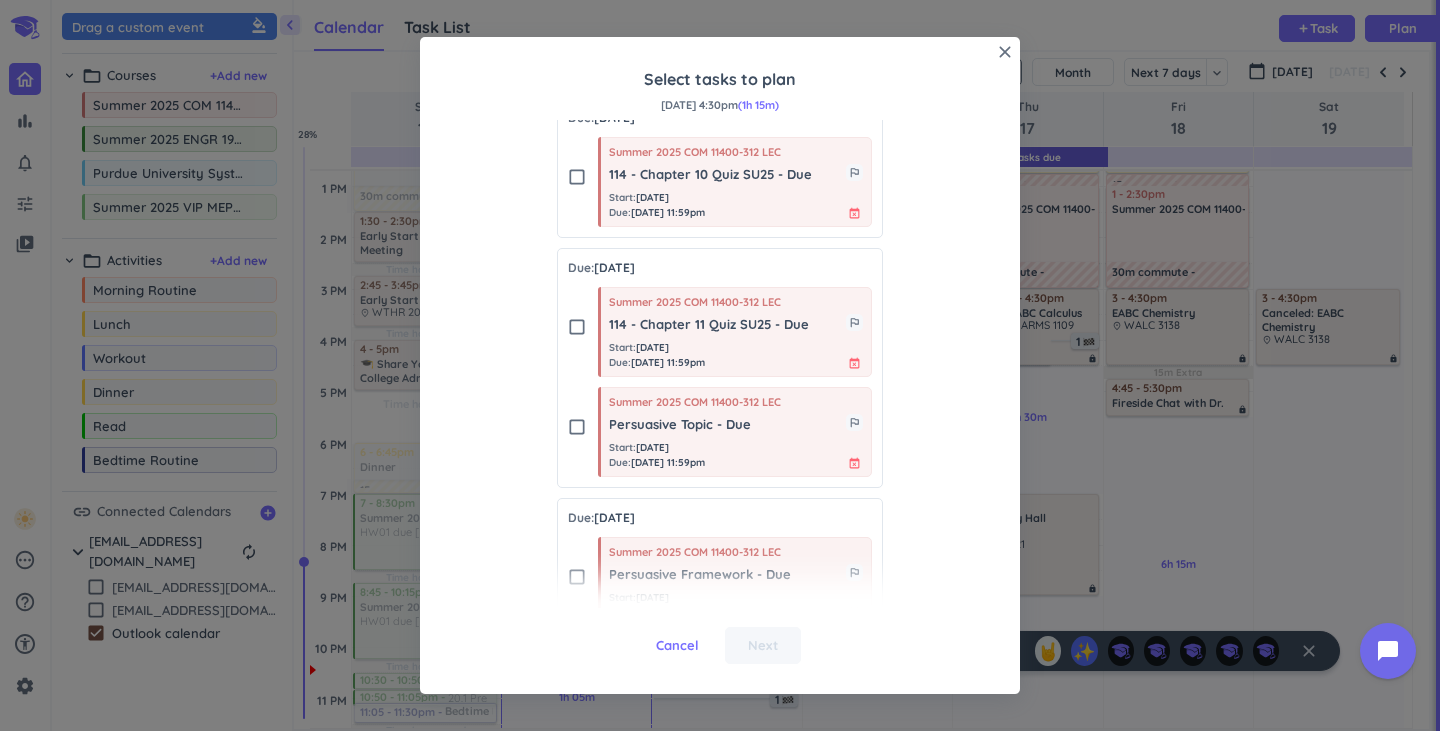 scroll, scrollTop: 2741, scrollLeft: 0, axis: vertical 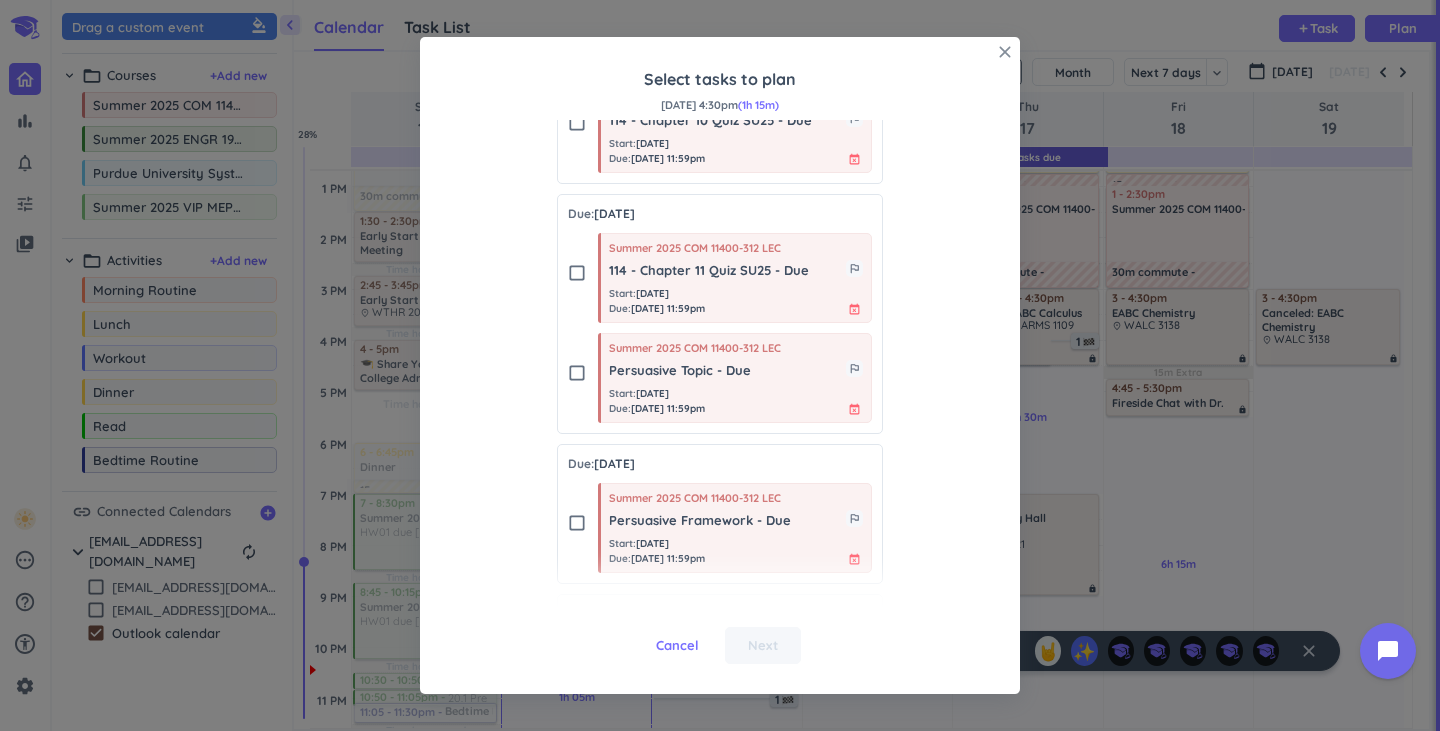 click on "close" at bounding box center (1005, 52) 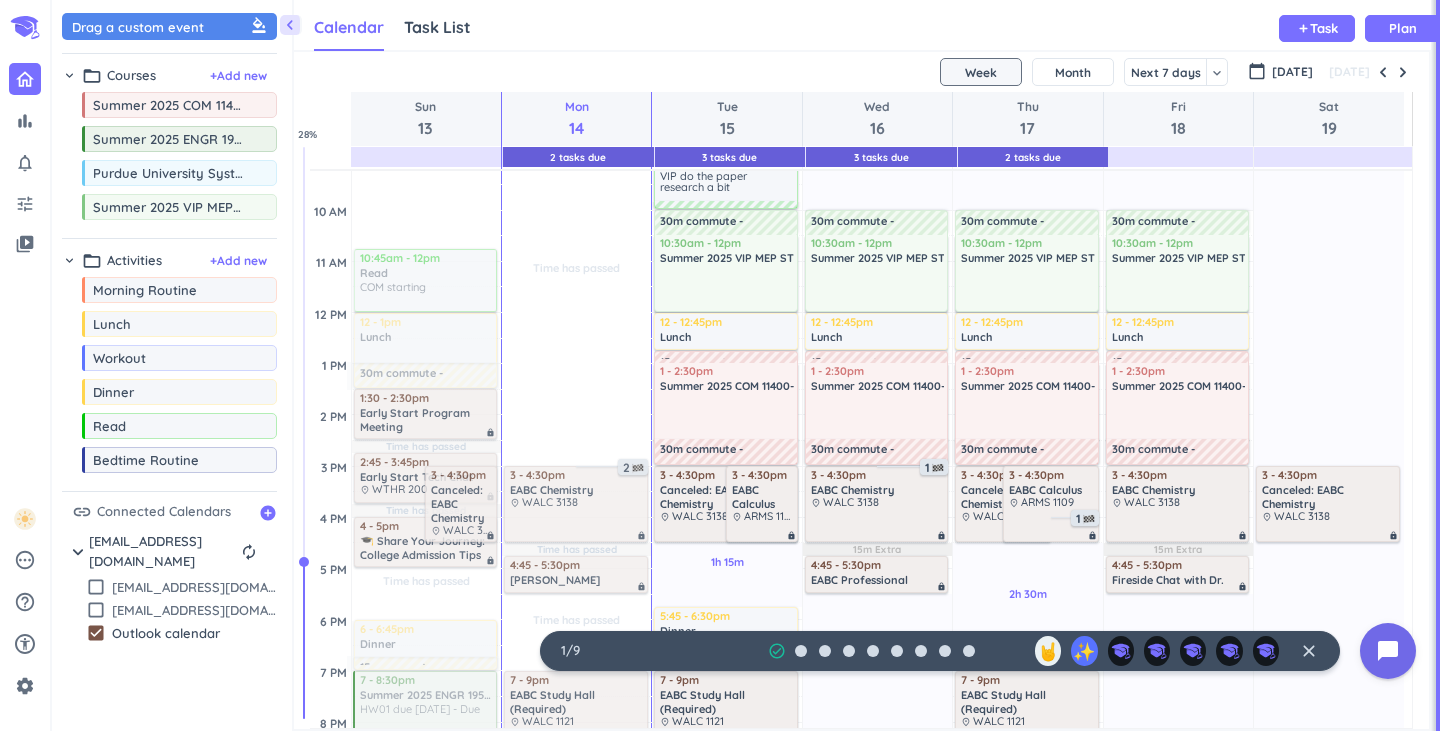 scroll, scrollTop: 269, scrollLeft: 0, axis: vertical 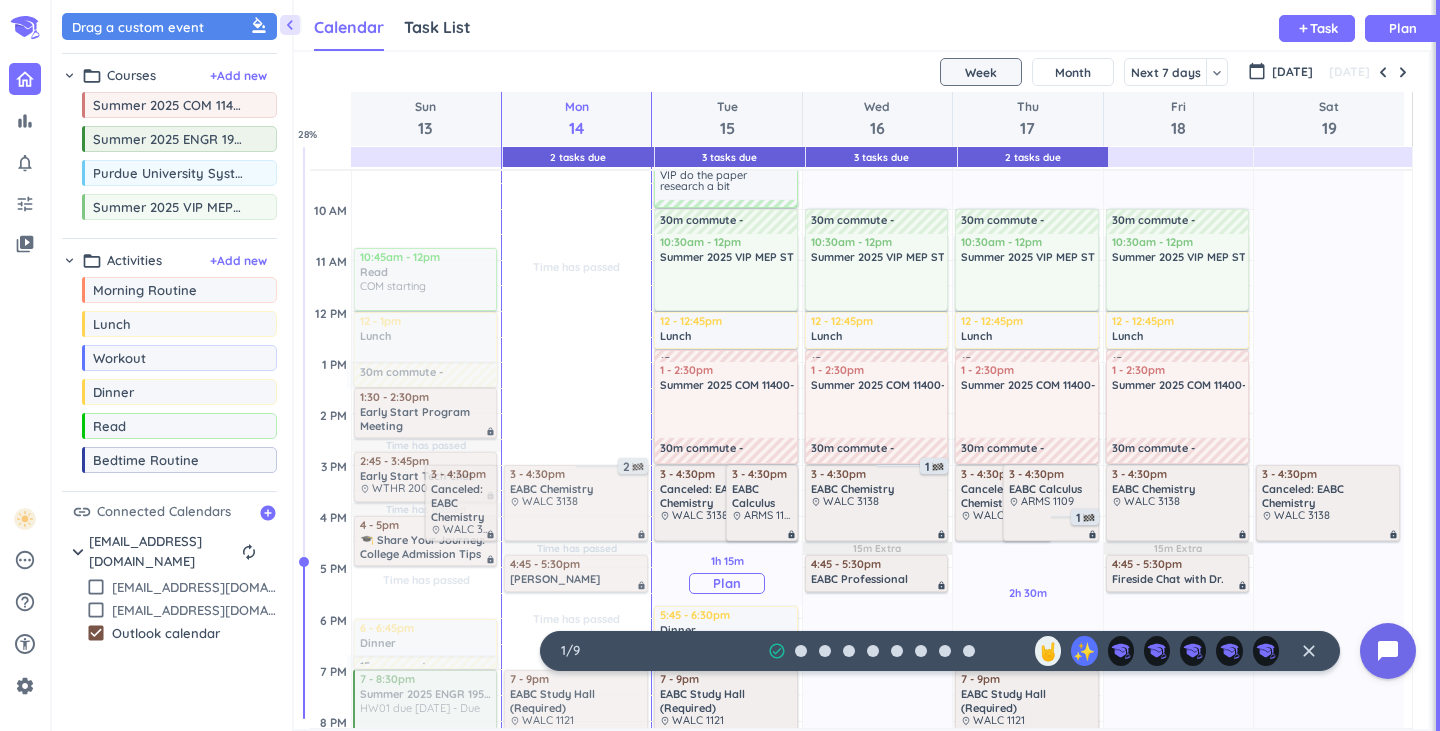 click on "Plan" at bounding box center [727, 583] 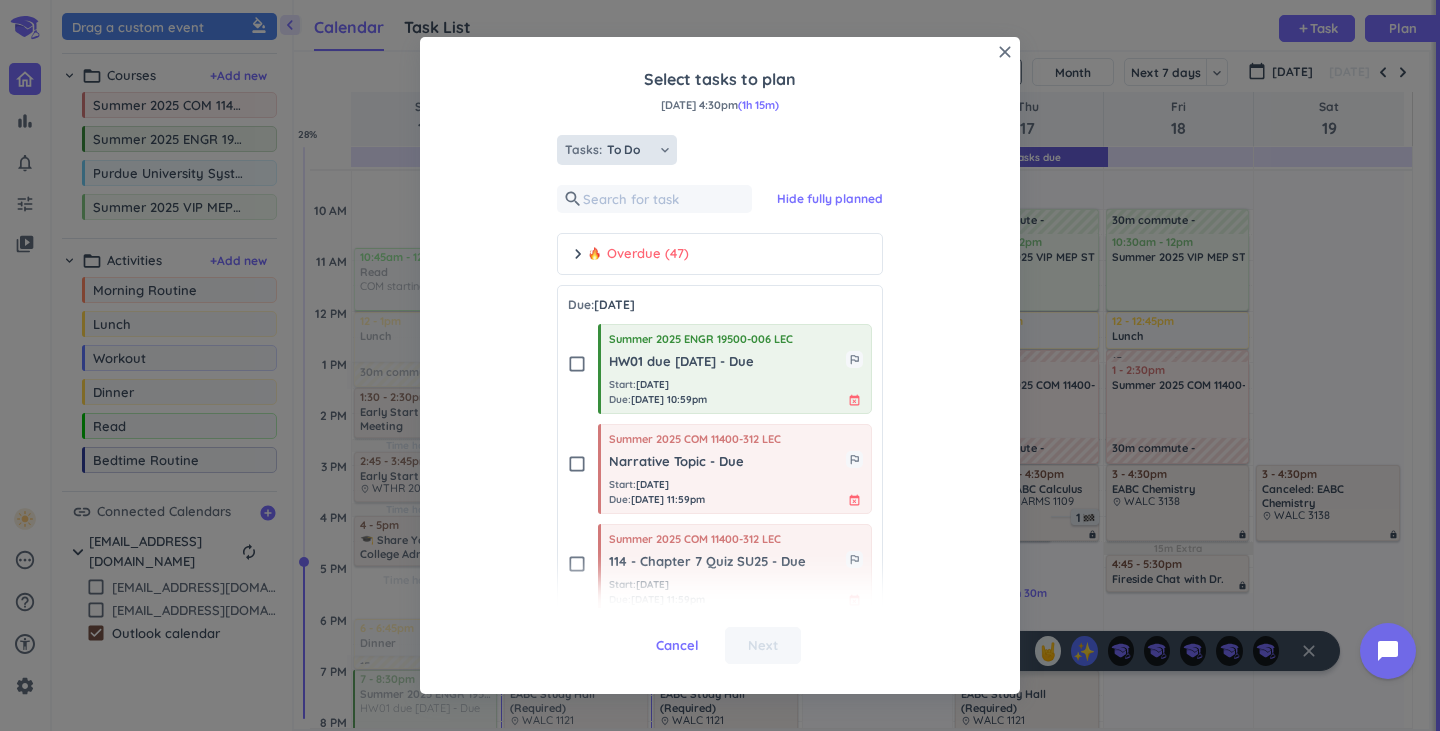 click on "keyboard_arrow_down" at bounding box center [665, 150] 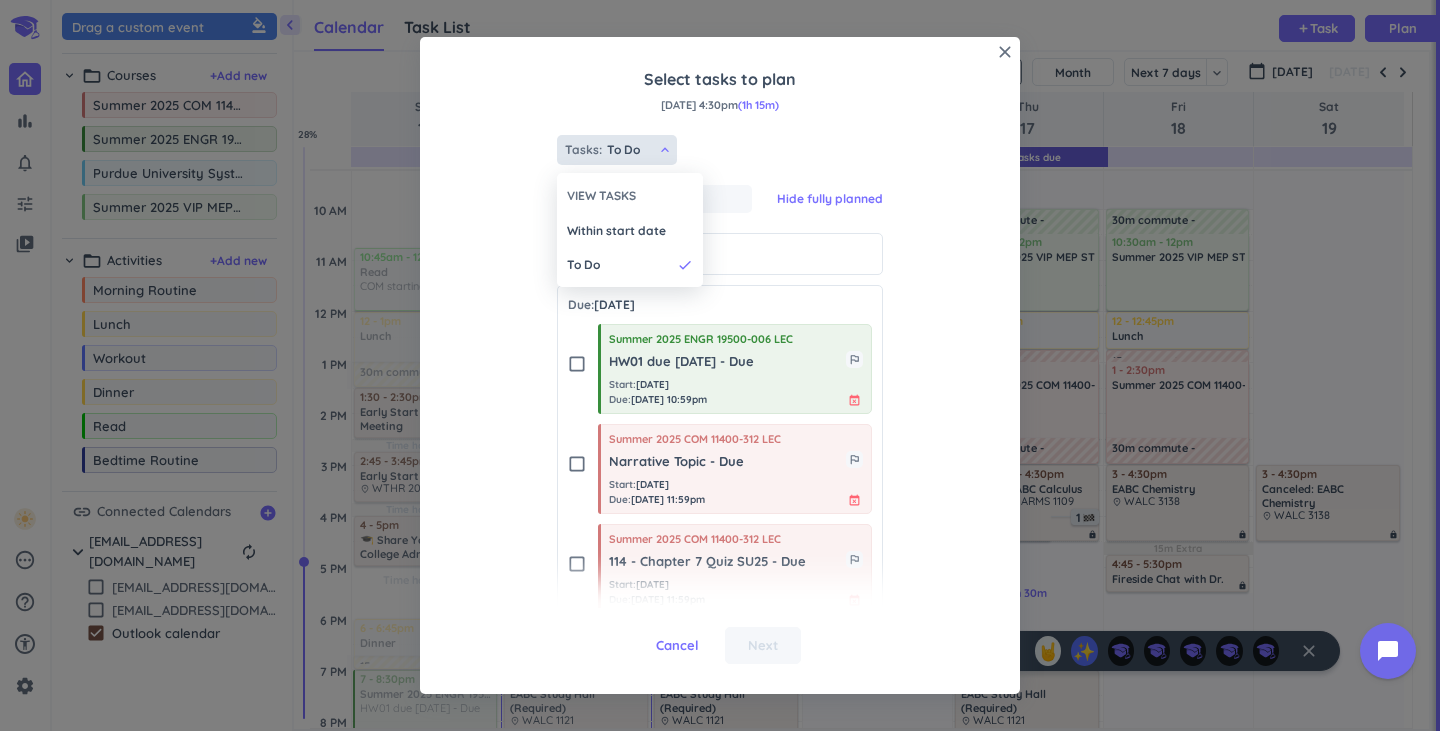 click at bounding box center (720, 365) 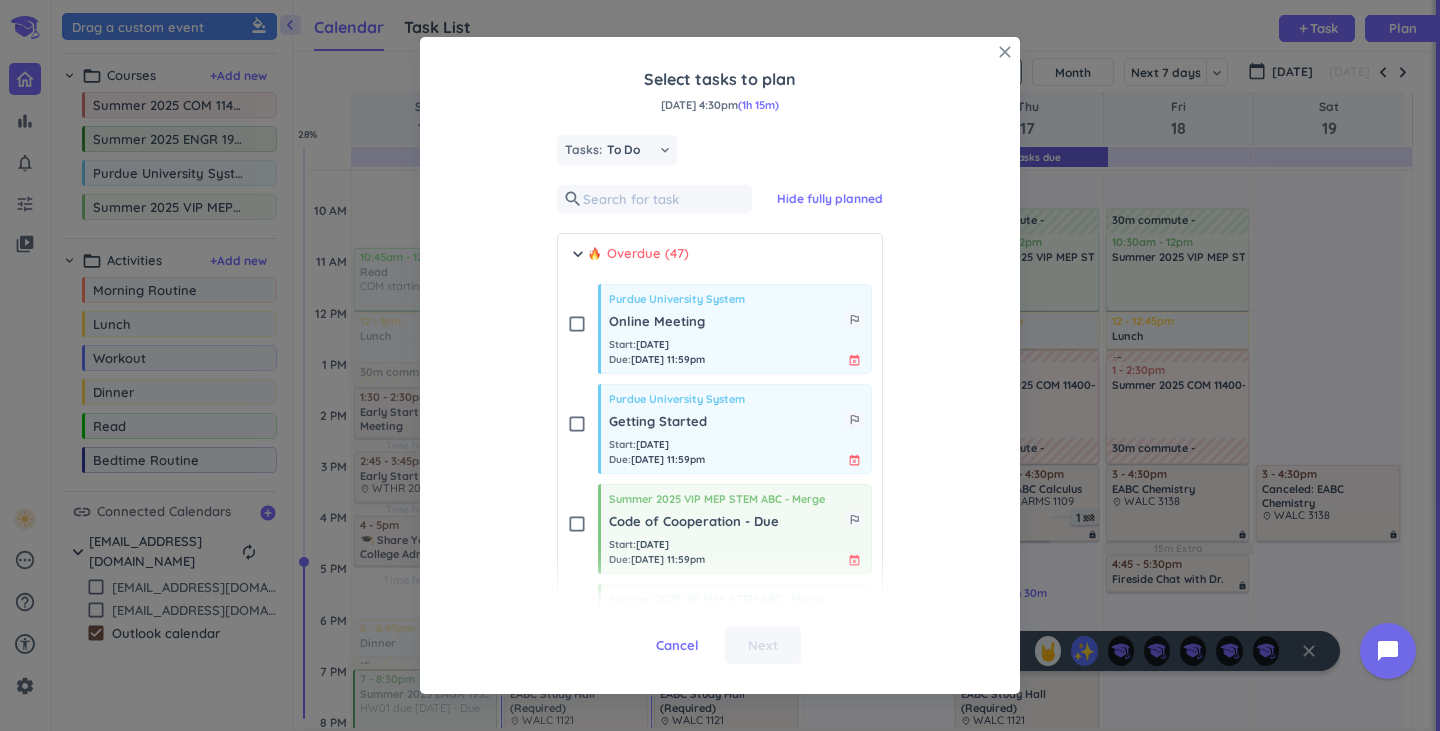 click on "close" at bounding box center (1005, 52) 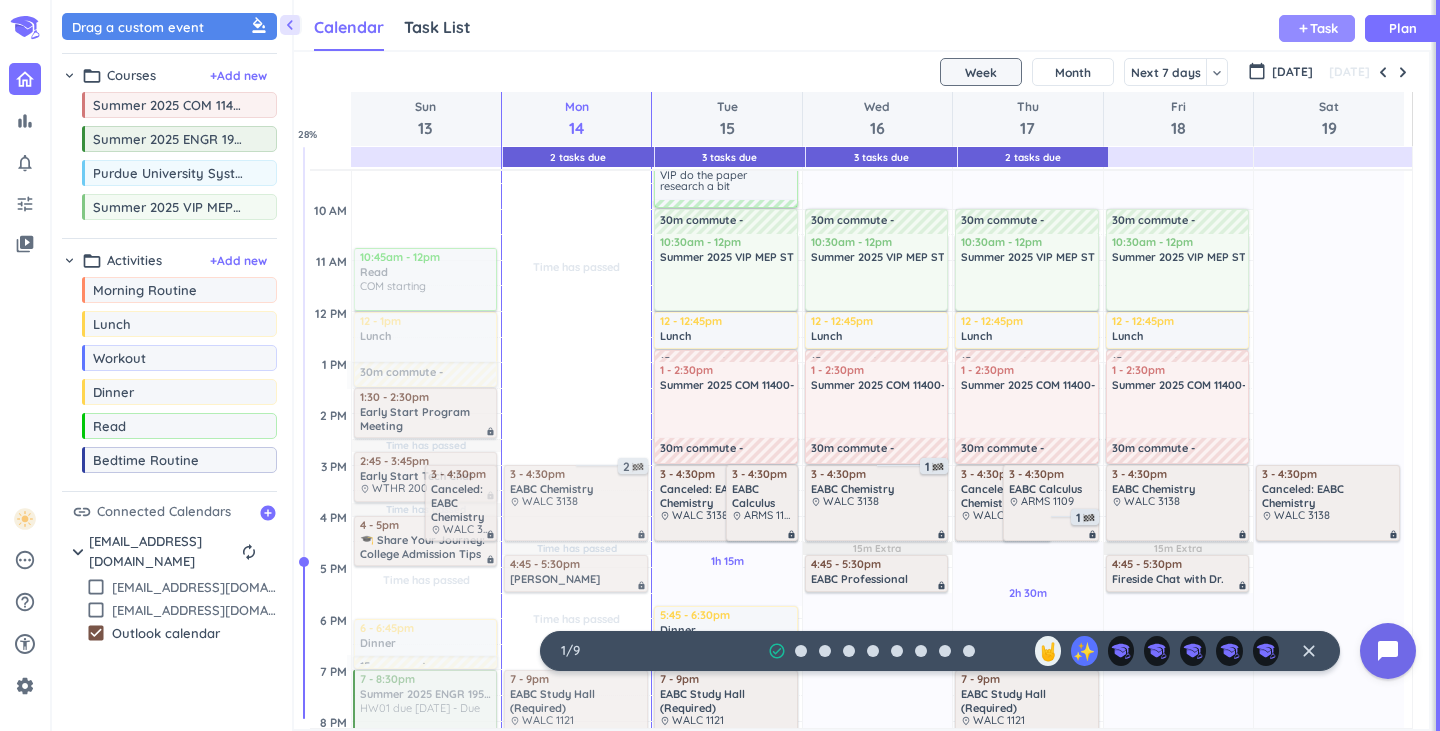 click on "Task" at bounding box center [1324, 28] 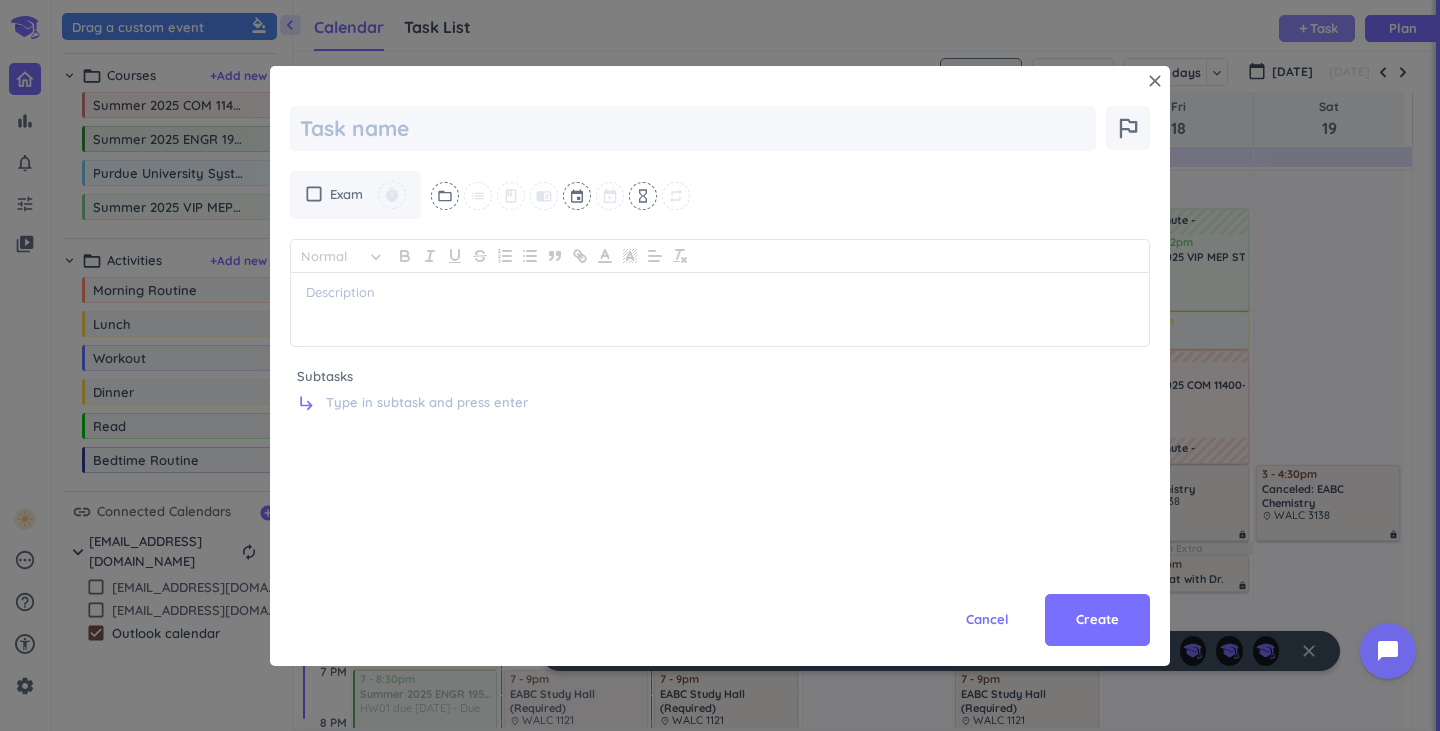 scroll, scrollTop: 0, scrollLeft: 0, axis: both 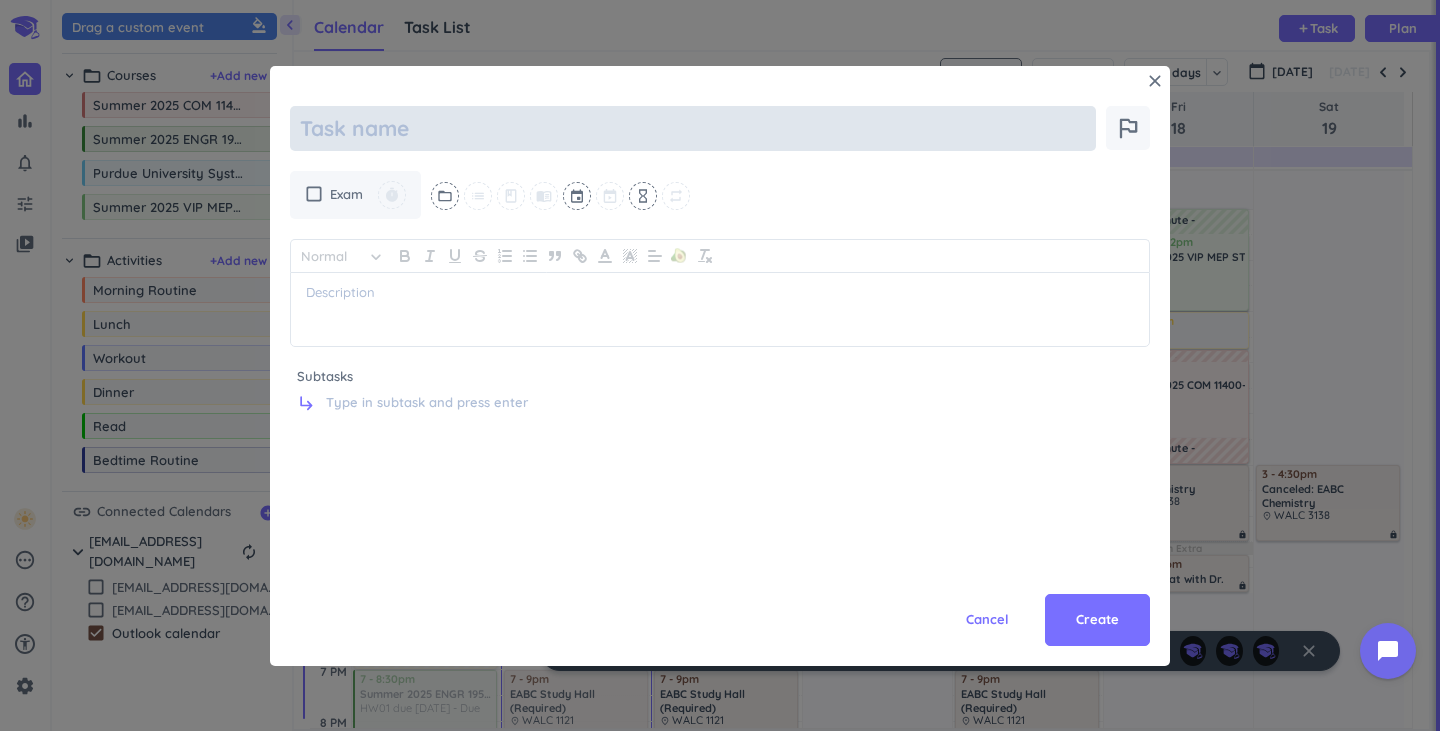 click at bounding box center [693, 128] 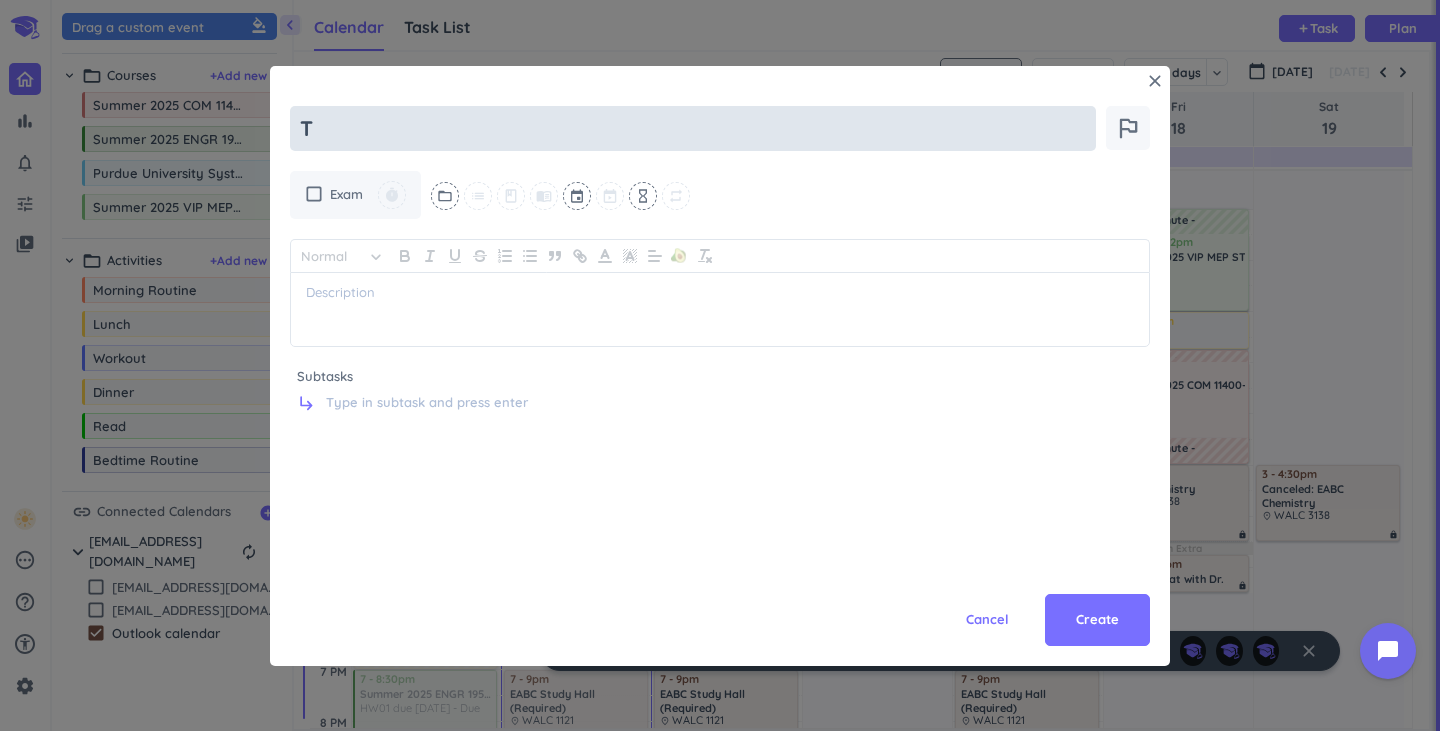 type on "x" 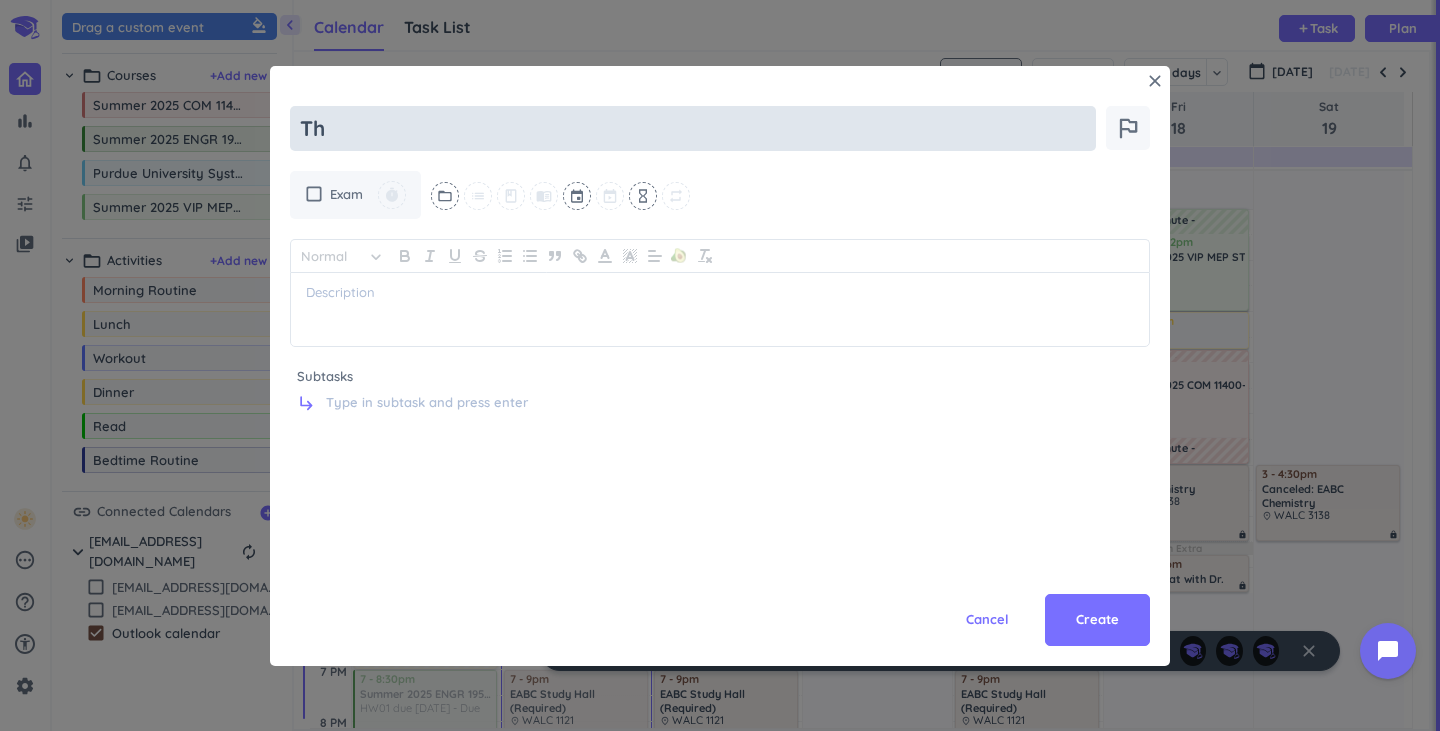 type on "x" 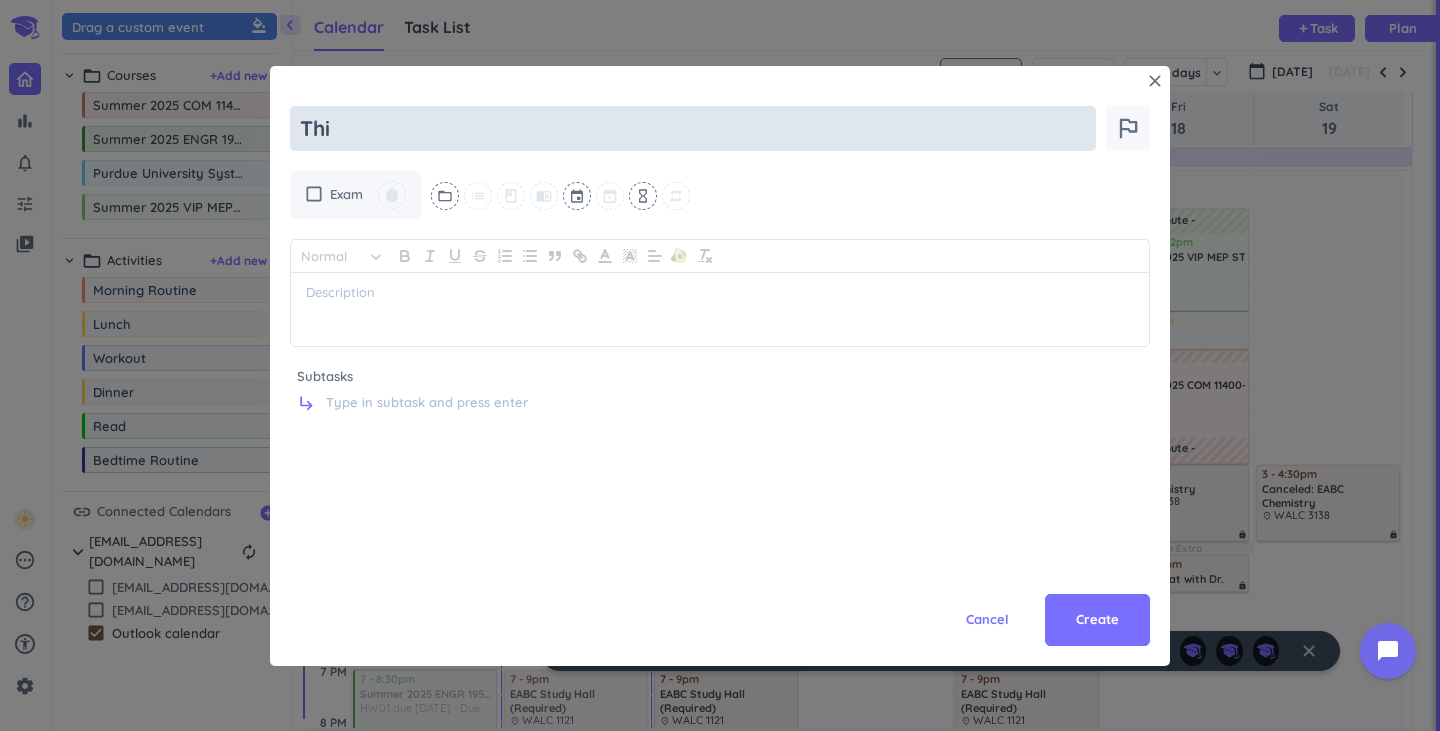 type on "x" 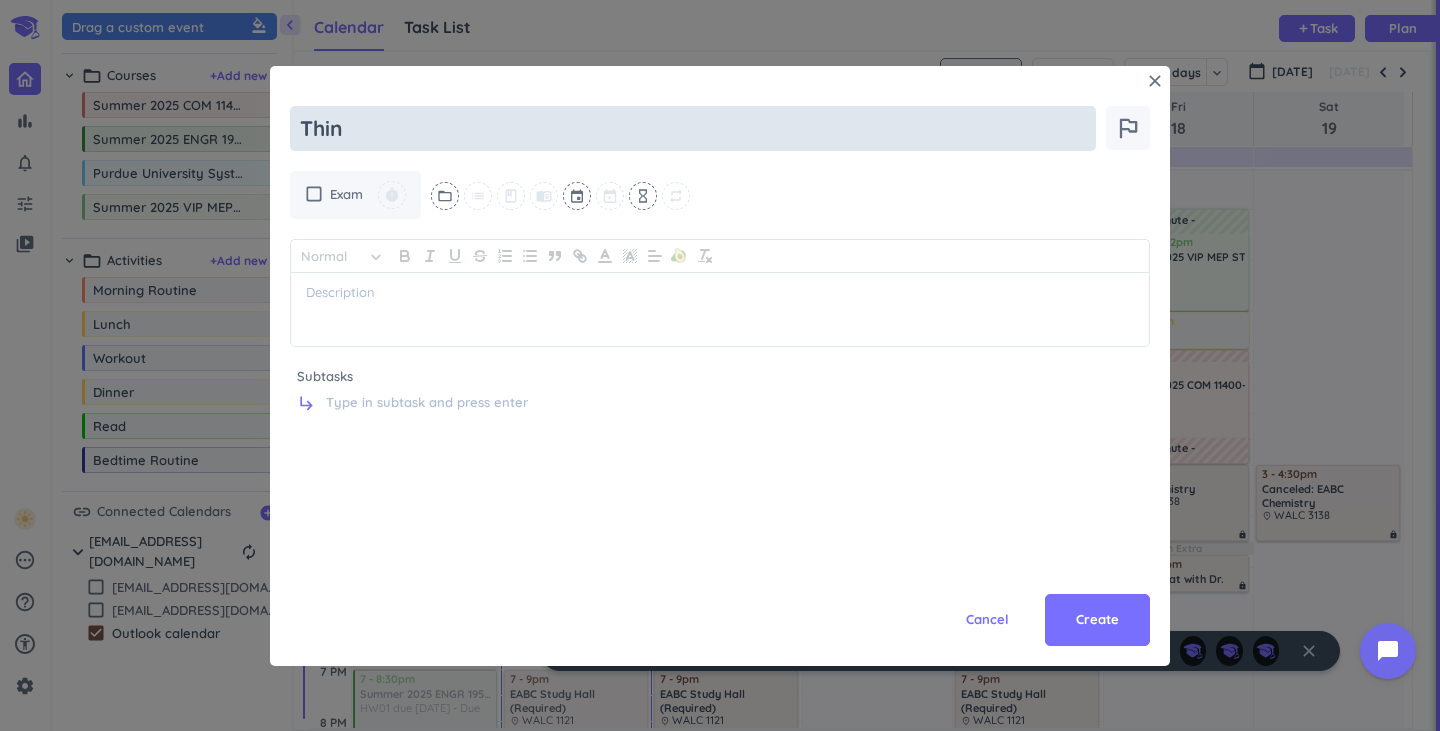 type on "x" 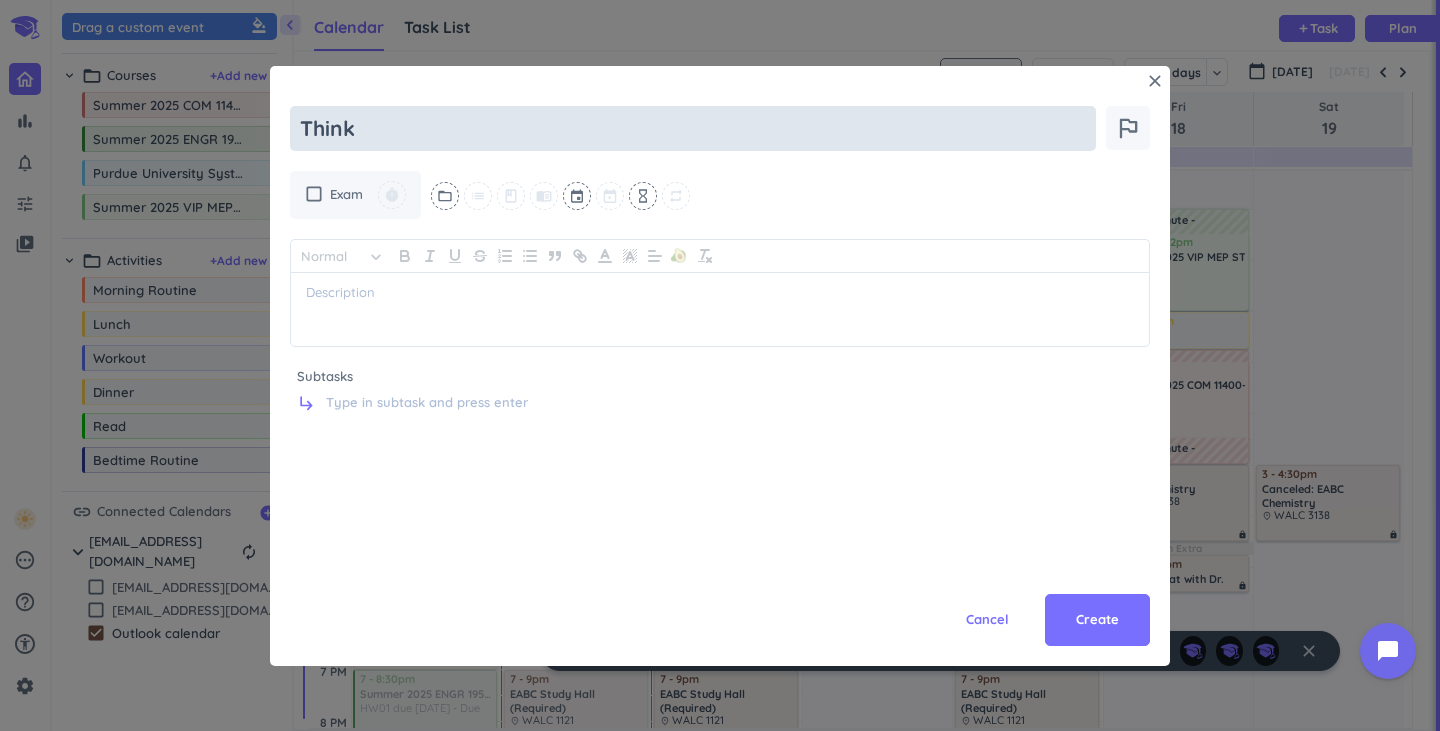 type on "x" 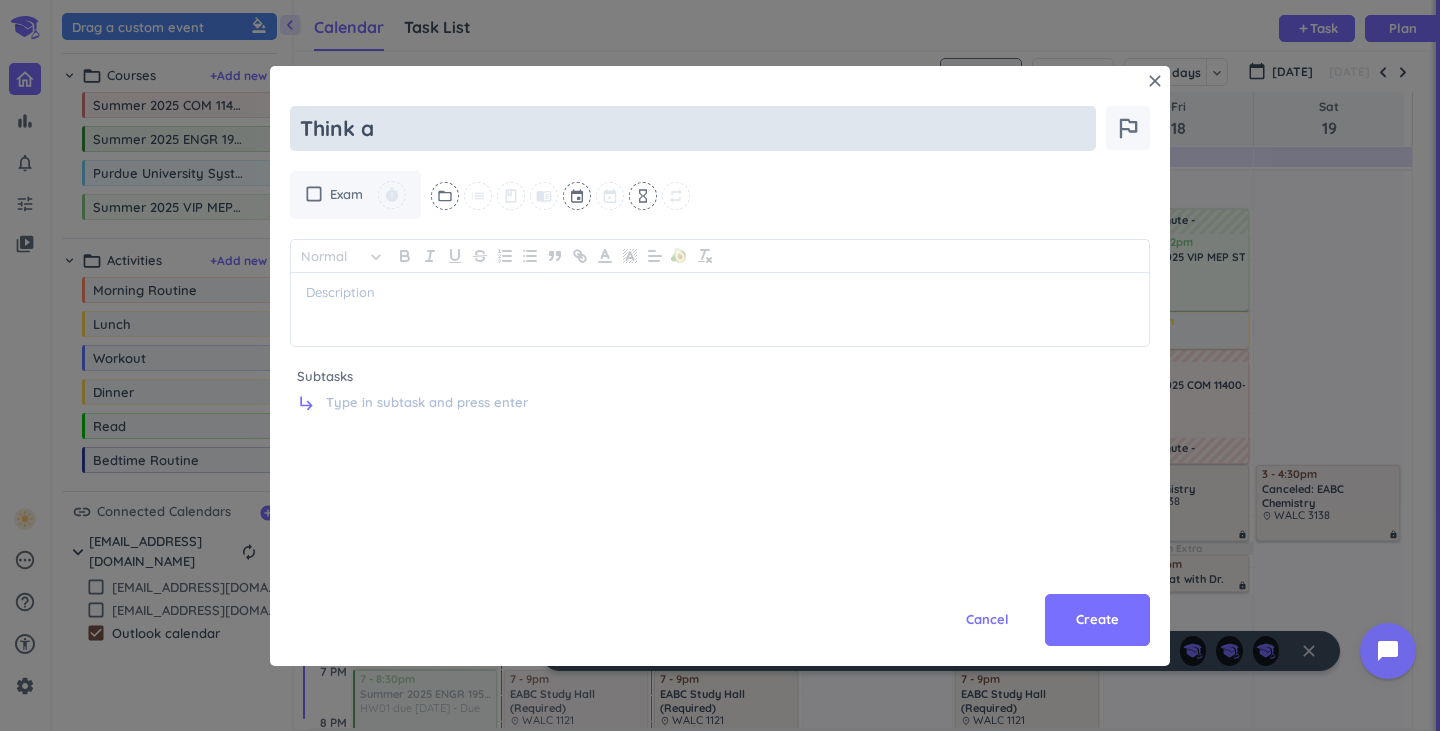 type on "x" 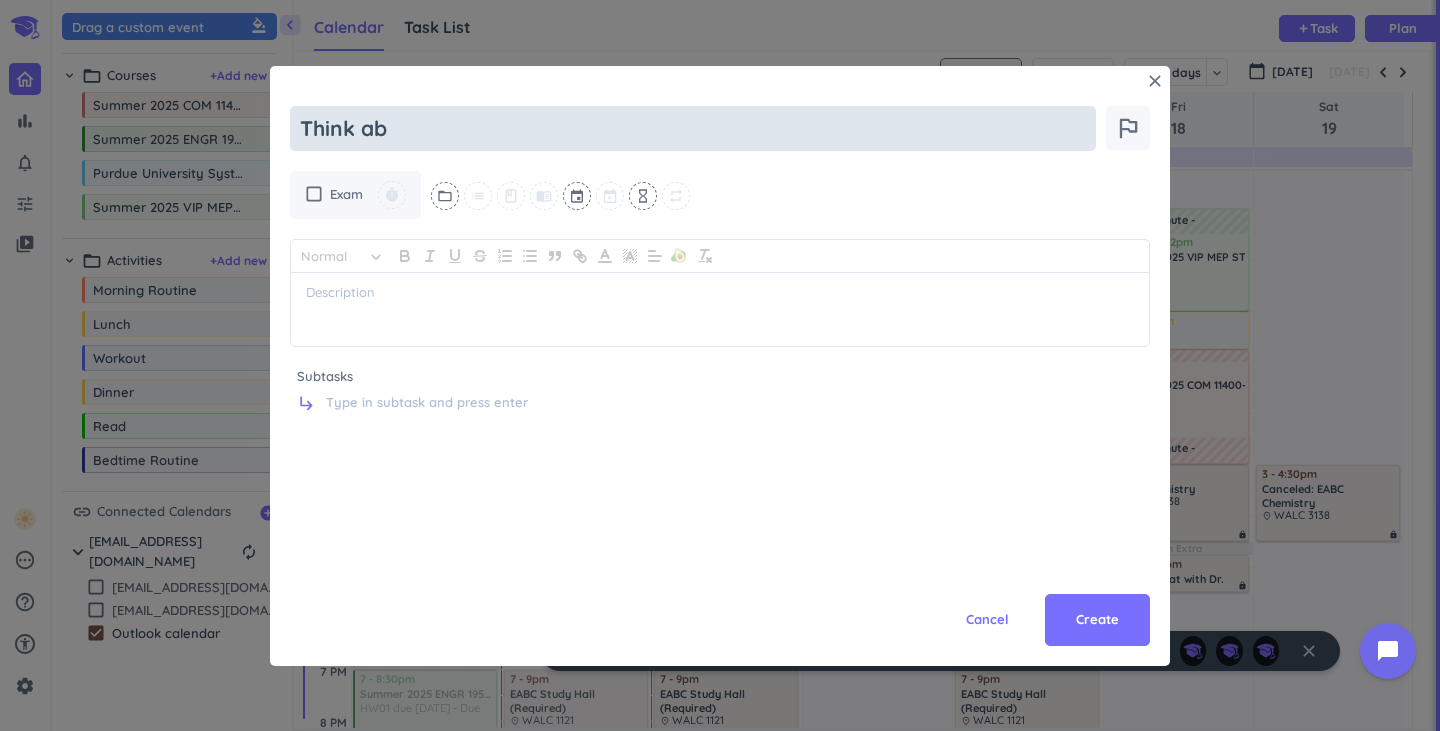 type on "x" 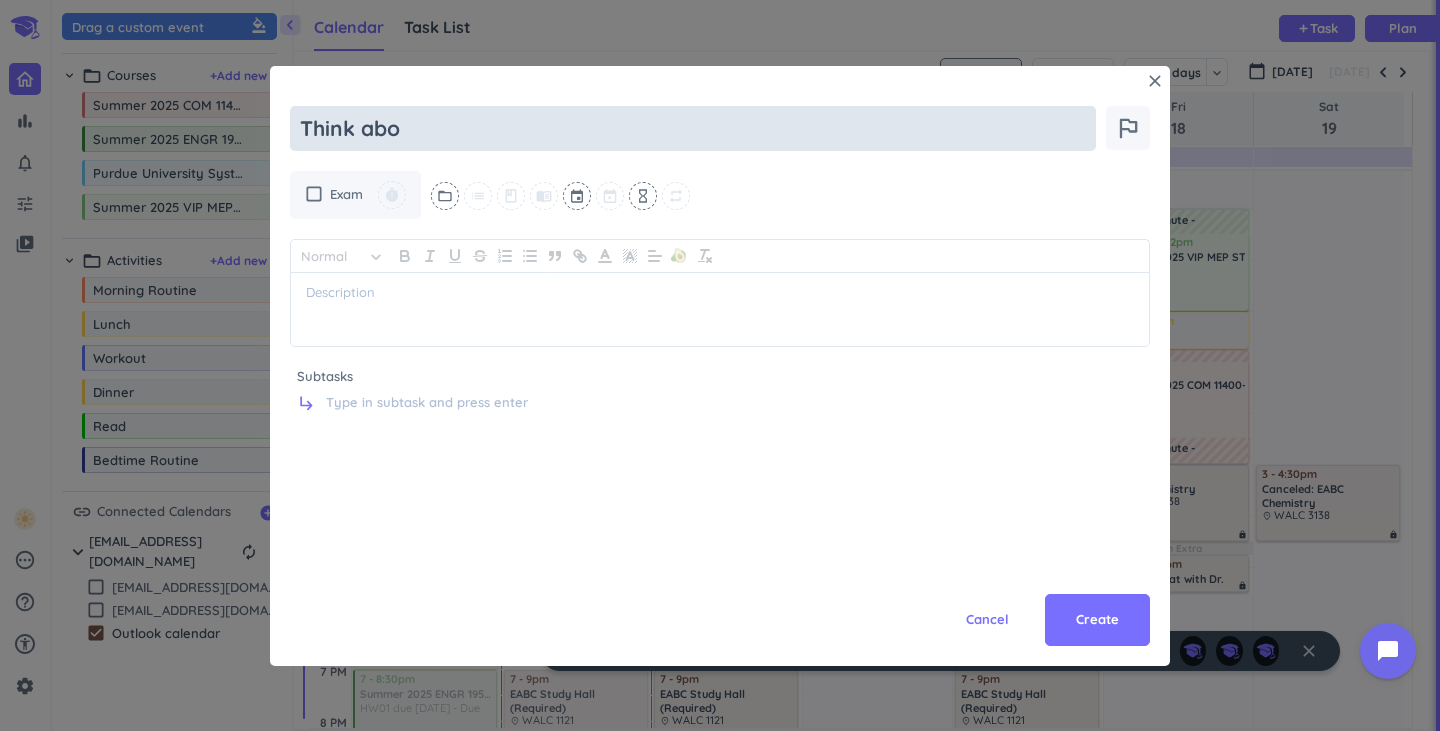 type on "x" 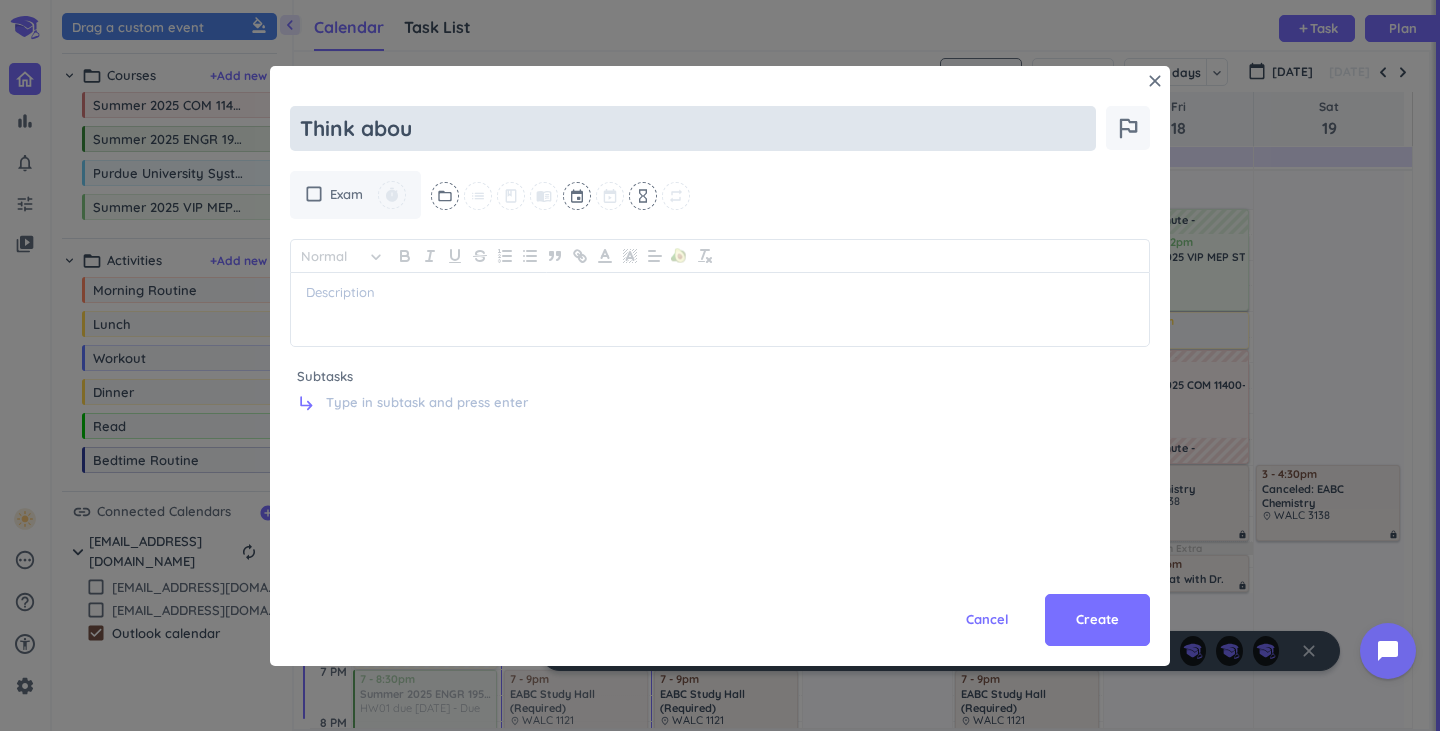 type on "Think about" 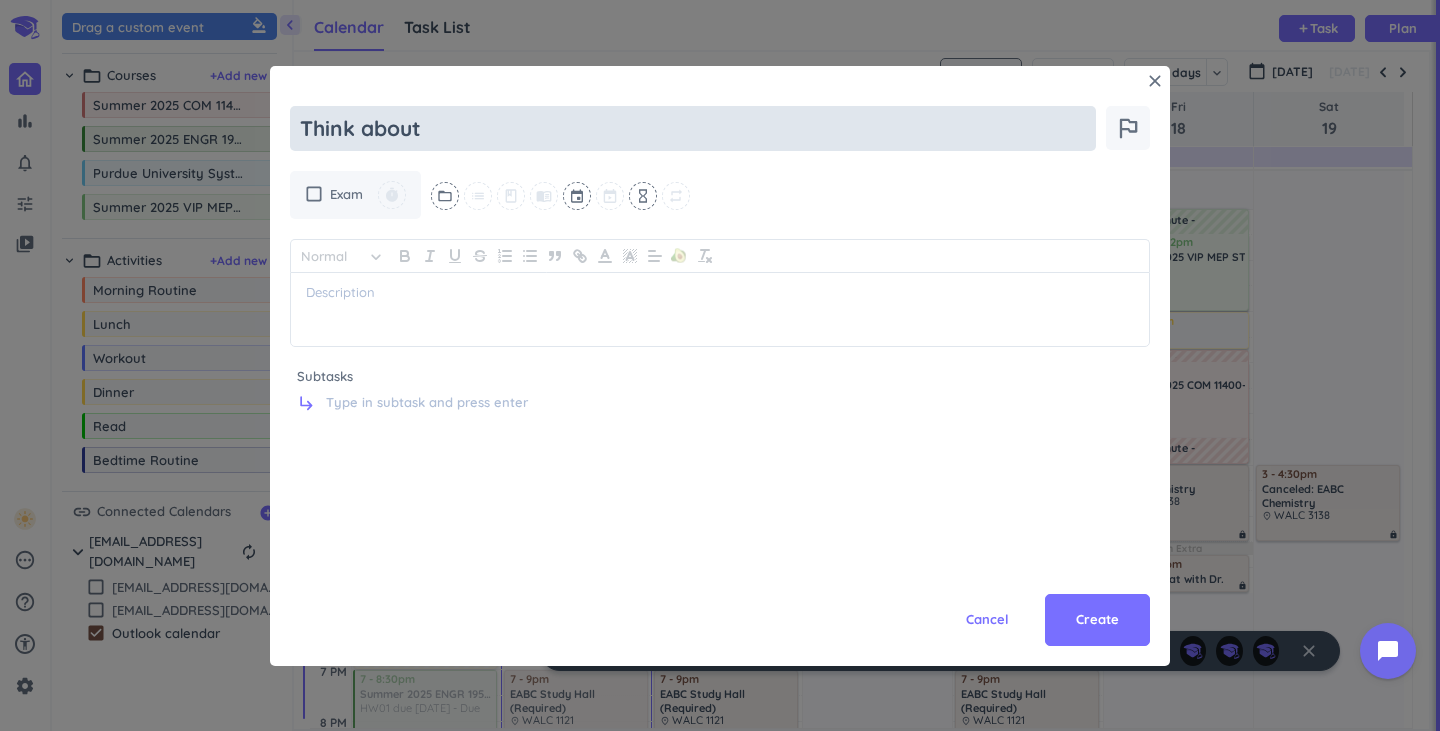 type on "x" 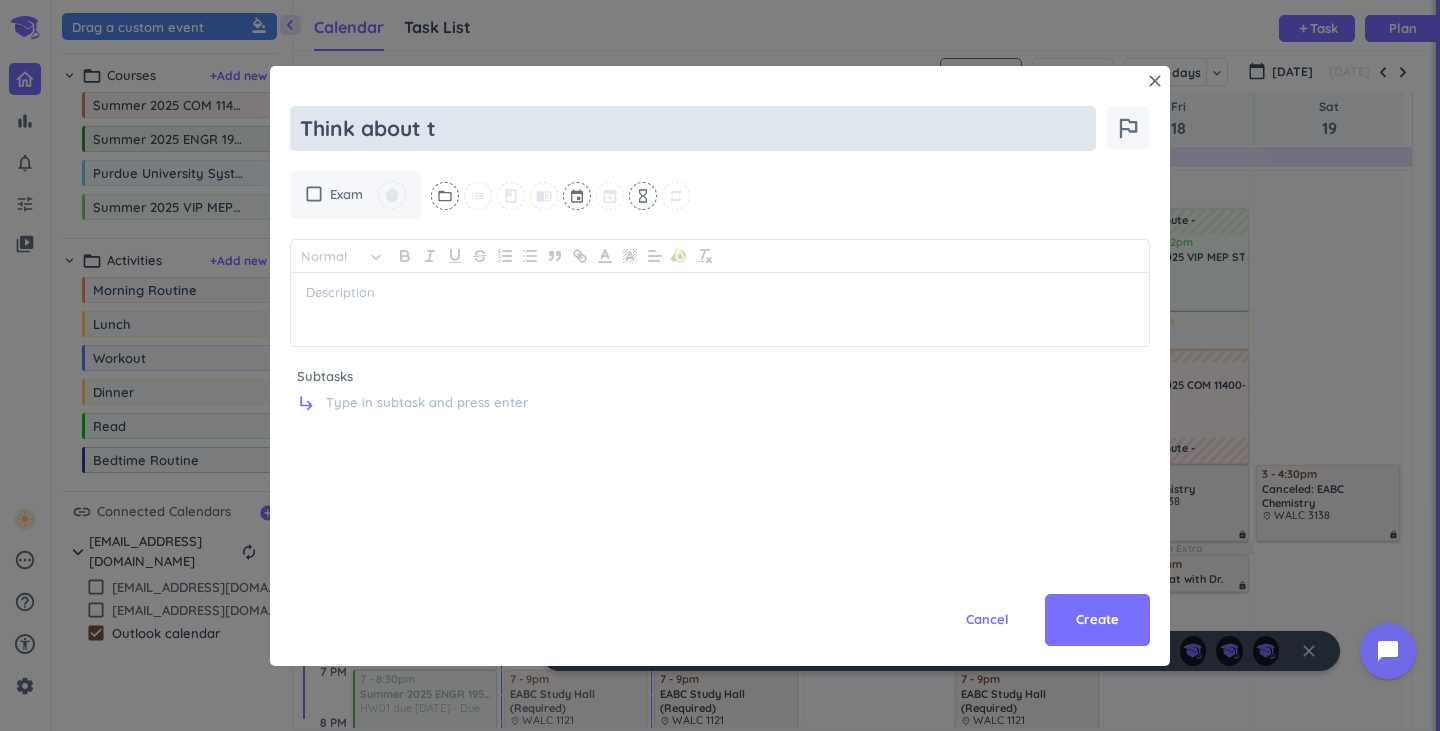 type on "x" 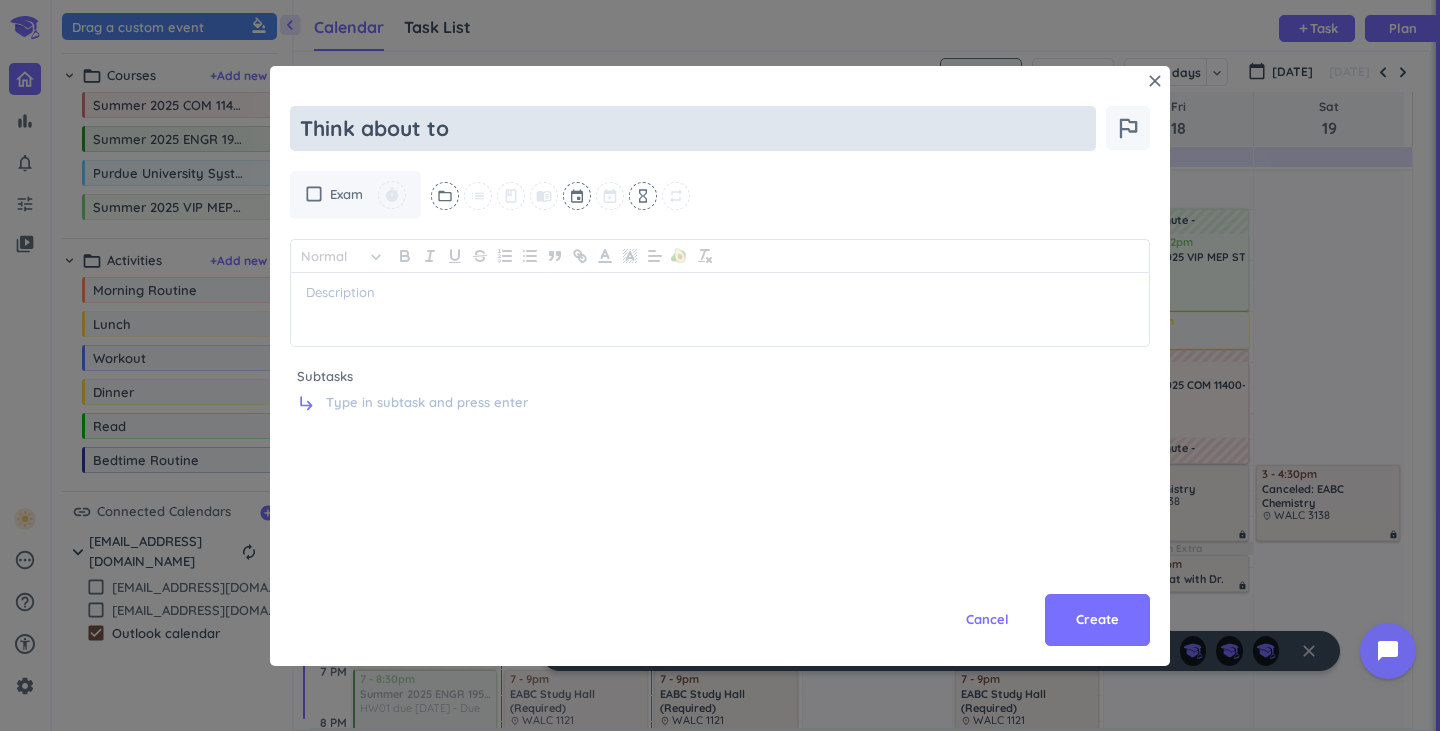 type on "Think about top" 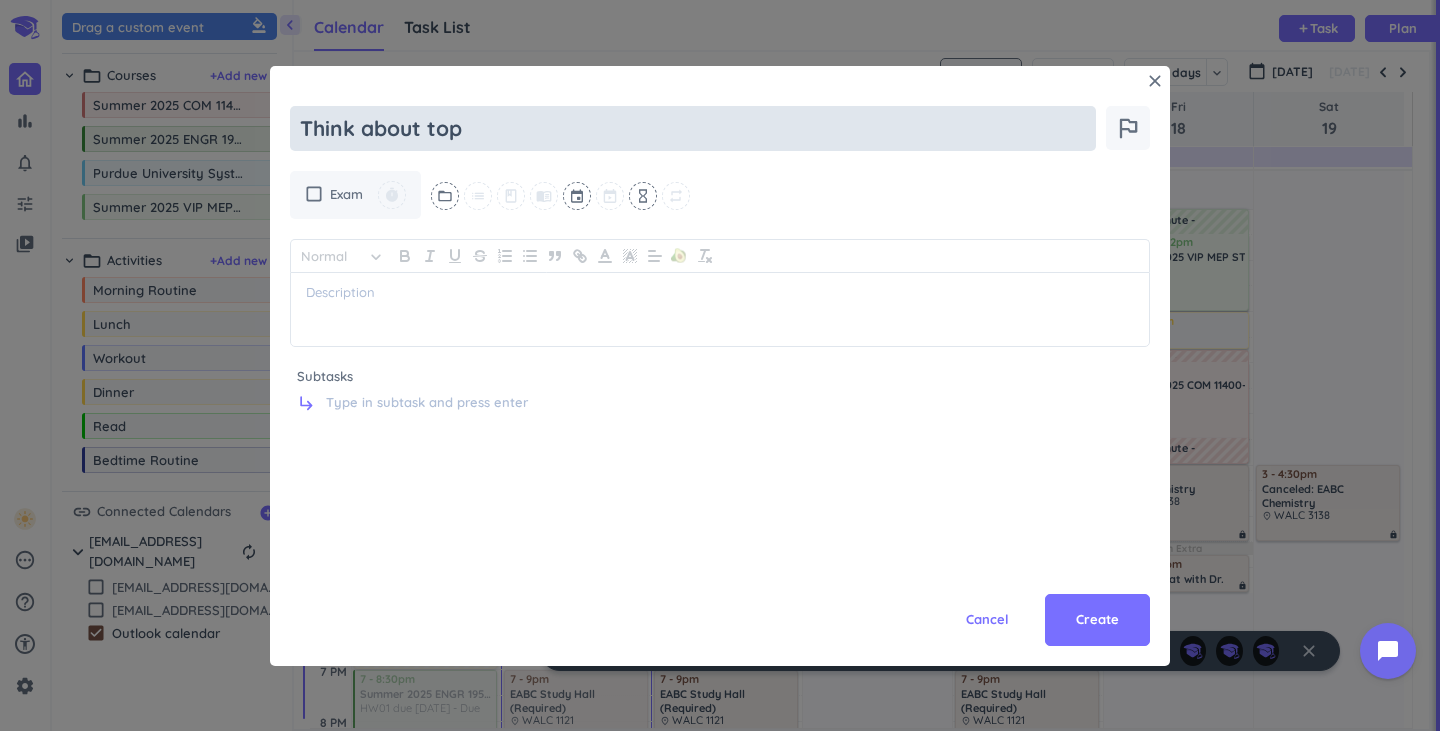 type on "x" 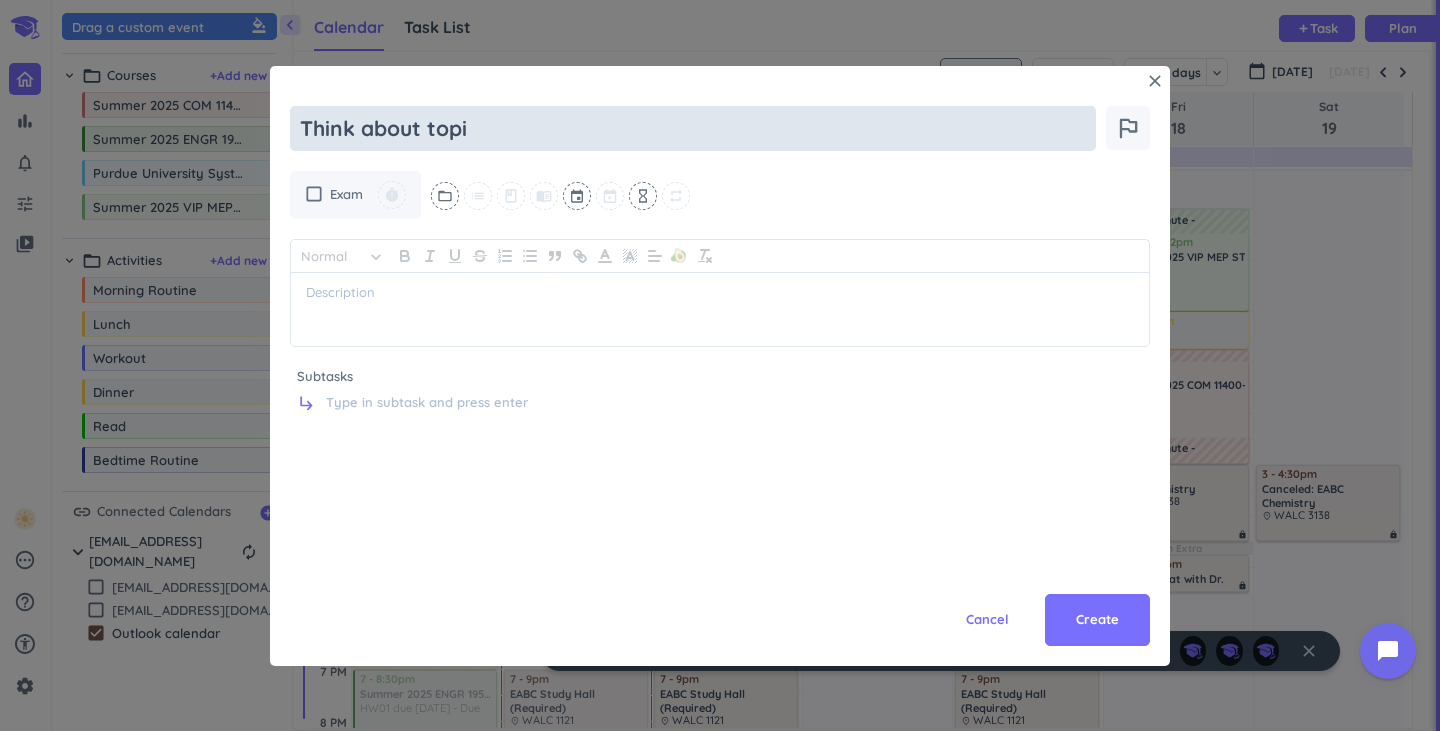 type on "x" 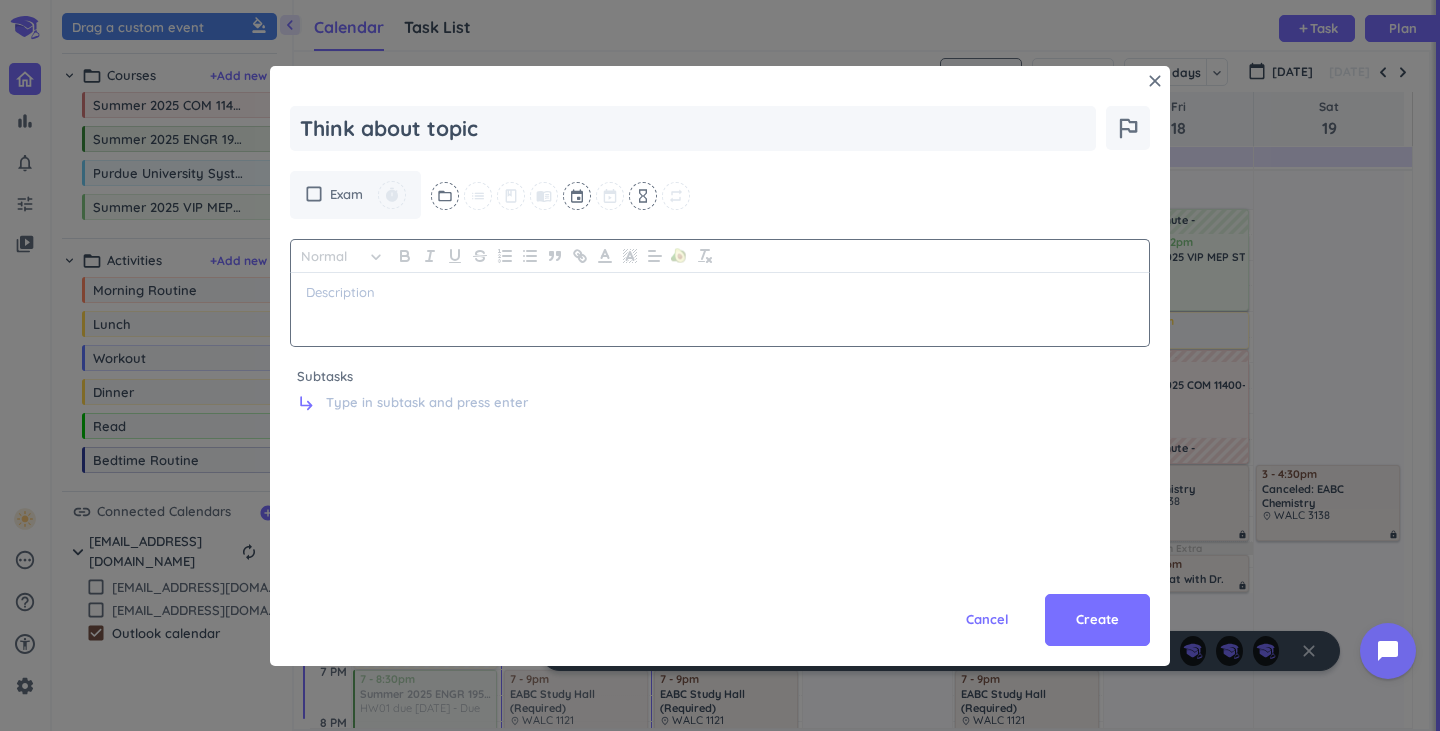 type on "Think about topic" 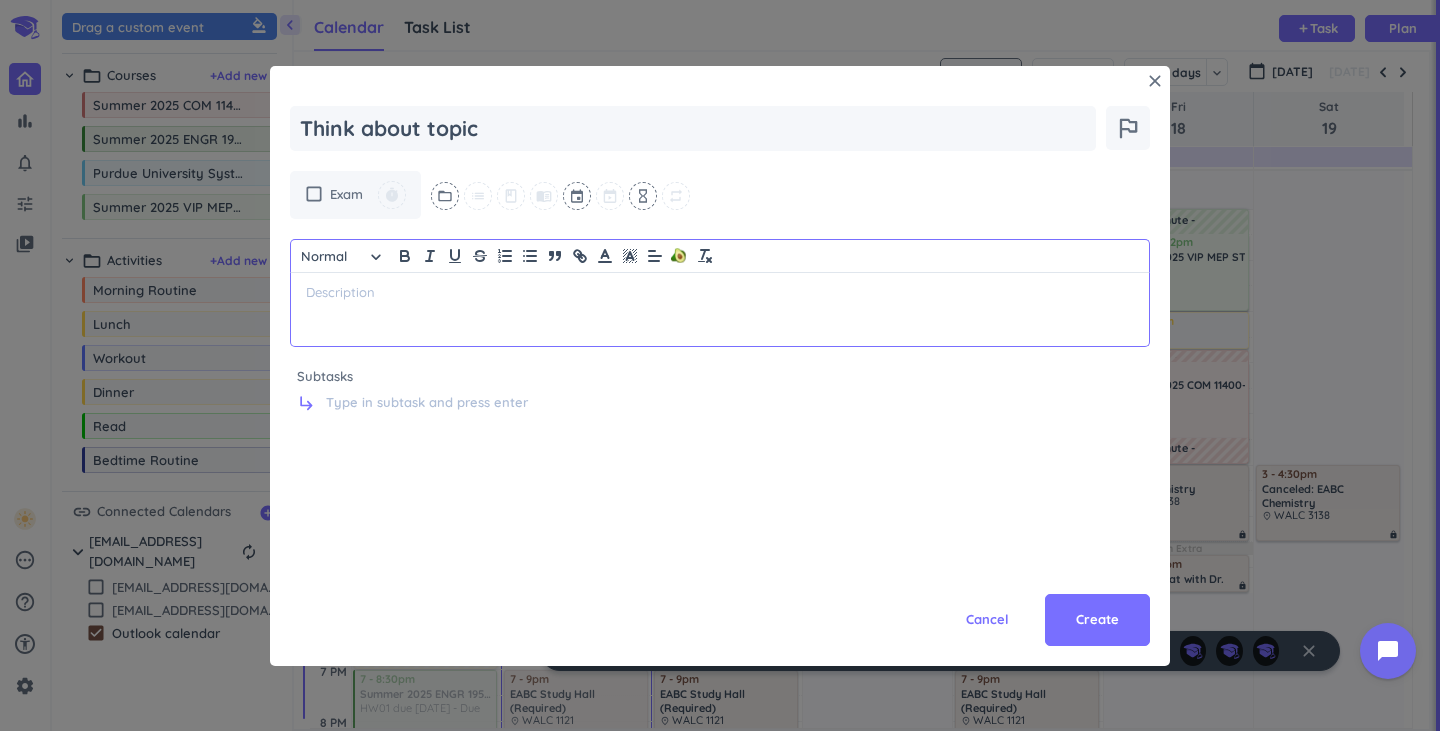 type on "x" 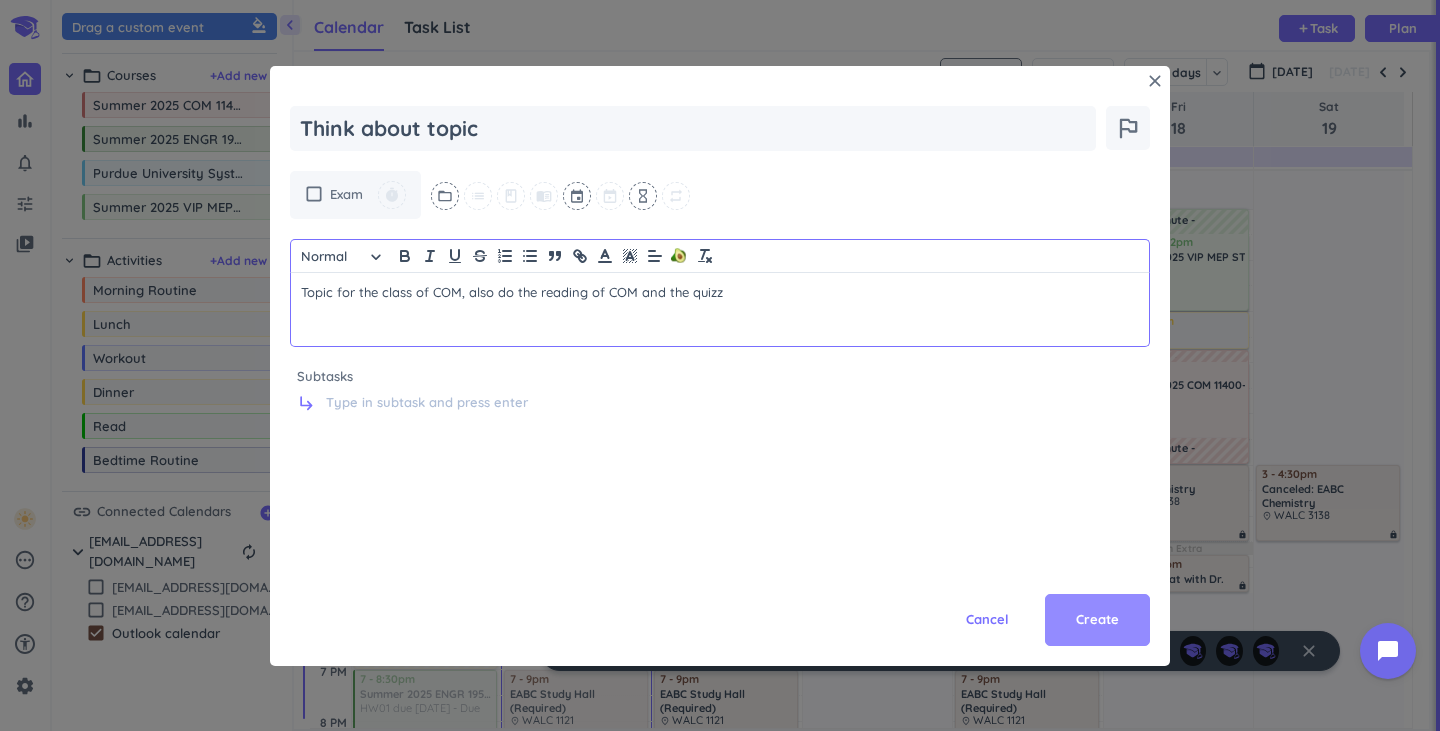 click on "Create" at bounding box center [1097, 620] 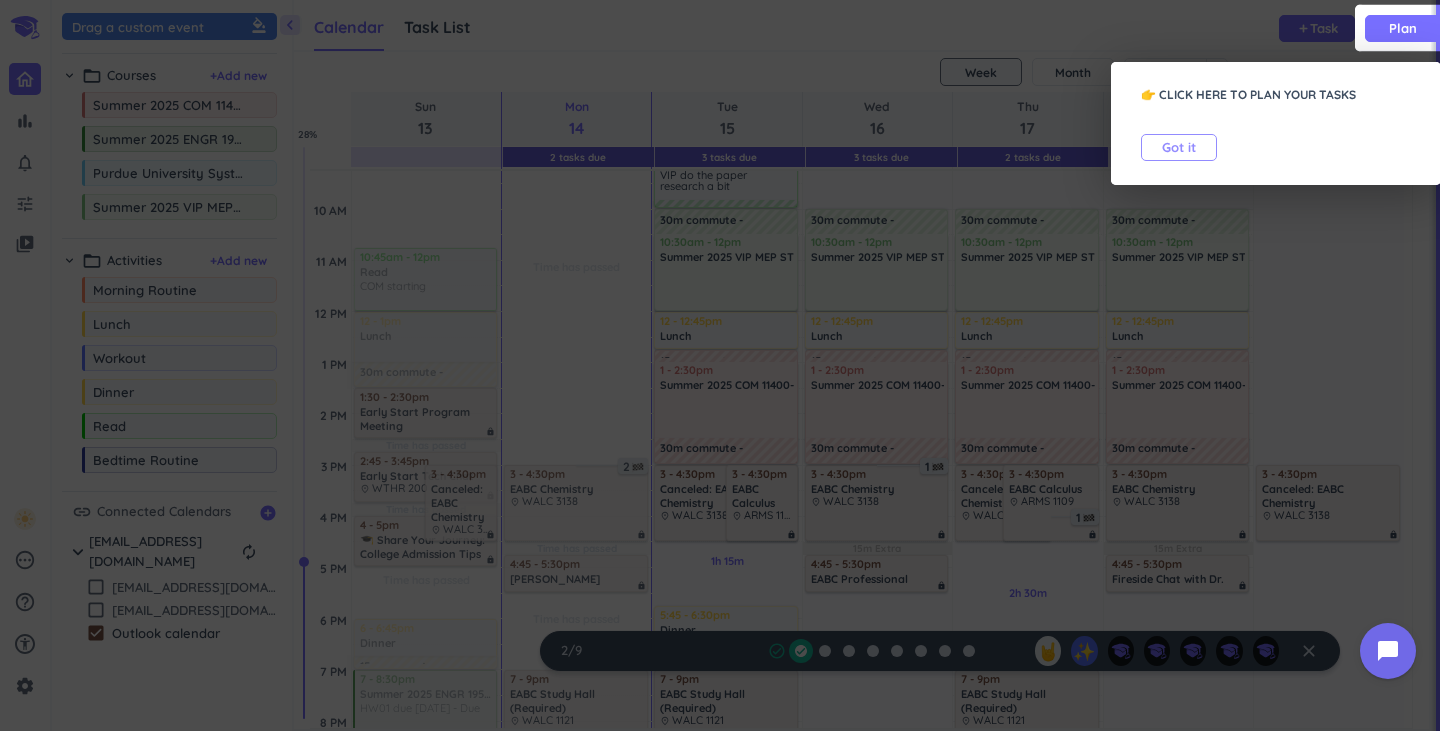 click on "Got it" at bounding box center (1179, 147) 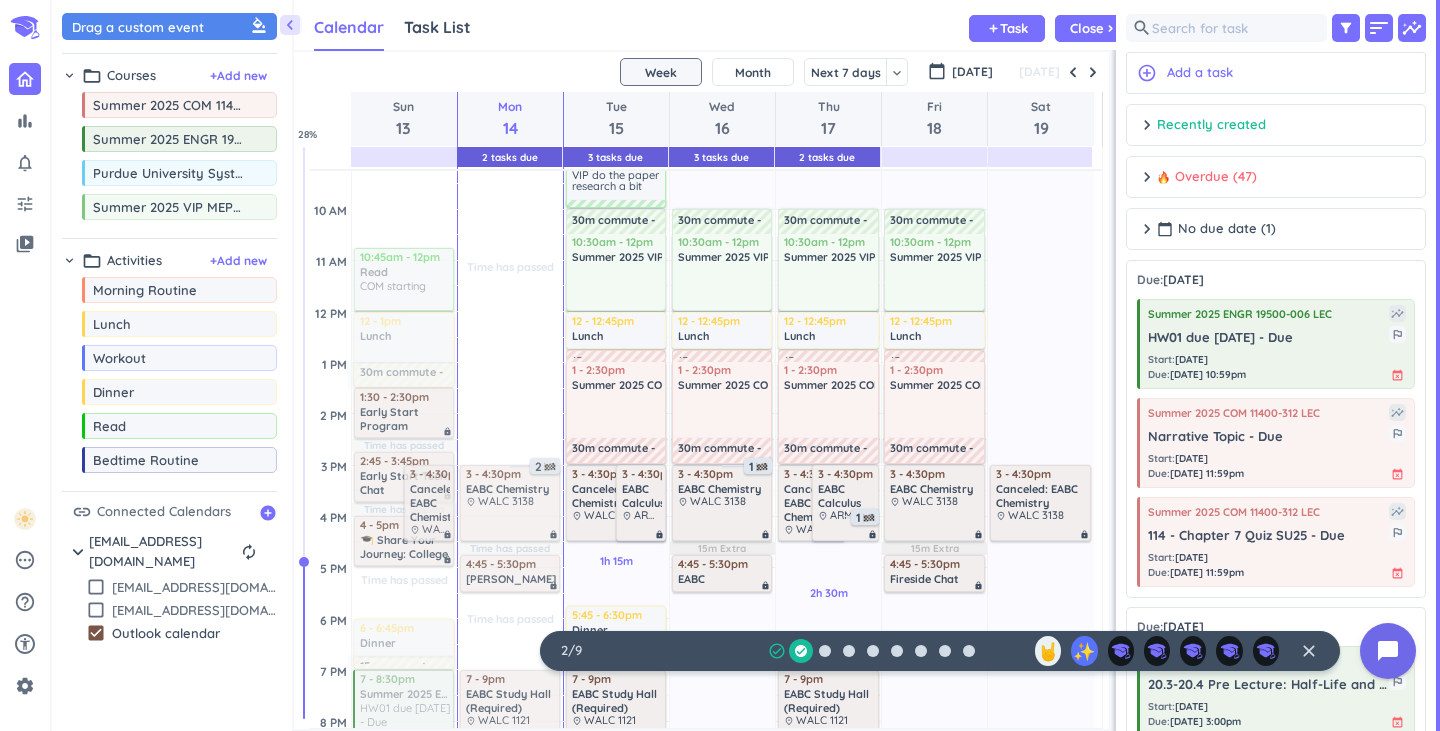scroll, scrollTop: 42, scrollLeft: 809, axis: both 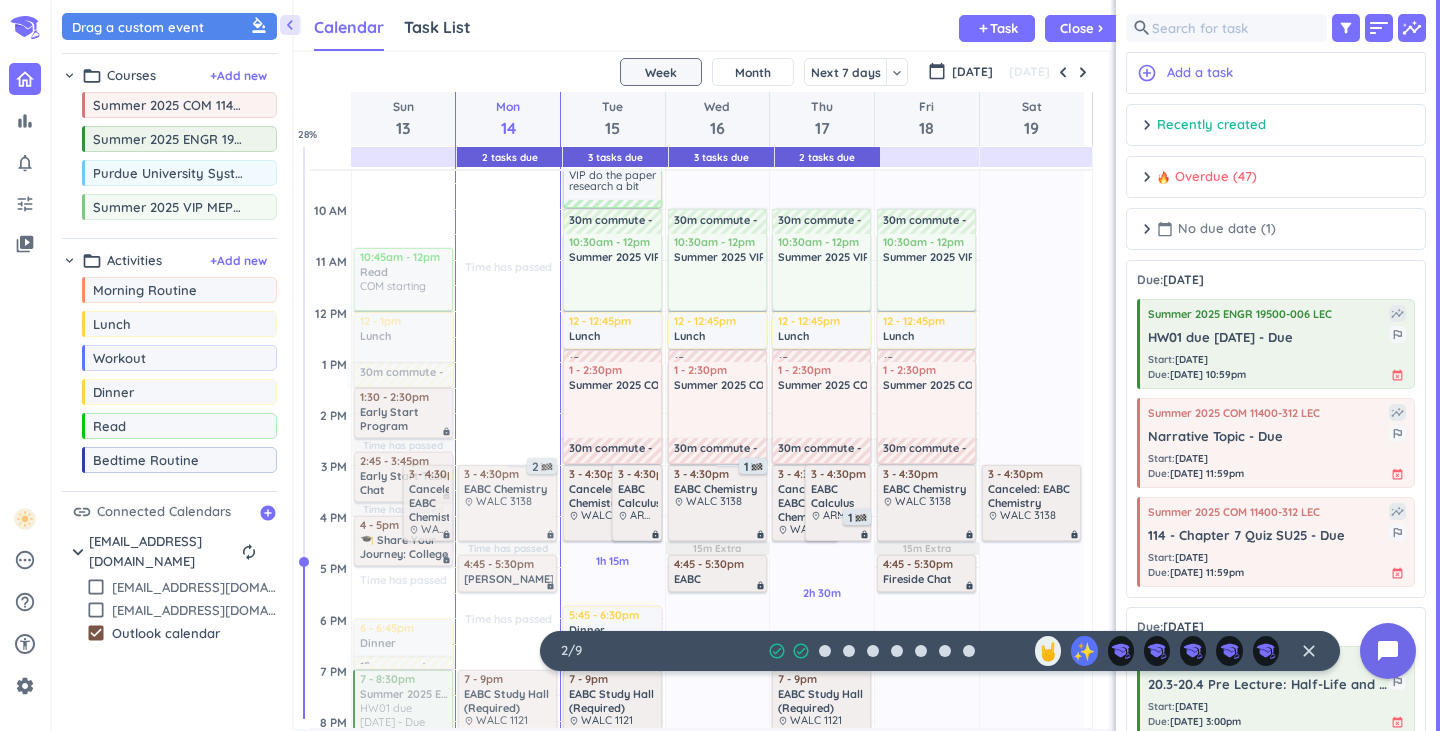 click on "chevron_right calendar_today No due date (1) done Mark all complete" at bounding box center [1276, 234] 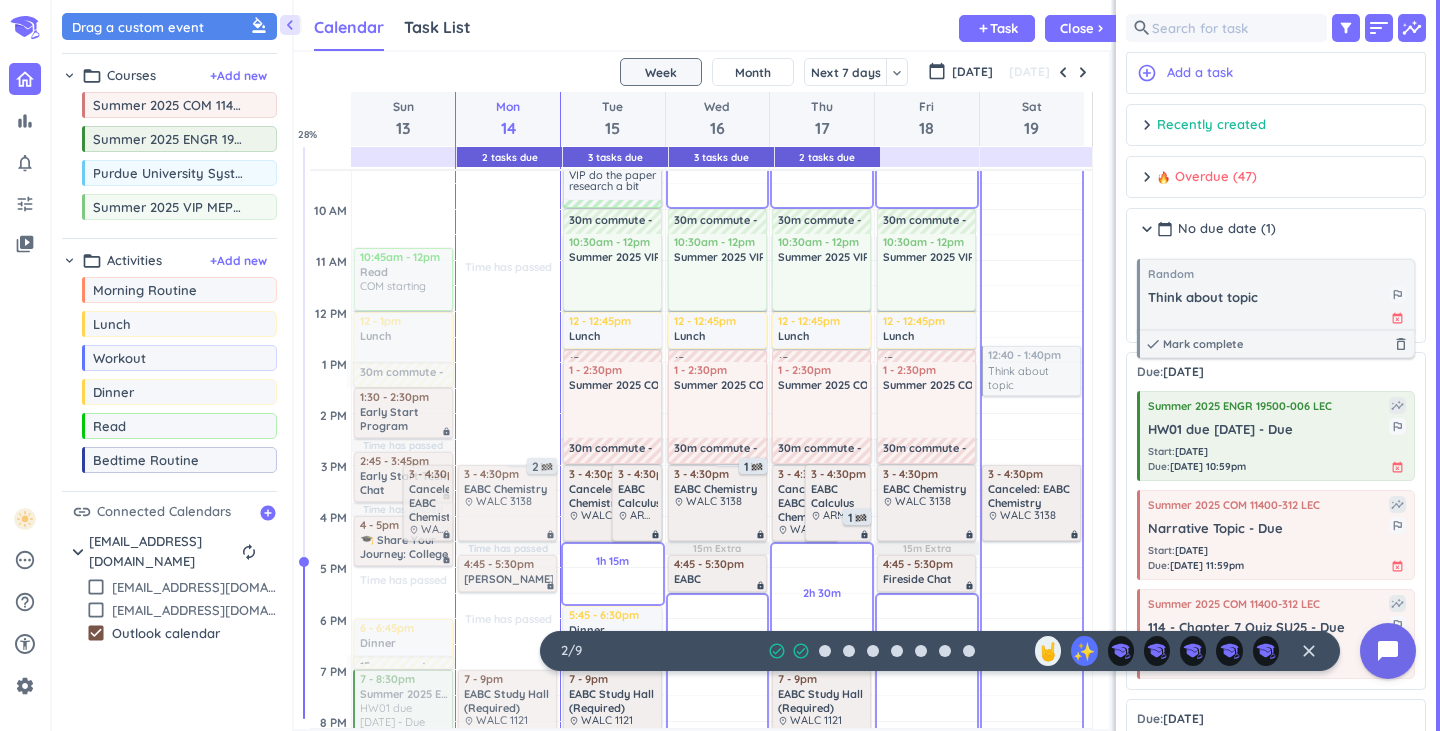 drag, startPoint x: 1216, startPoint y: 301, endPoint x: 1199, endPoint y: 313, distance: 20.808653 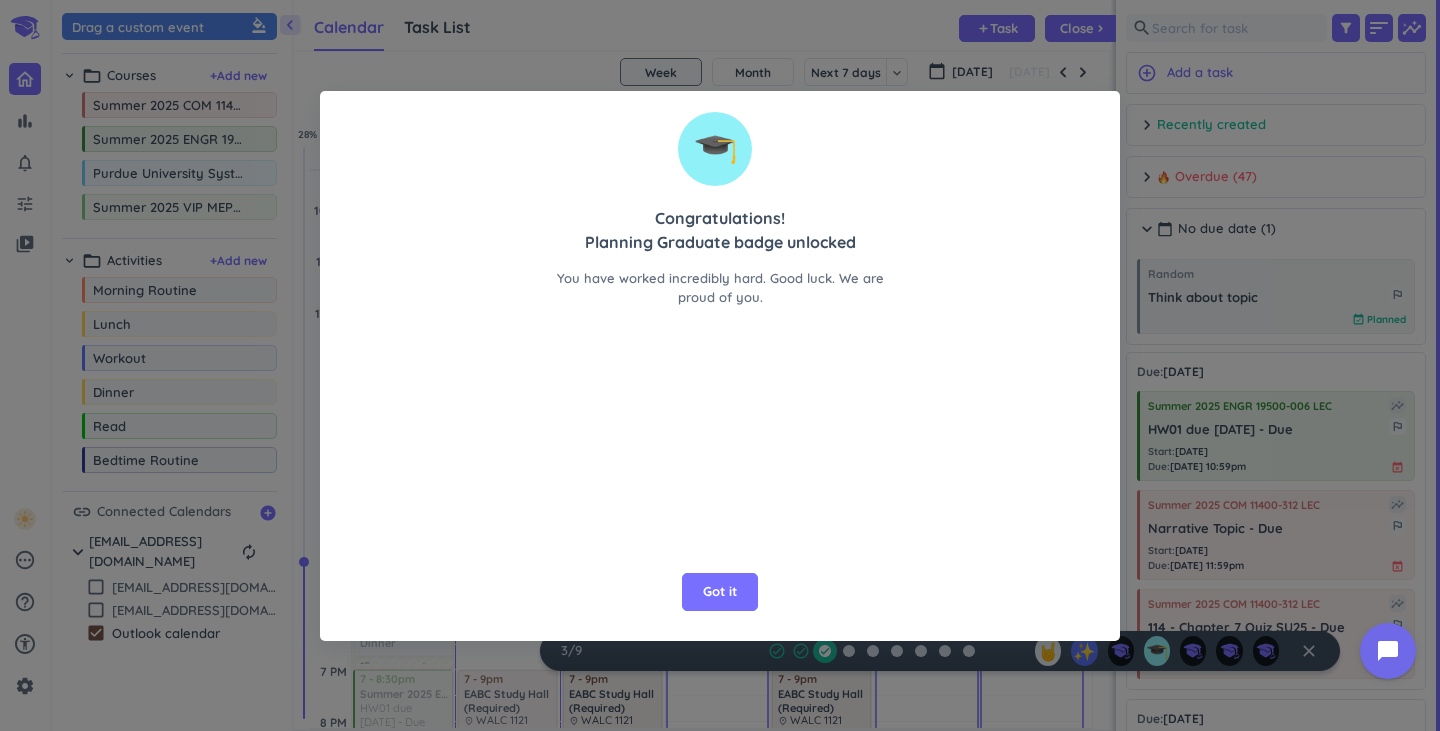 drag, startPoint x: 1169, startPoint y: 324, endPoint x: 1133, endPoint y: 364, distance: 53.814495 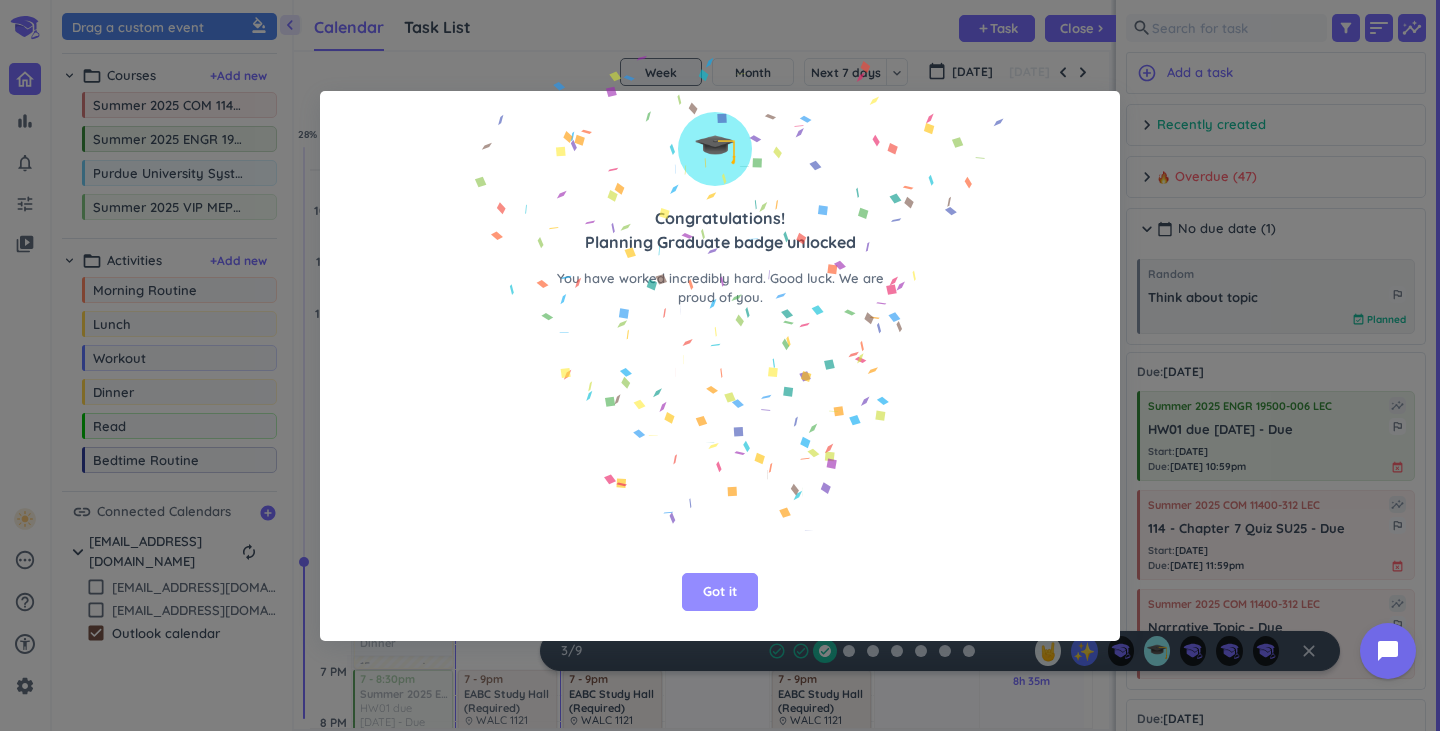 click on "Got it" at bounding box center [720, 592] 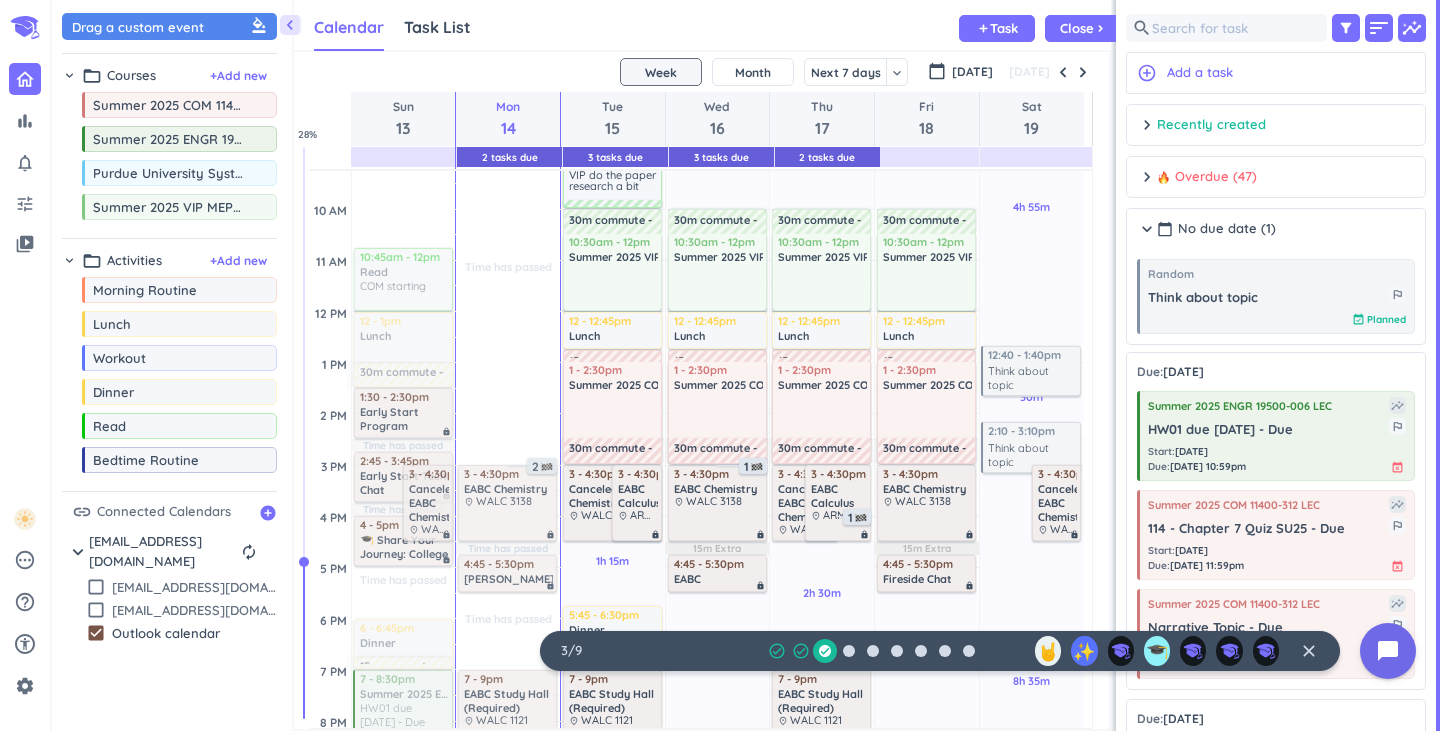 scroll, scrollTop: 273, scrollLeft: 0, axis: vertical 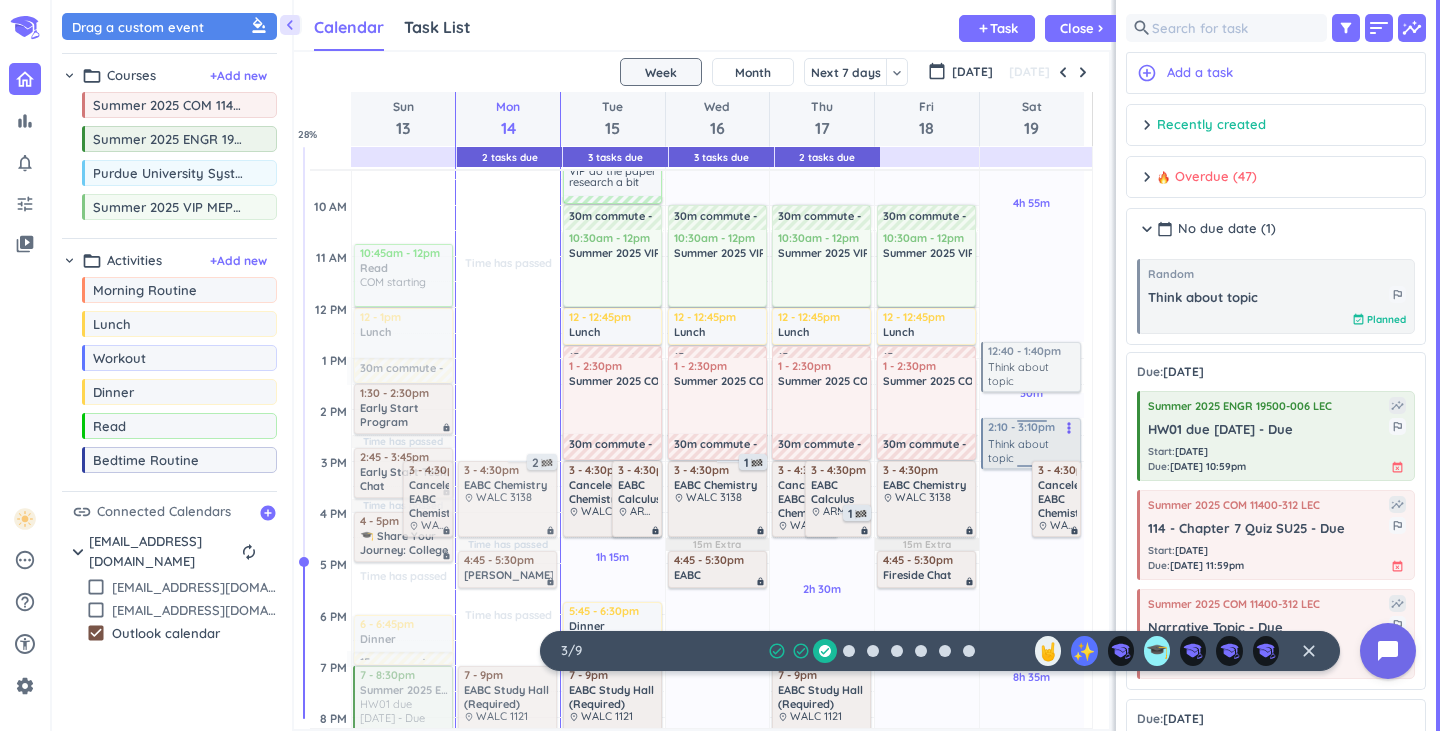 click on "Random" at bounding box center [1033, 436] 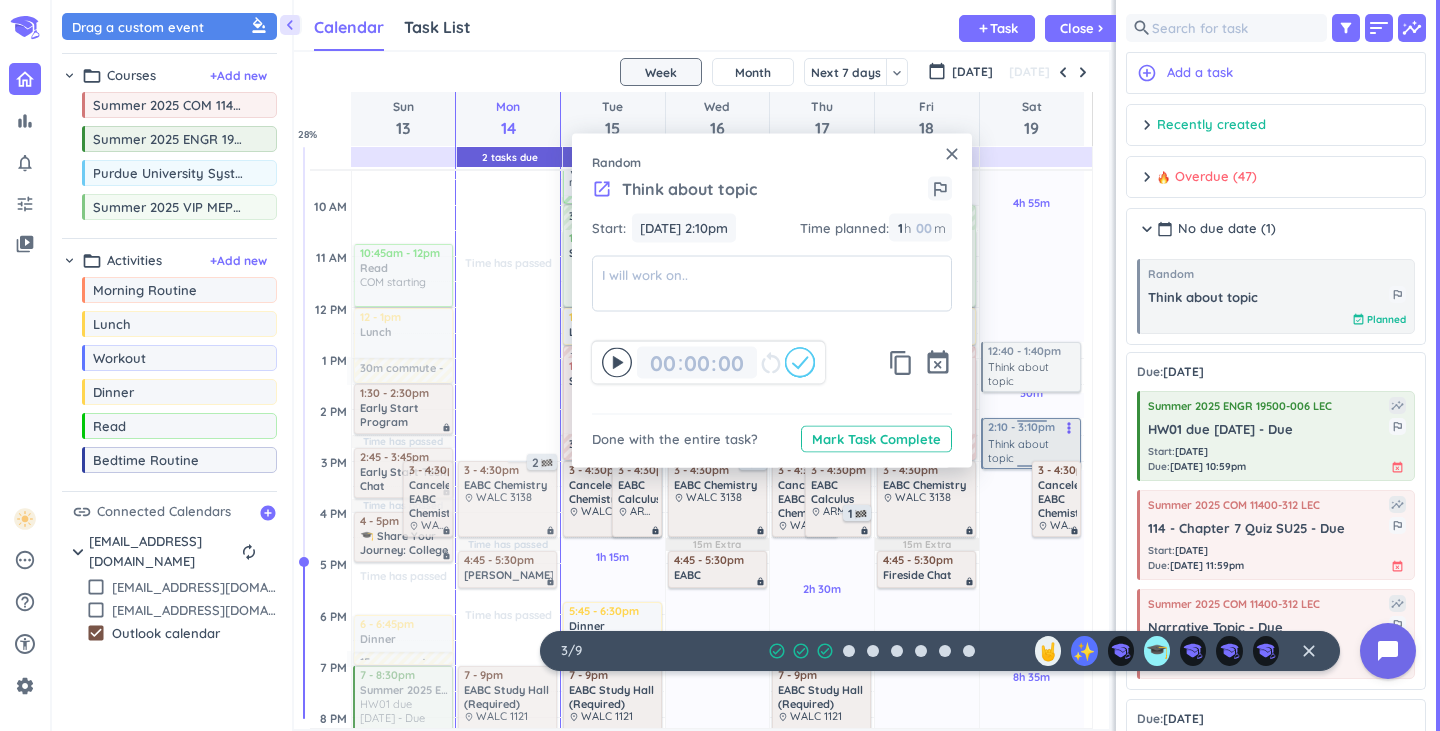 click at bounding box center [1032, 424] 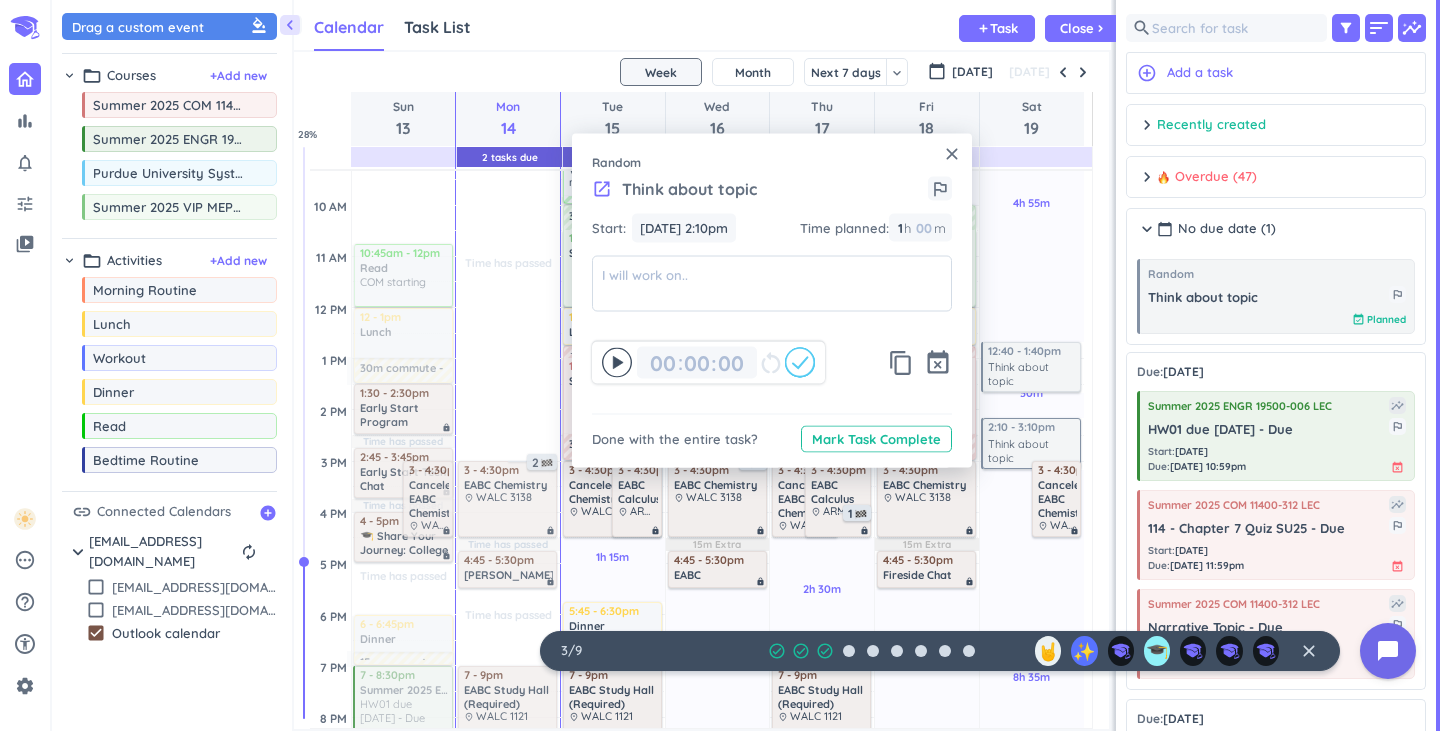 click on "close" at bounding box center [952, 154] 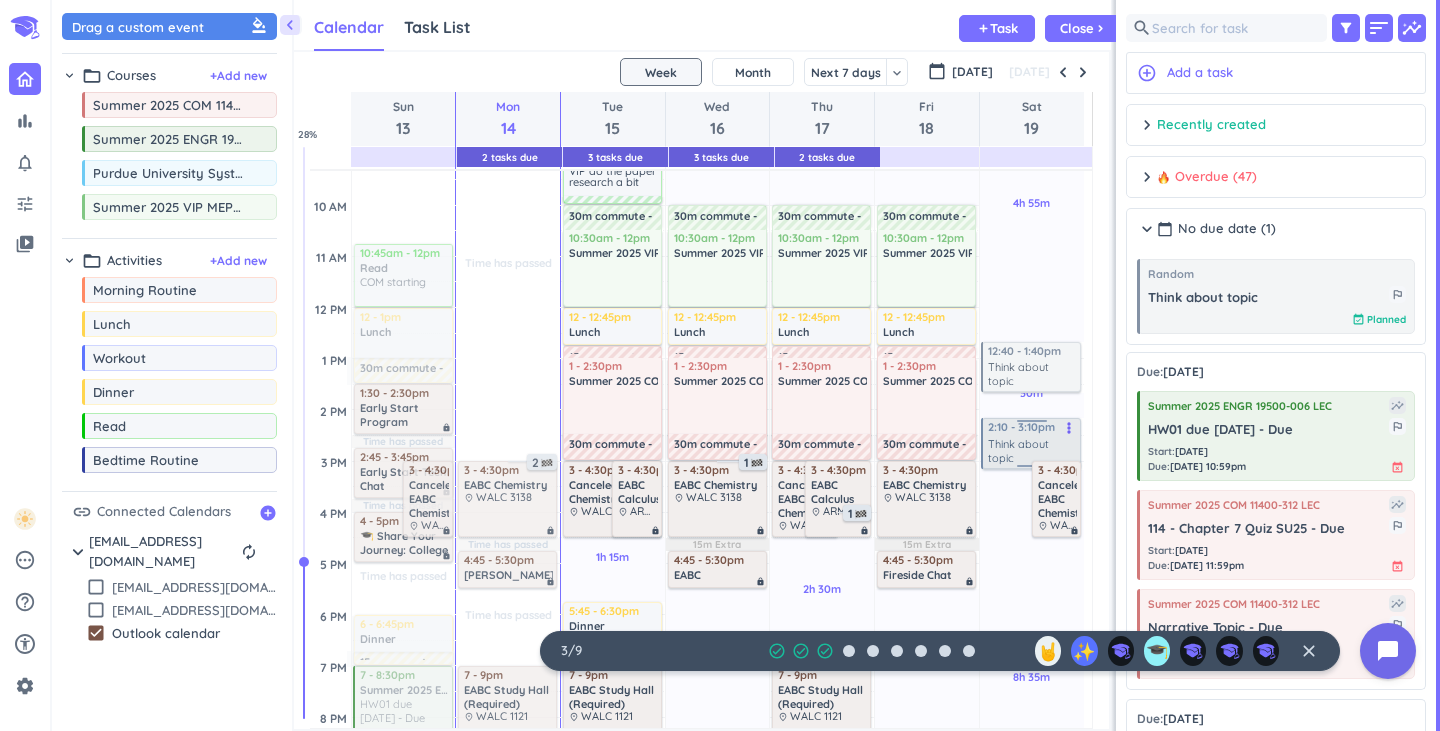 click at bounding box center [1032, 424] 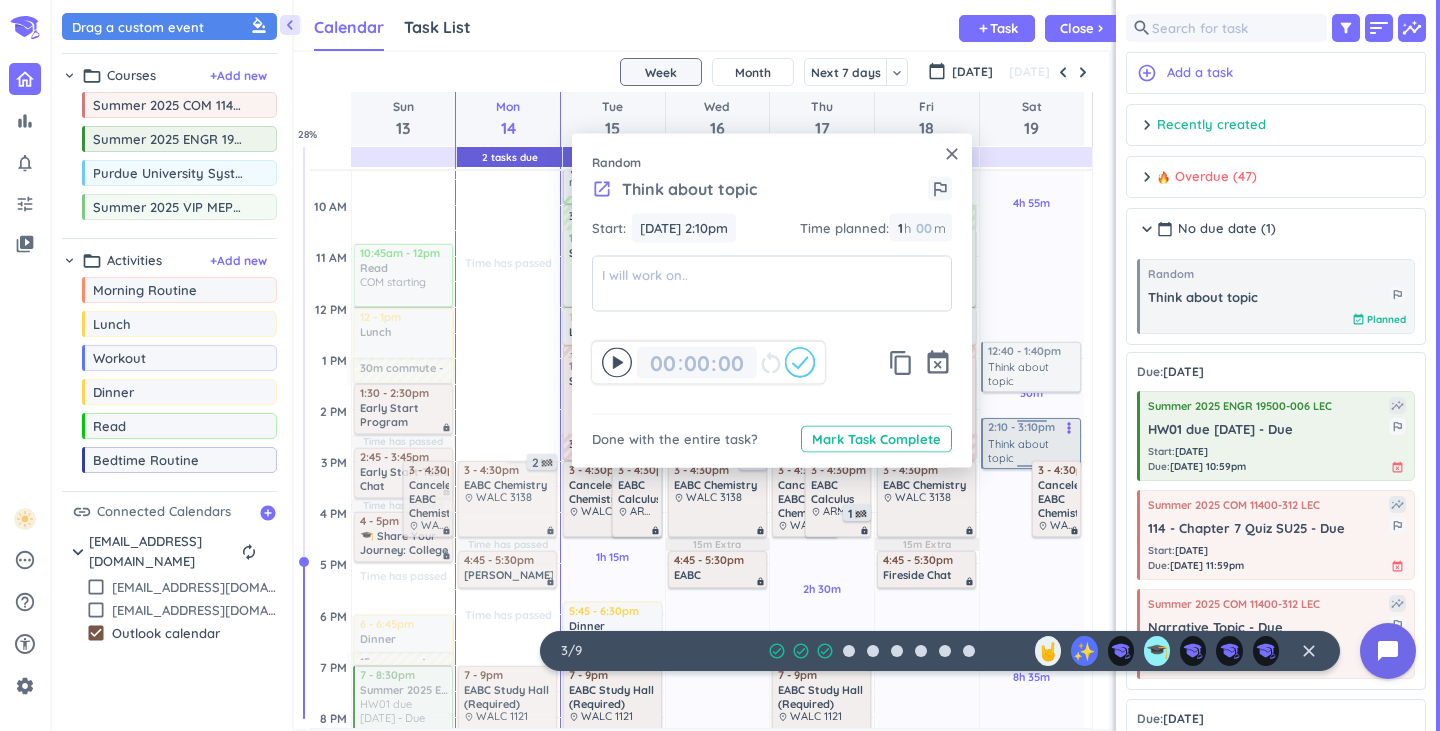 click on "more_vert" at bounding box center (1069, 428) 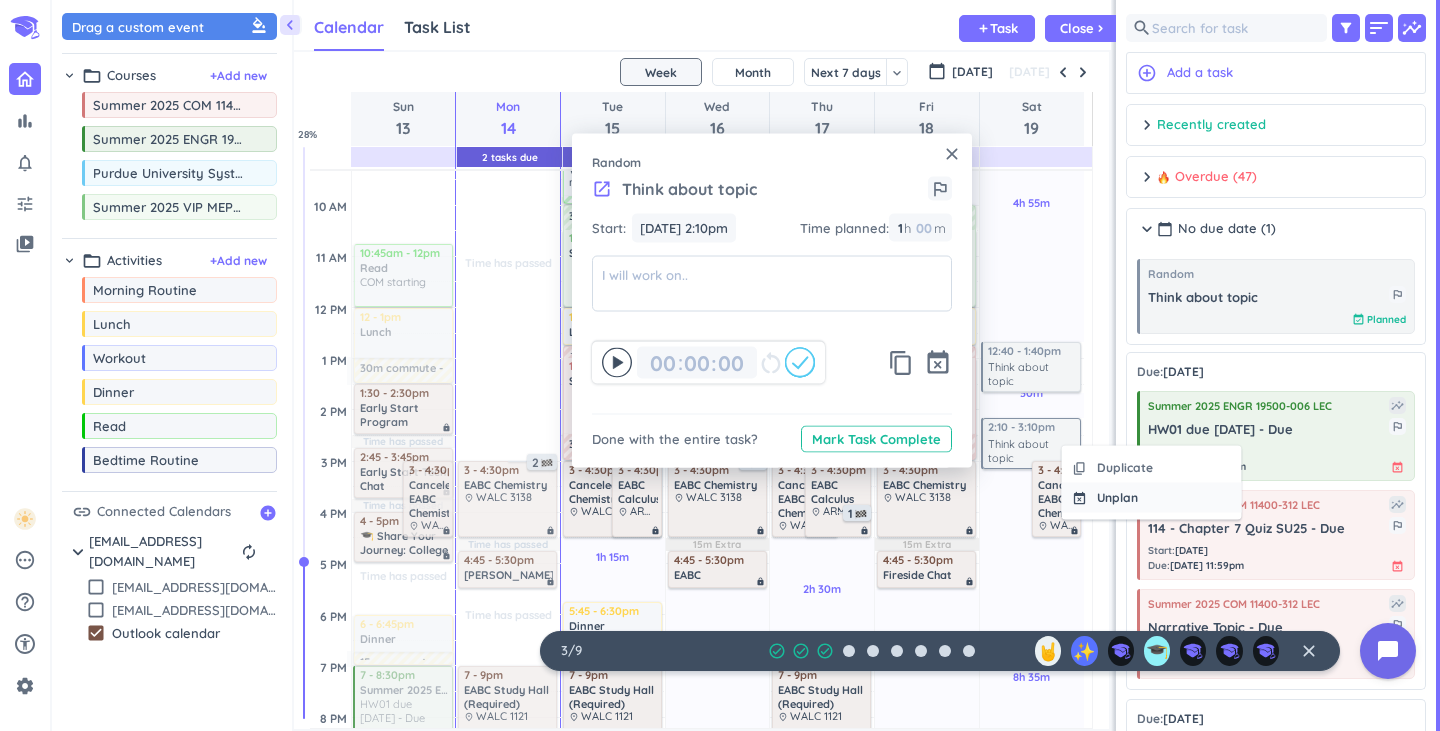 click on "Unplan" at bounding box center (1117, 498) 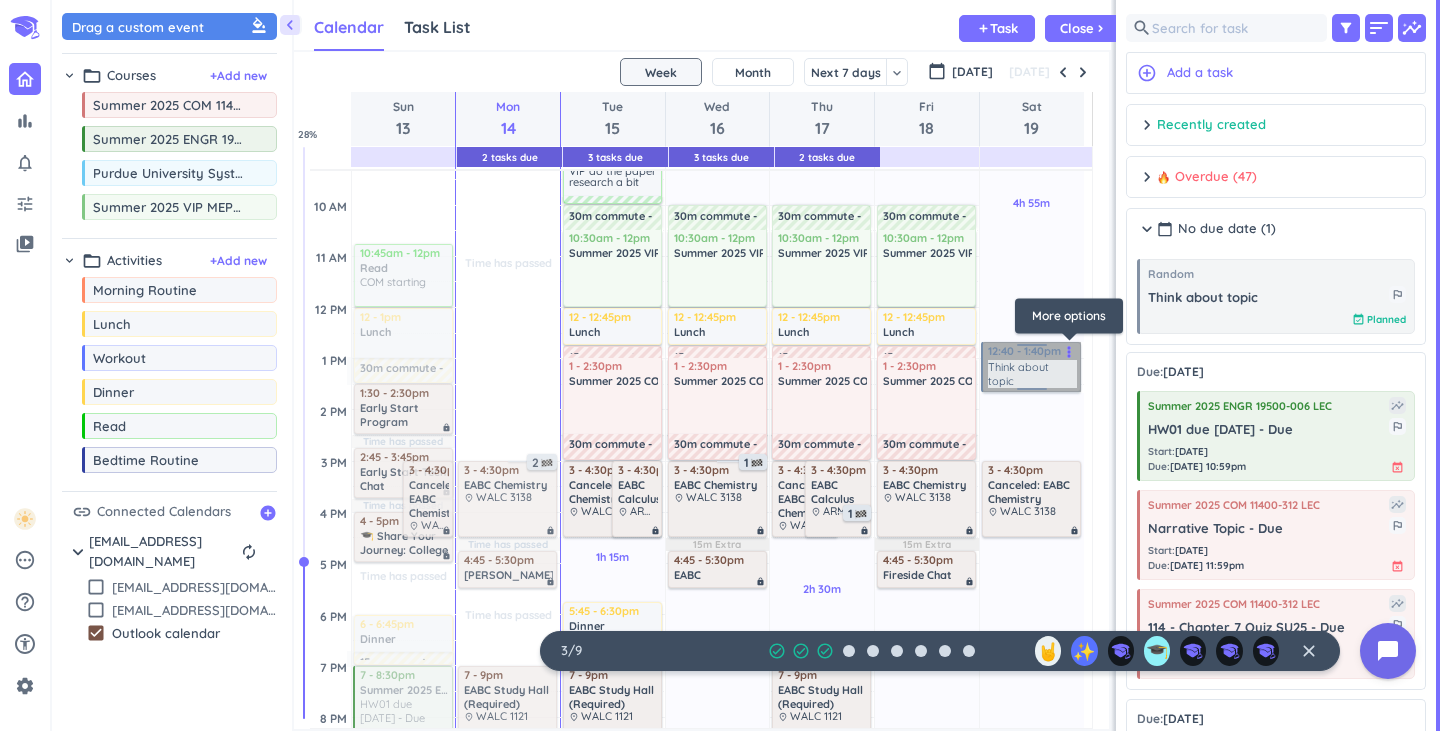 click on "12:40 - 1:40pm Random Think about topic more_vert" at bounding box center [1032, 367] 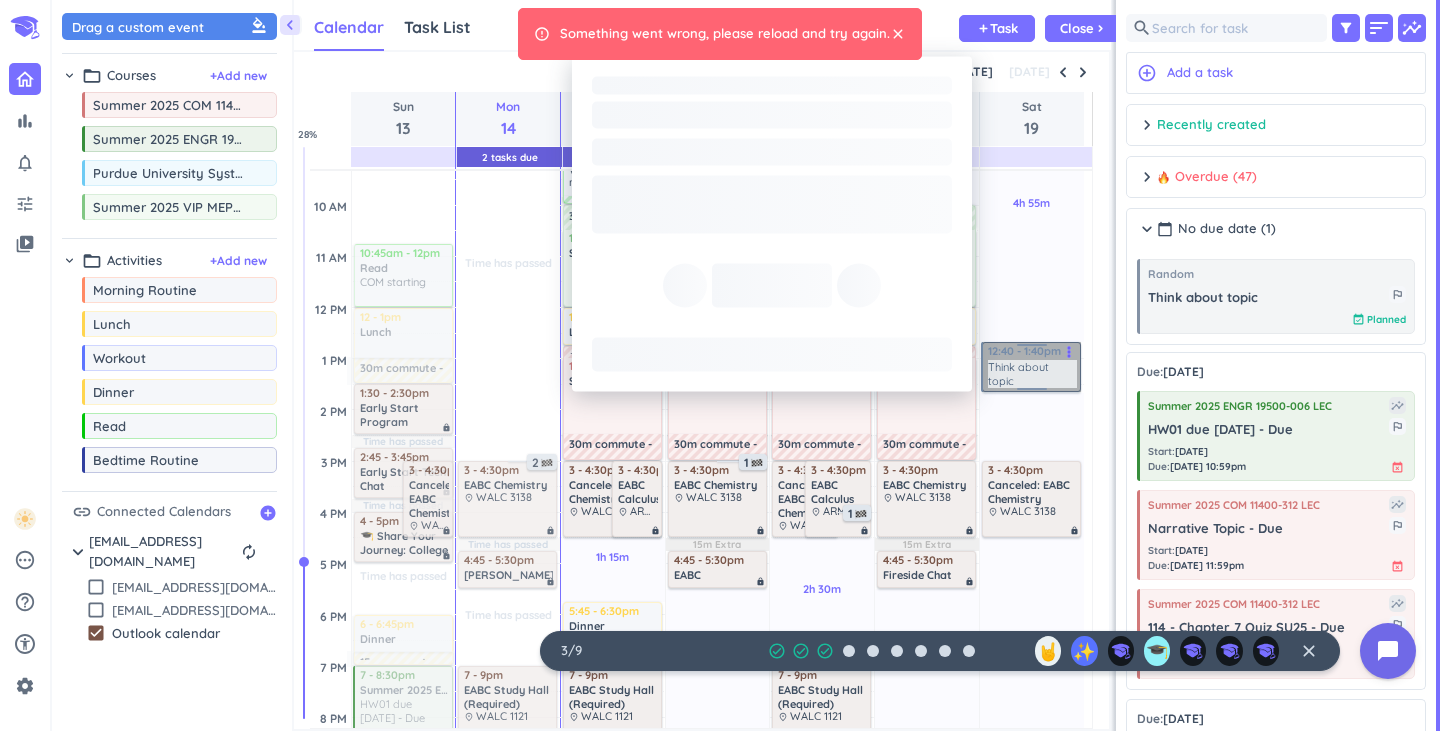 click at bounding box center (1032, 348) 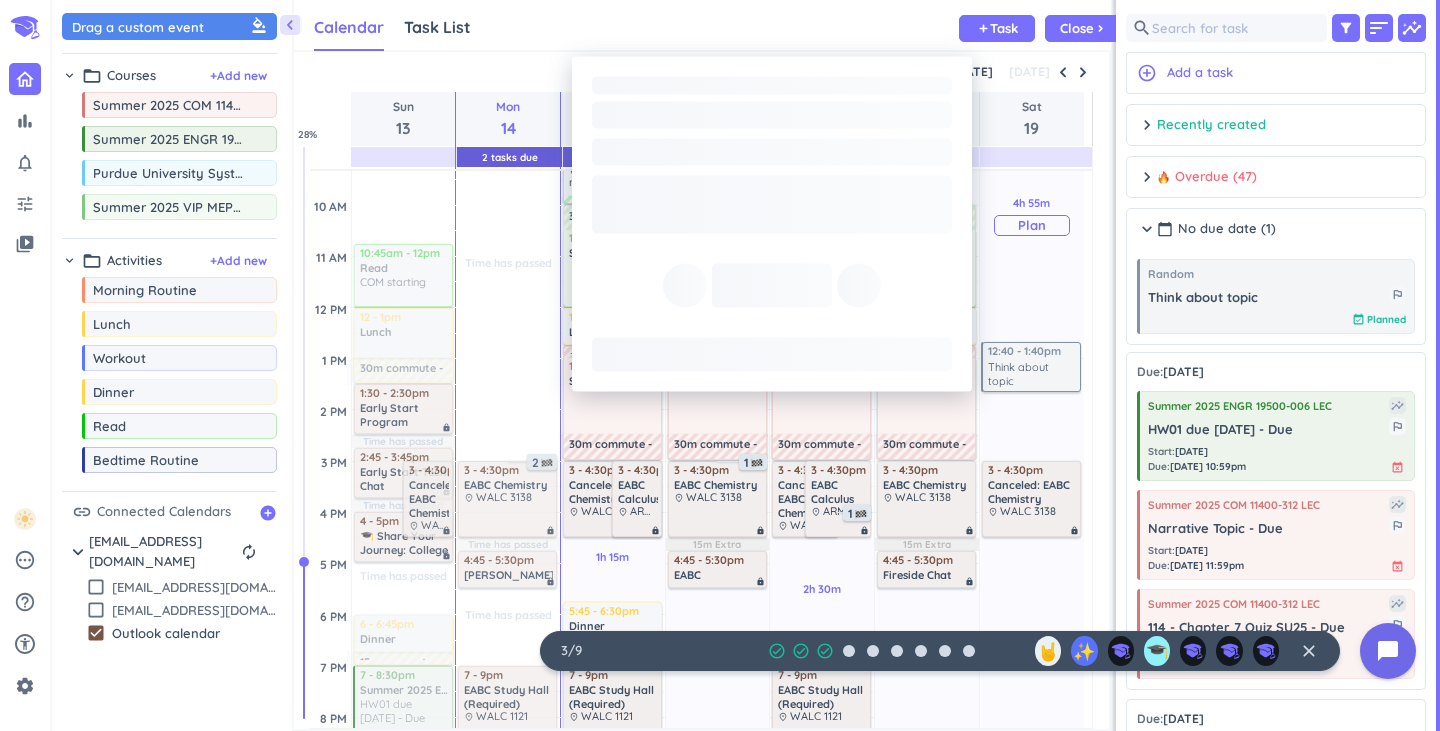 click on "4h 55m Past due Plan" at bounding box center (1032, 216) 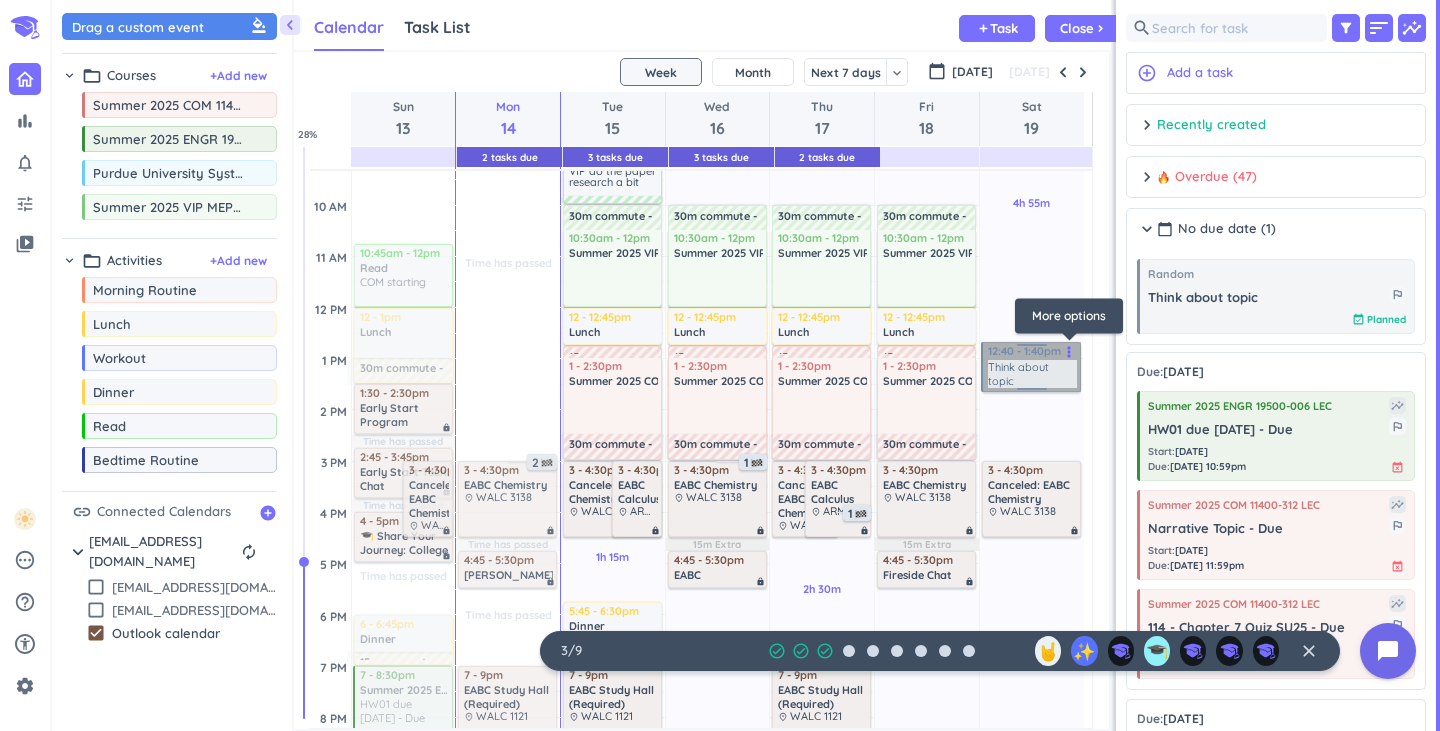 click at bounding box center (1032, 348) 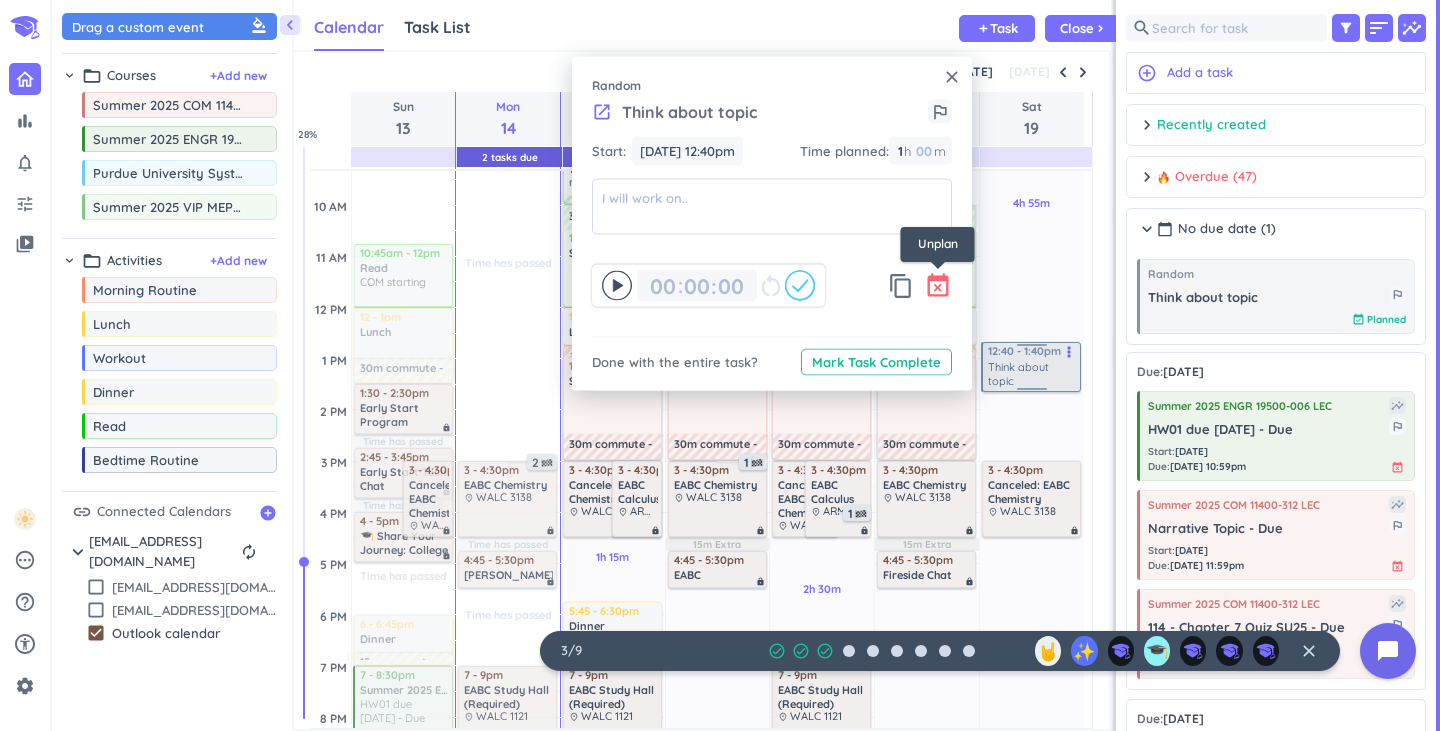 click on "event_busy" at bounding box center (938, 286) 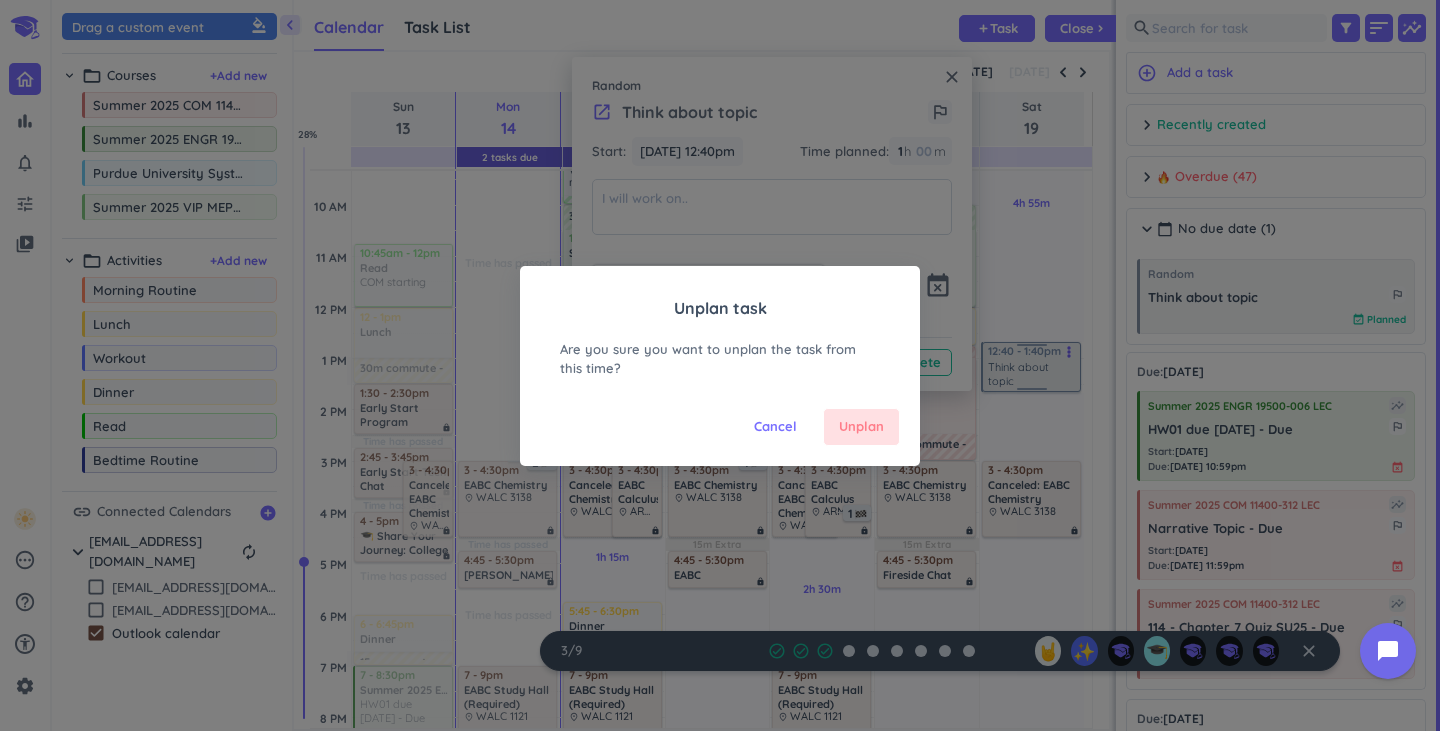 click on "Unplan" at bounding box center [861, 427] 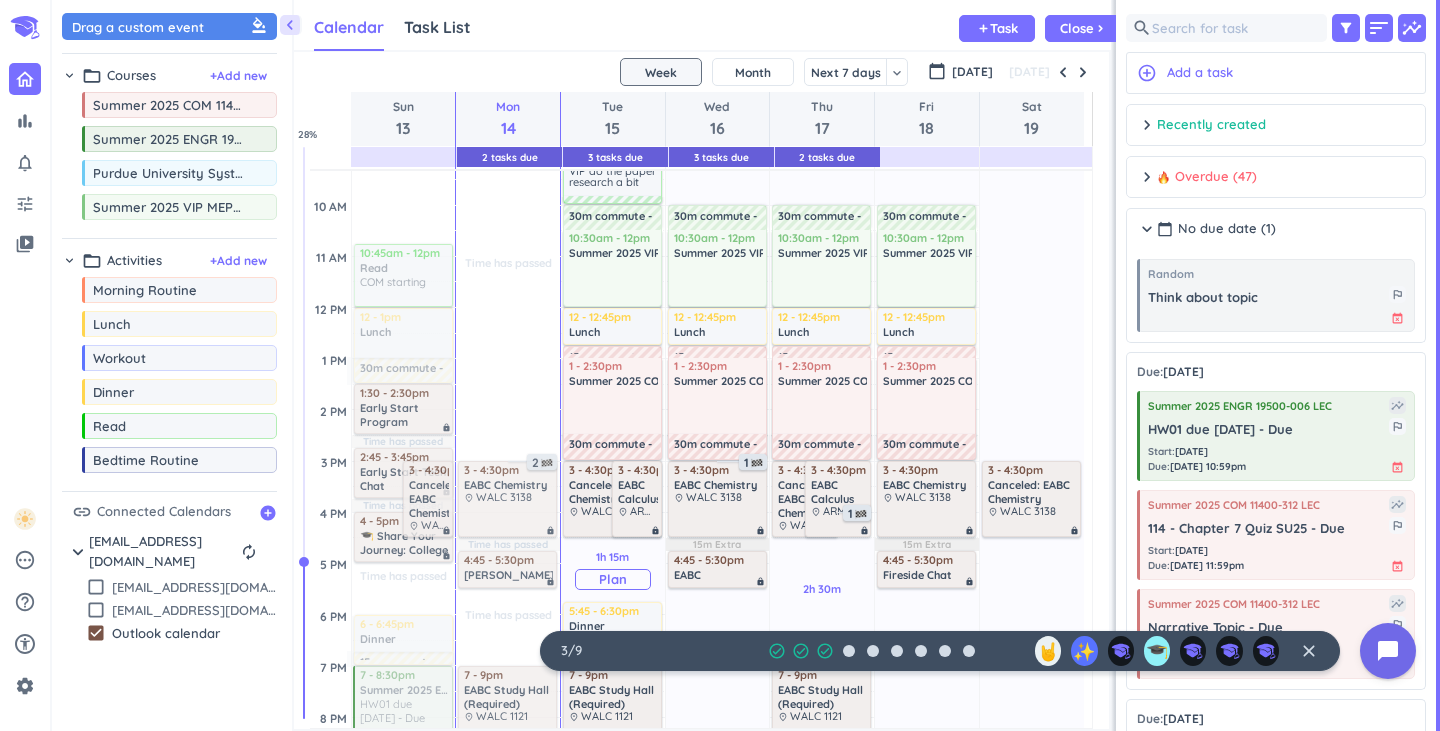 click on "Plan" at bounding box center (613, 579) 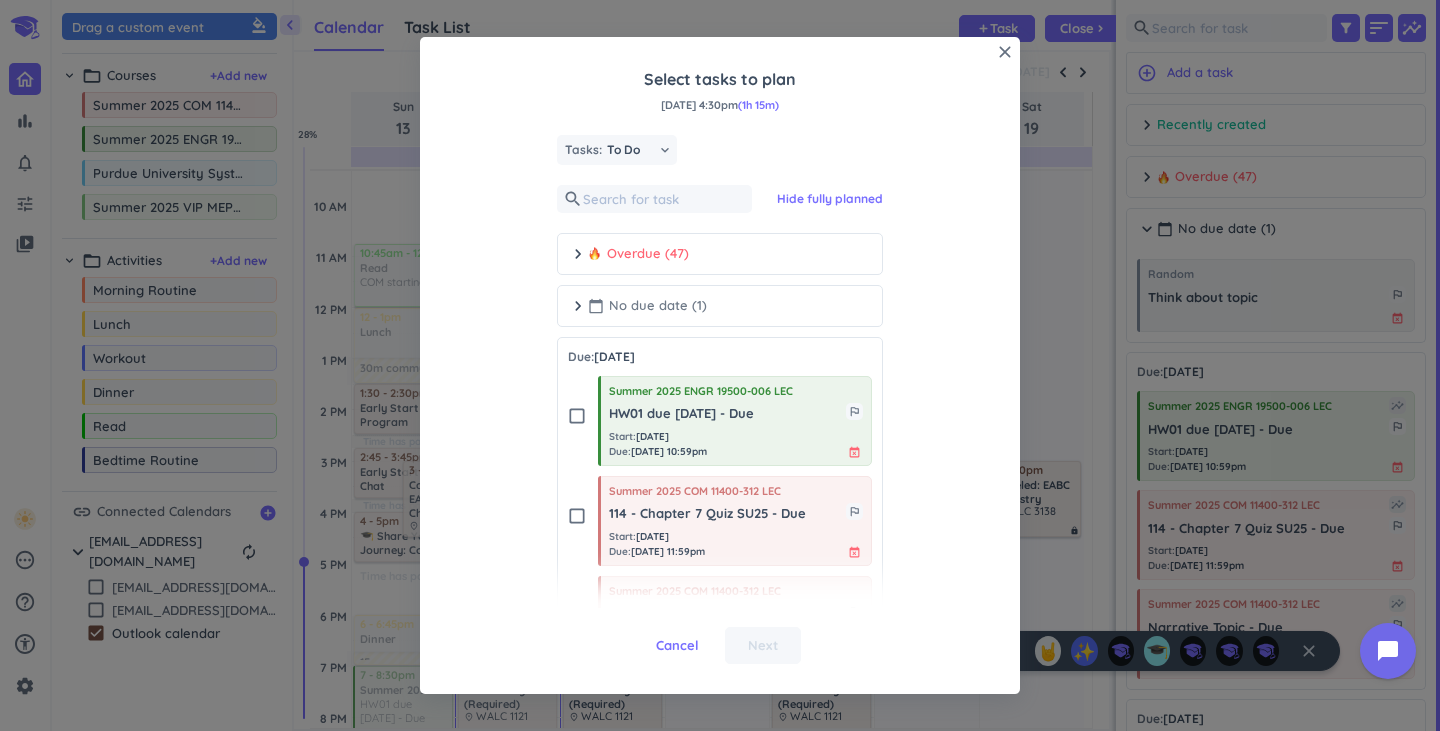 click on "calendar_today No due date (1)" at bounding box center [647, 306] 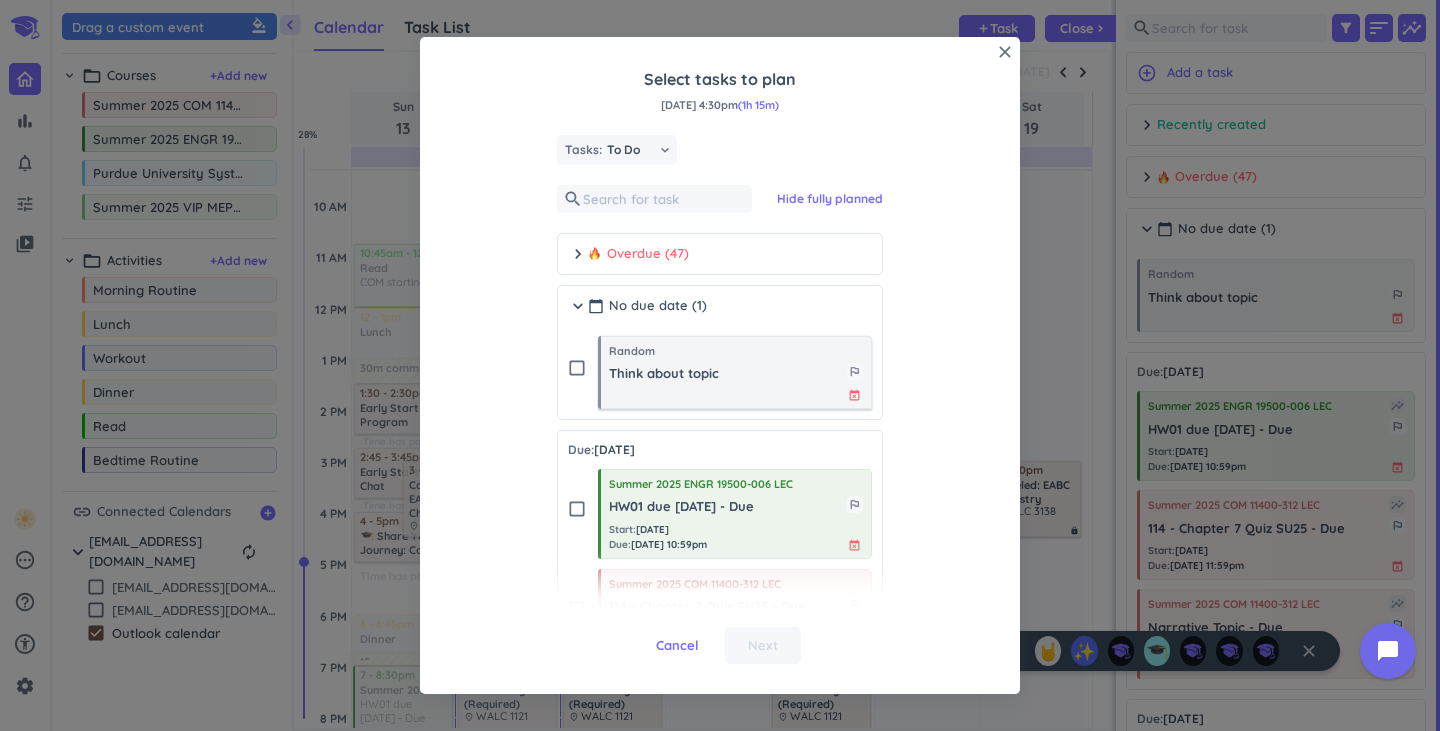 click on "Think about topic" at bounding box center (727, 374) 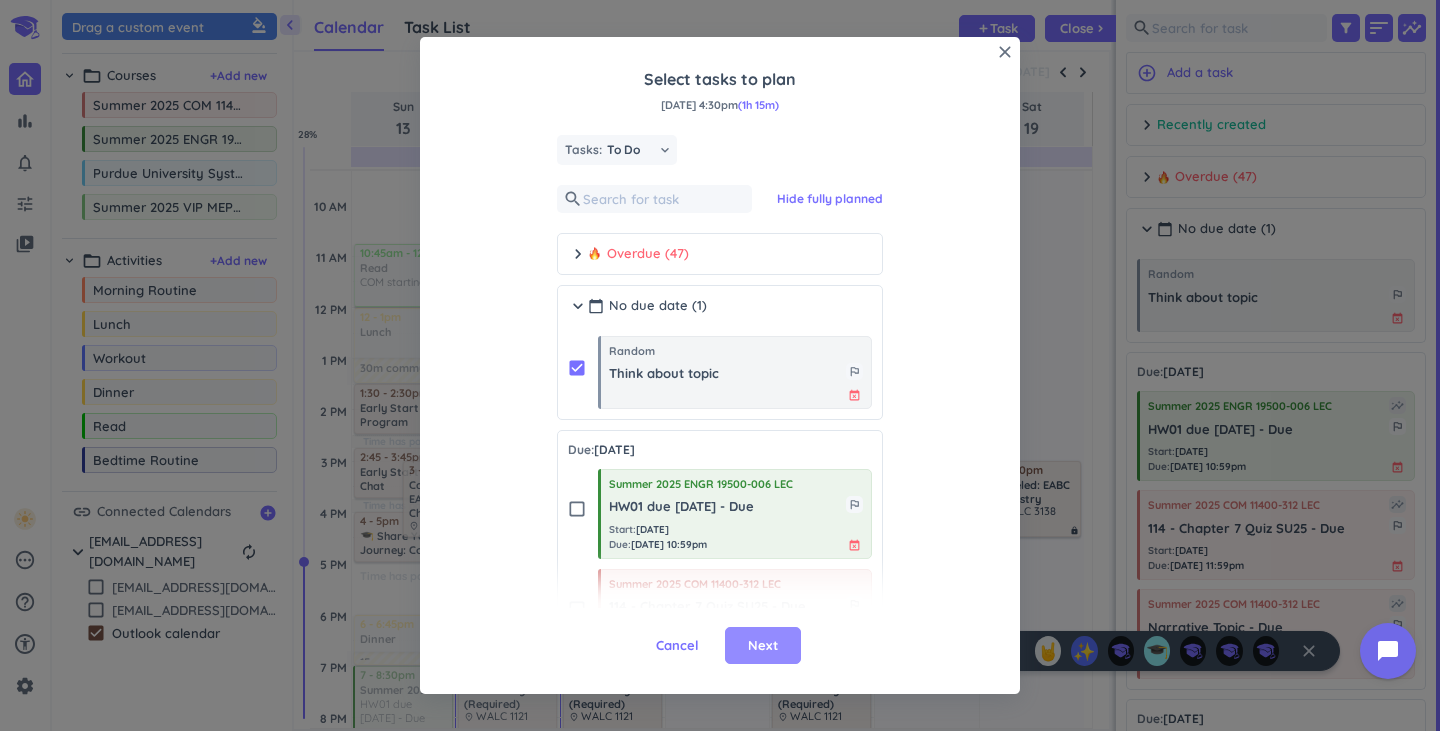 click on "Next" at bounding box center (763, 646) 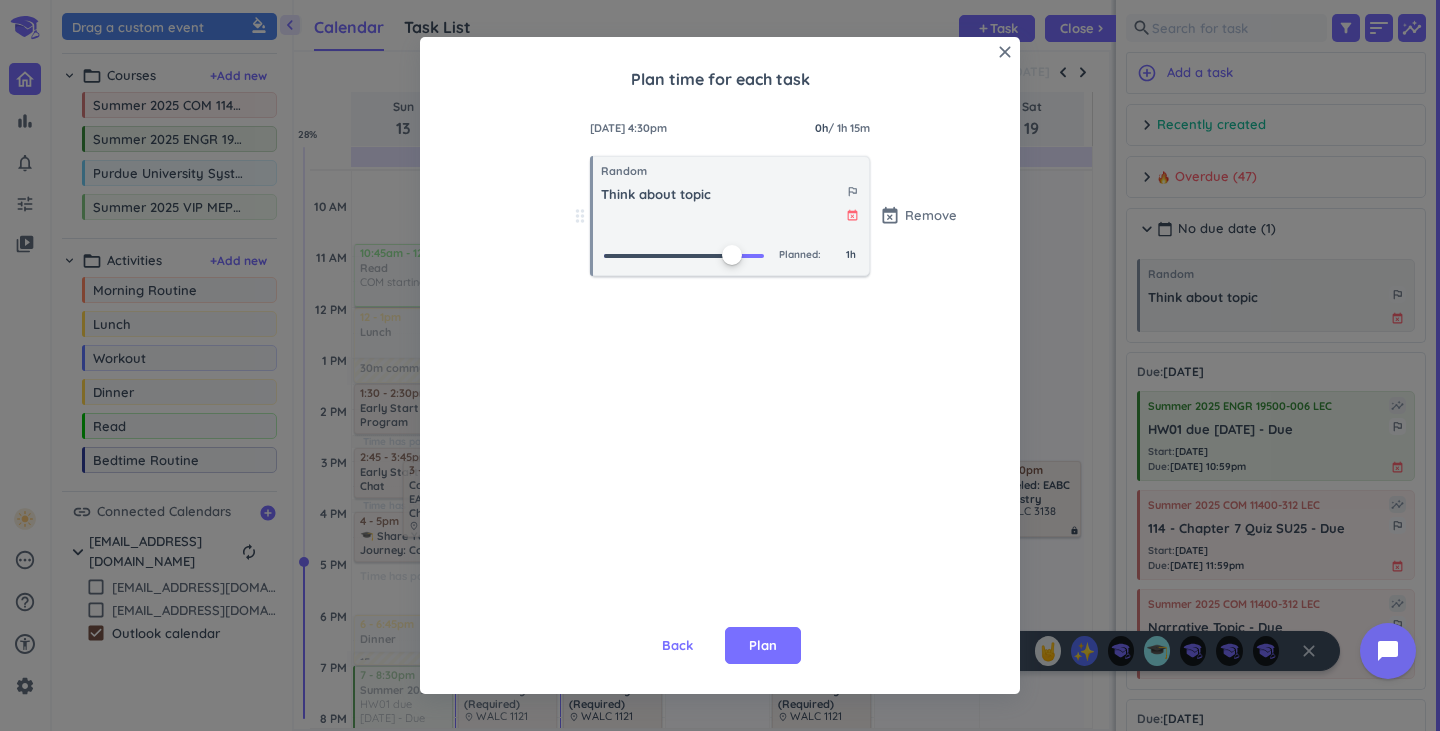 drag, startPoint x: 601, startPoint y: 253, endPoint x: 723, endPoint y: 265, distance: 122.588745 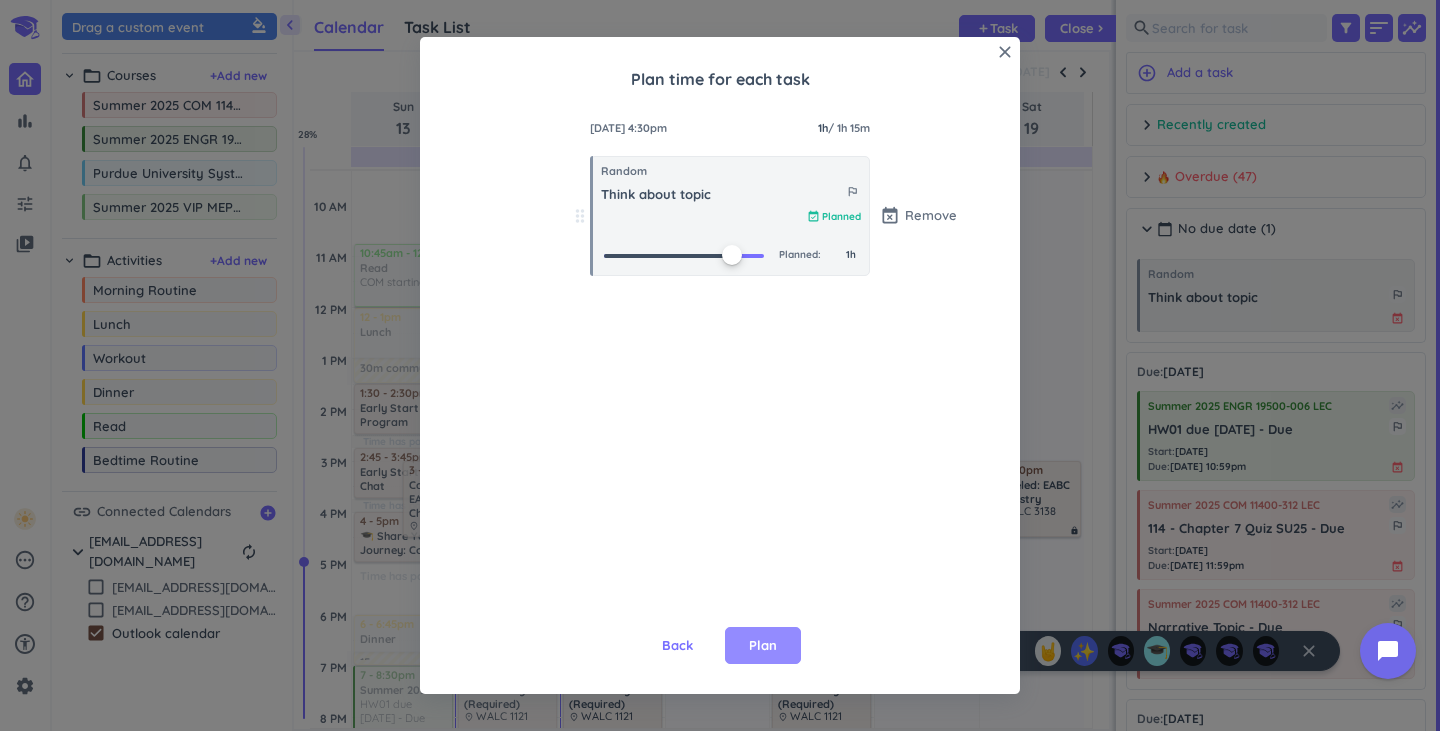 click on "Plan" at bounding box center (763, 646) 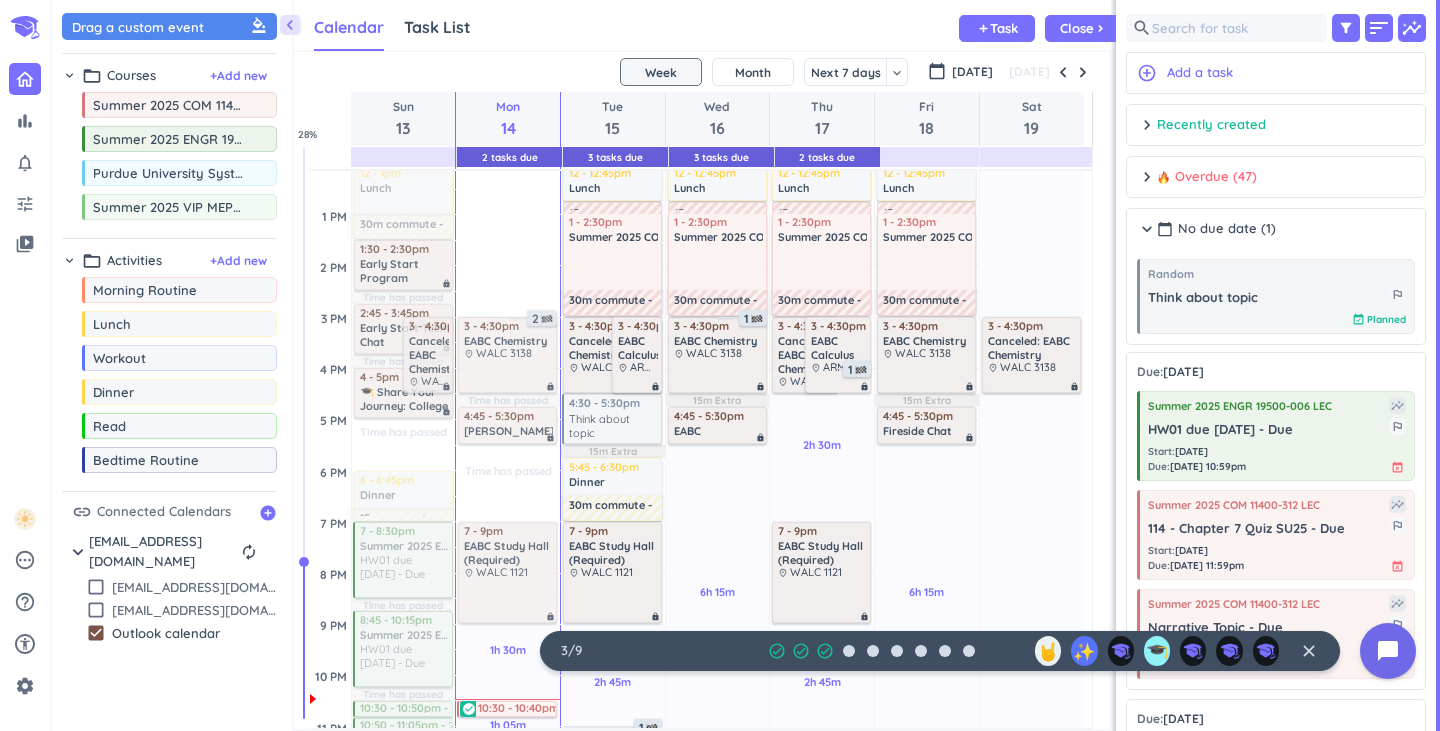 scroll, scrollTop: 419, scrollLeft: 0, axis: vertical 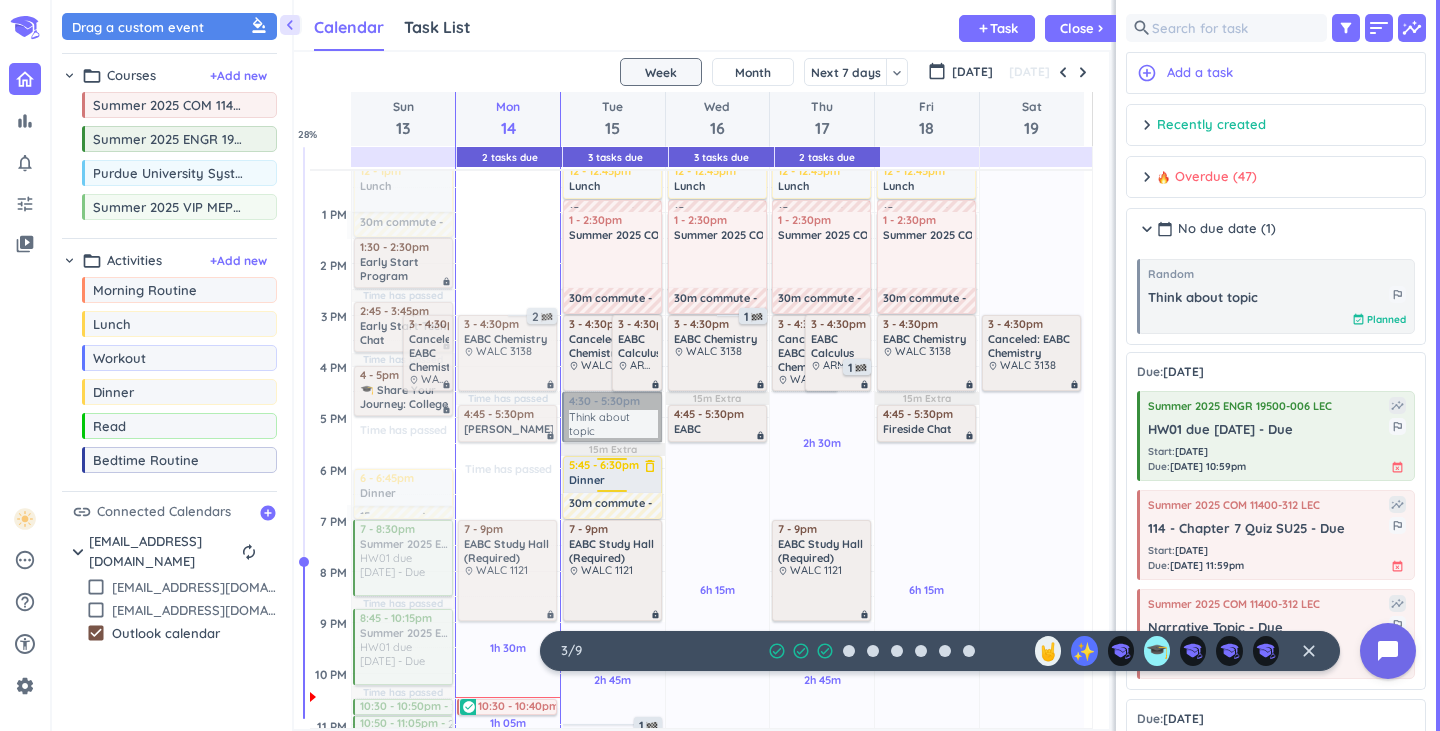 drag, startPoint x: 605, startPoint y: 443, endPoint x: 605, endPoint y: 459, distance: 16 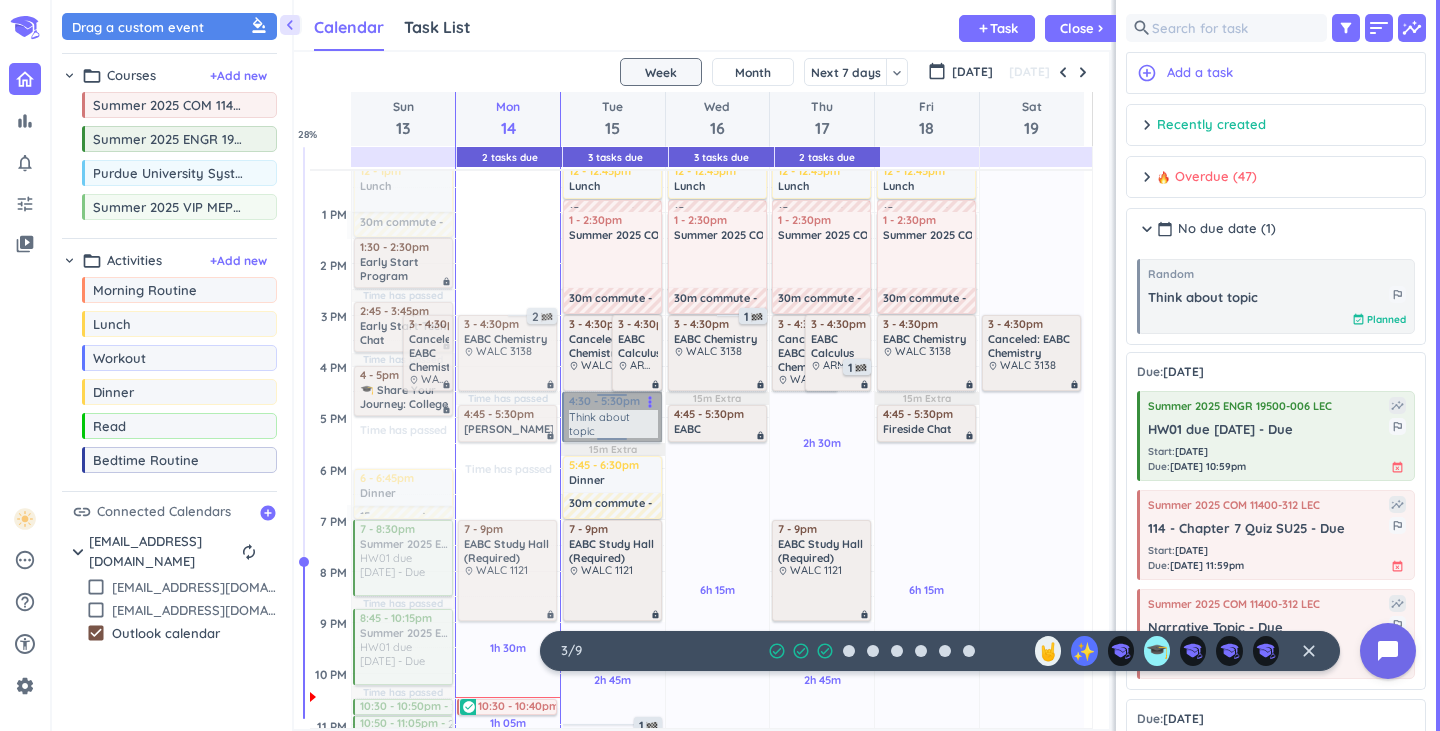 click on "4:30 - 5:30pm Random Think about topic more_vert" at bounding box center (612, 417) 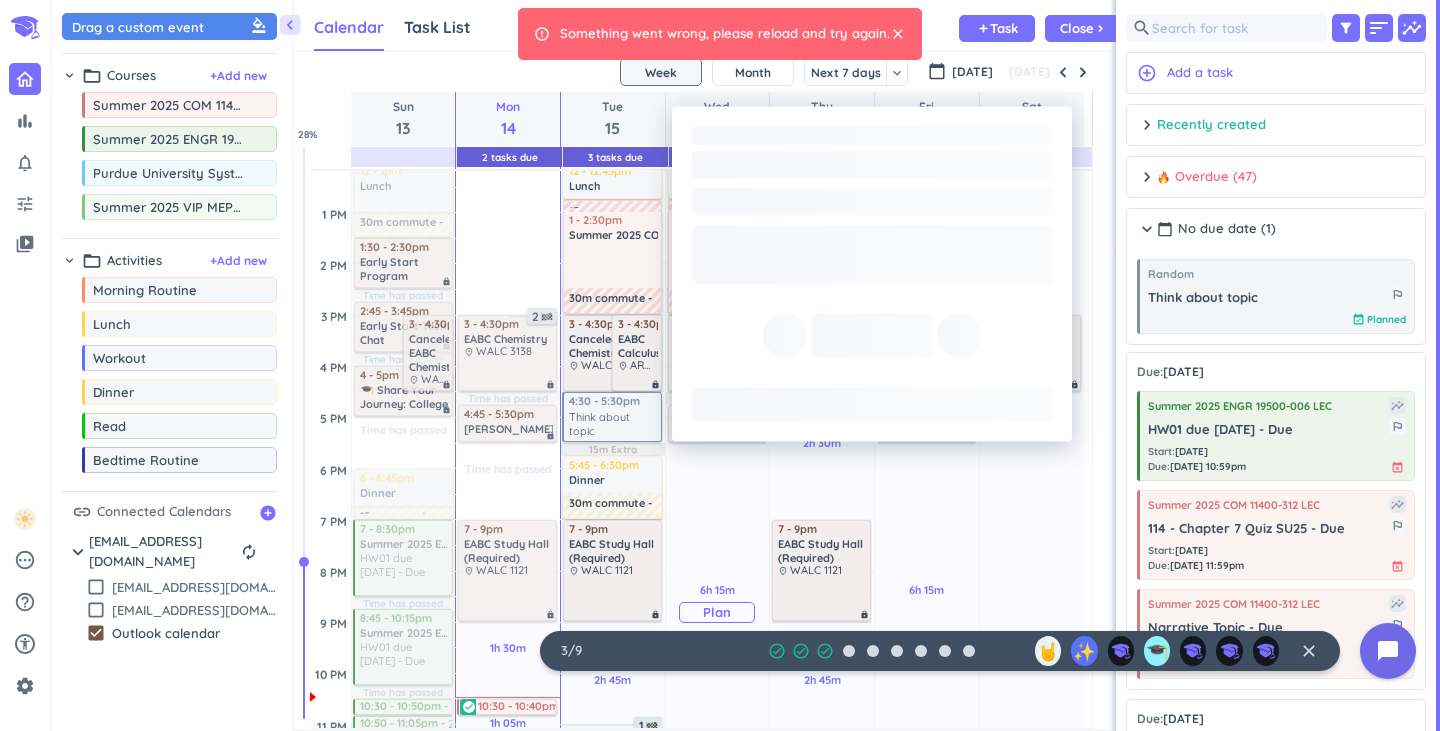 click on "6h 15m Past due Plan" at bounding box center (718, 603) 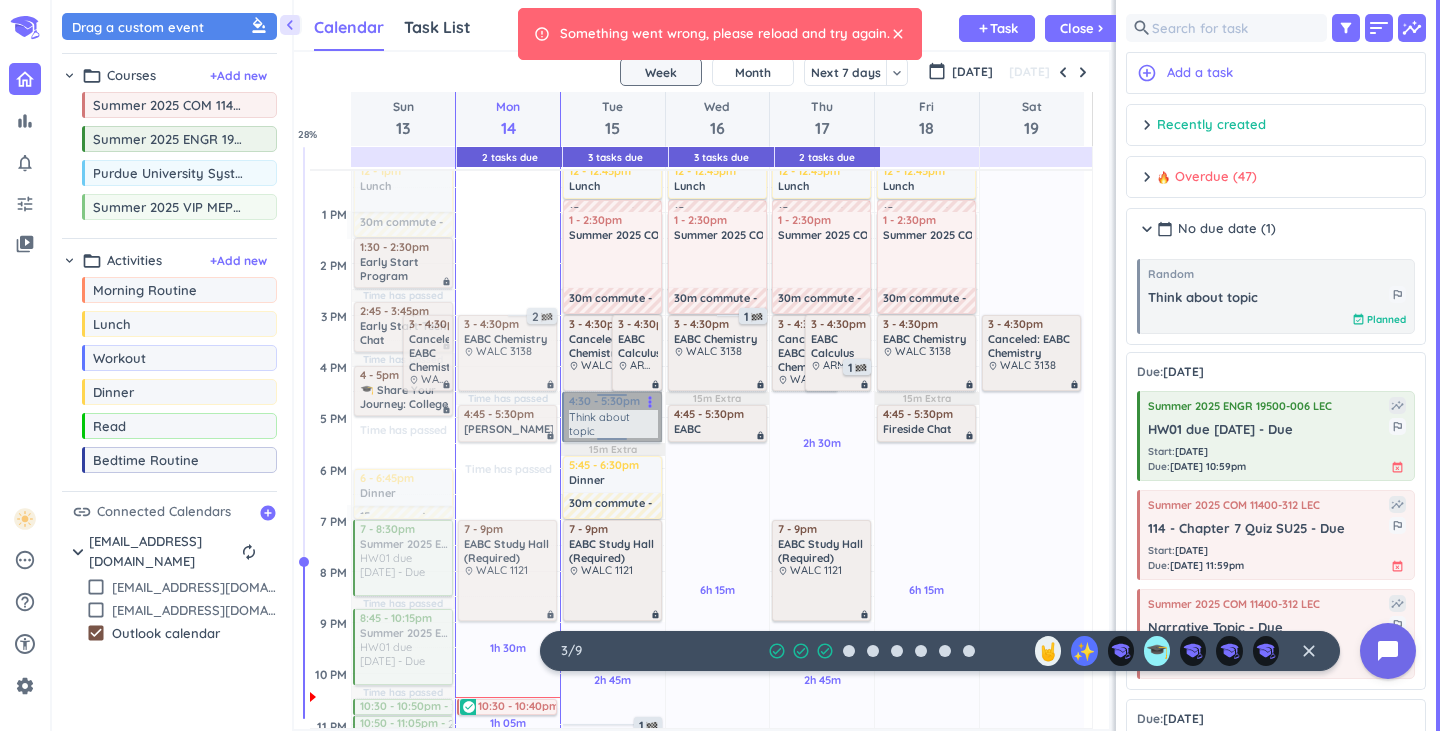 click on "4:30 - 5:30pm Random Think about topic more_vert" at bounding box center [612, 417] 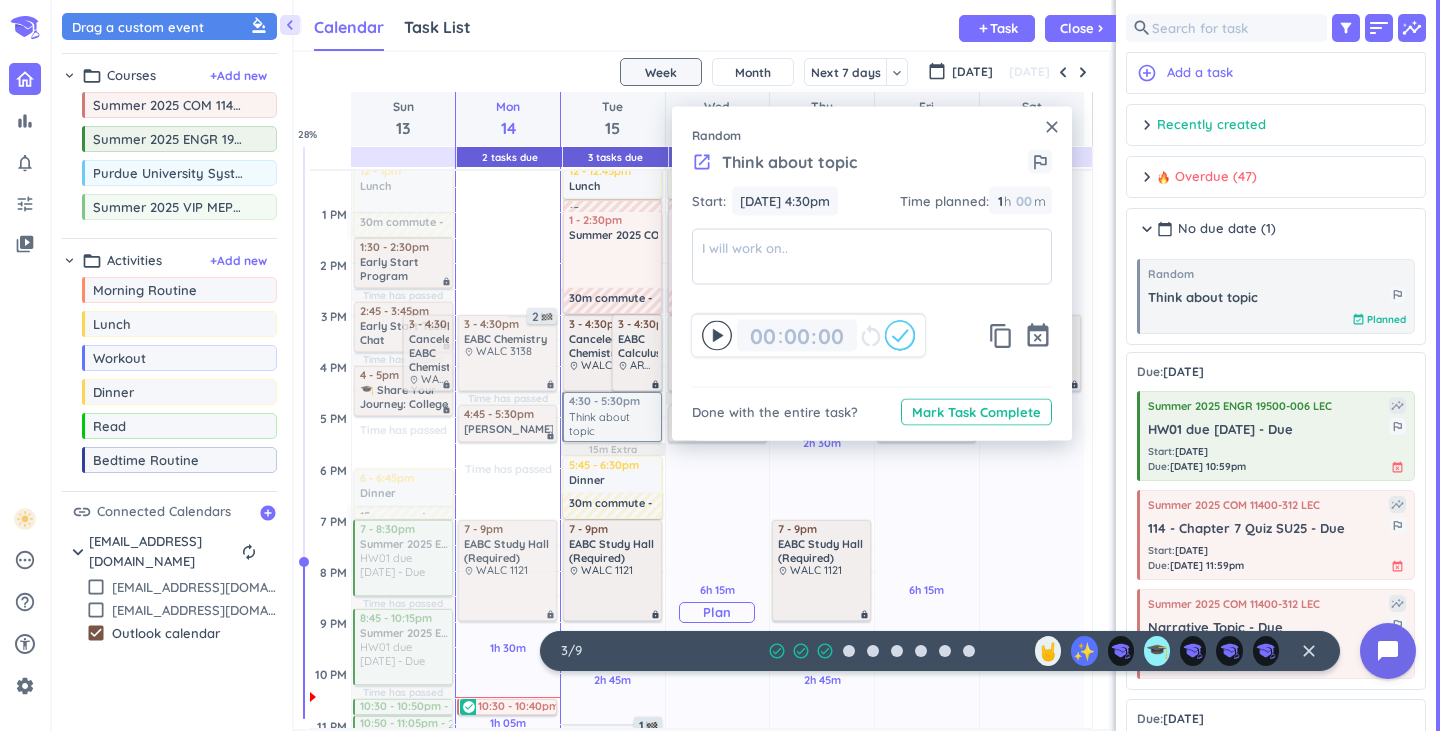 click on "6h 15m Past due Plan" at bounding box center (718, 603) 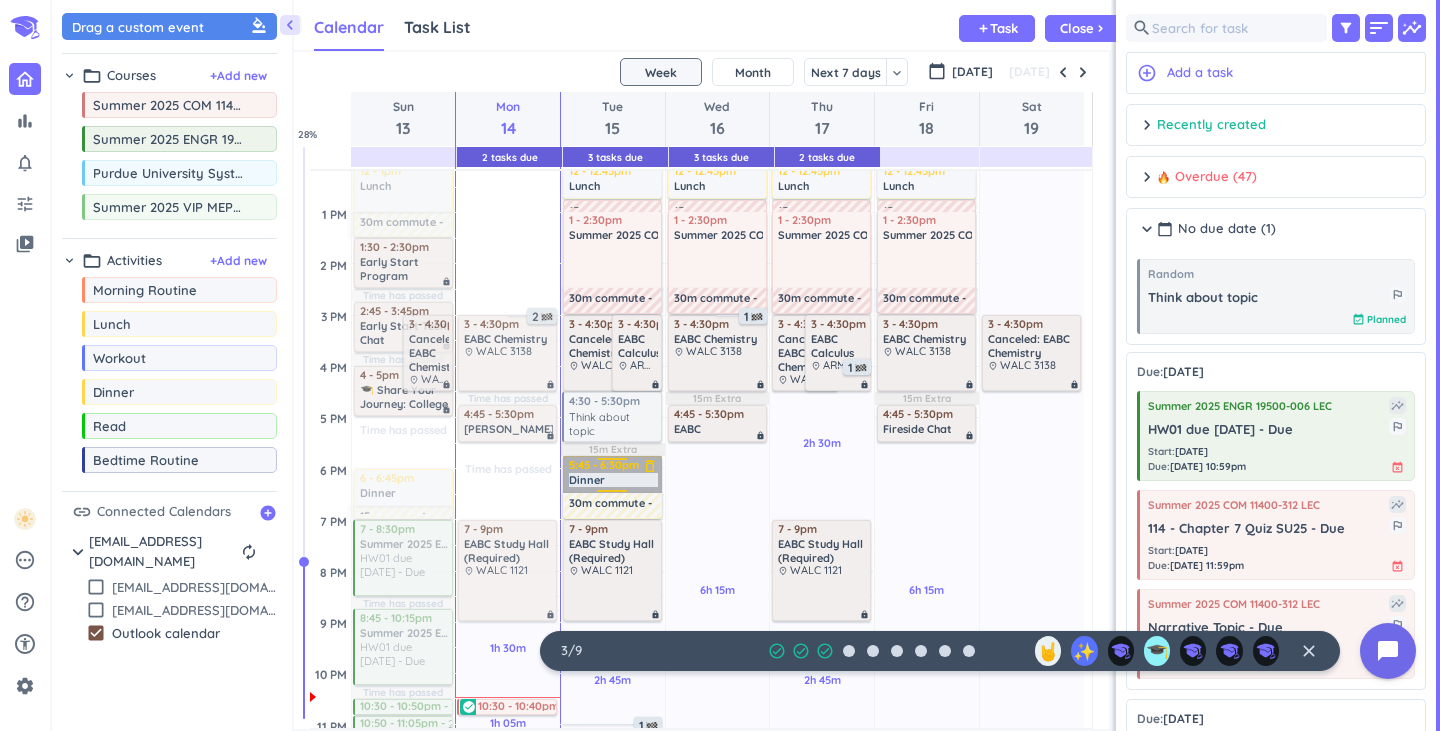 click on "5:45 - 6:30pm Dinner delete_outline" at bounding box center (612, 474) 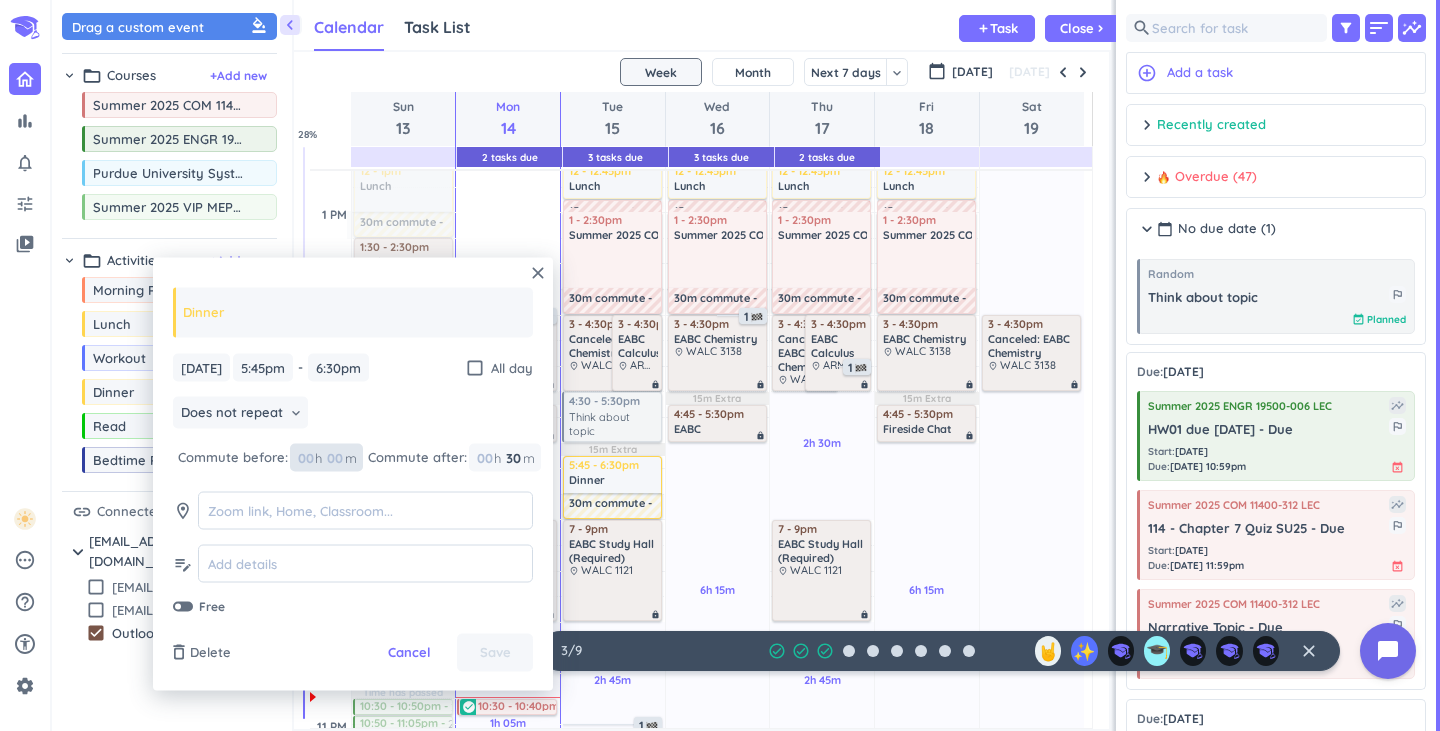 click on "00" at bounding box center [341, 457] 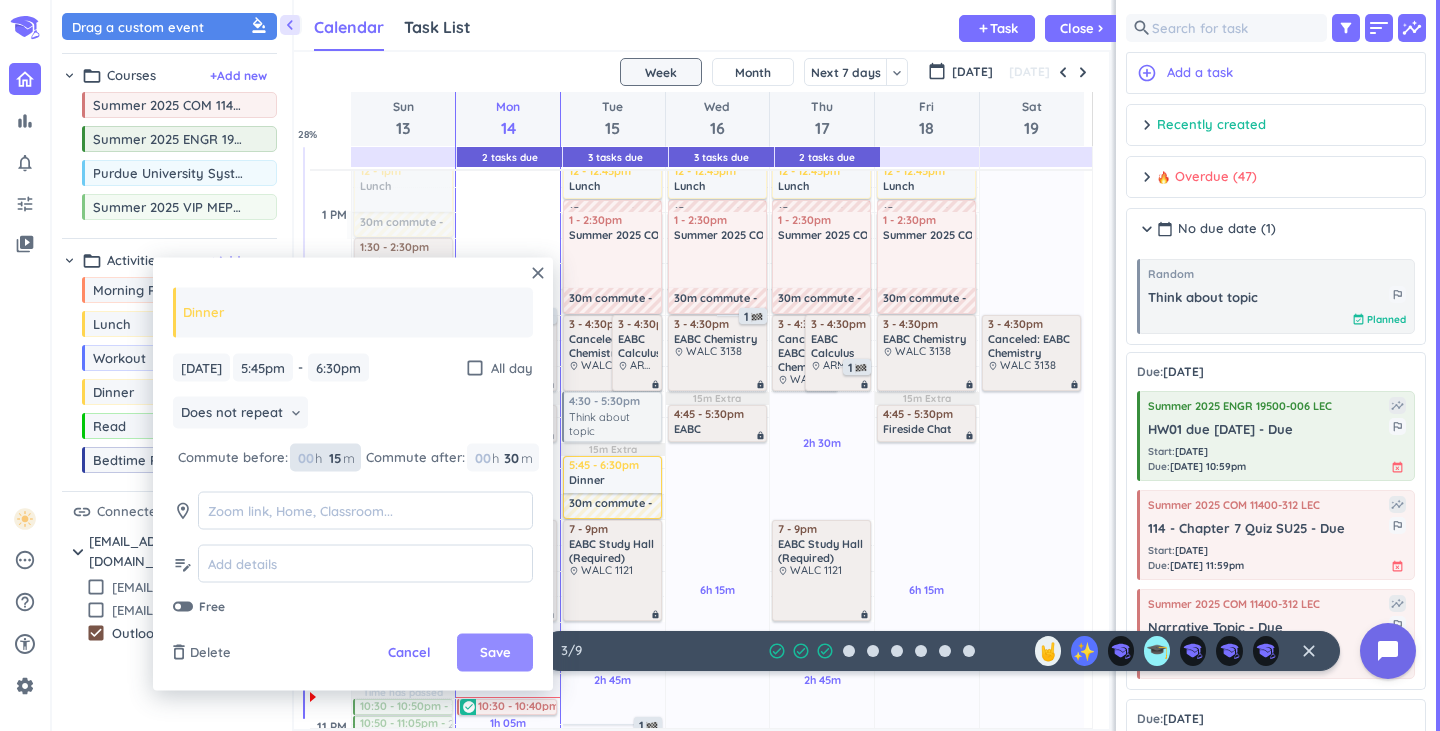 type on "15" 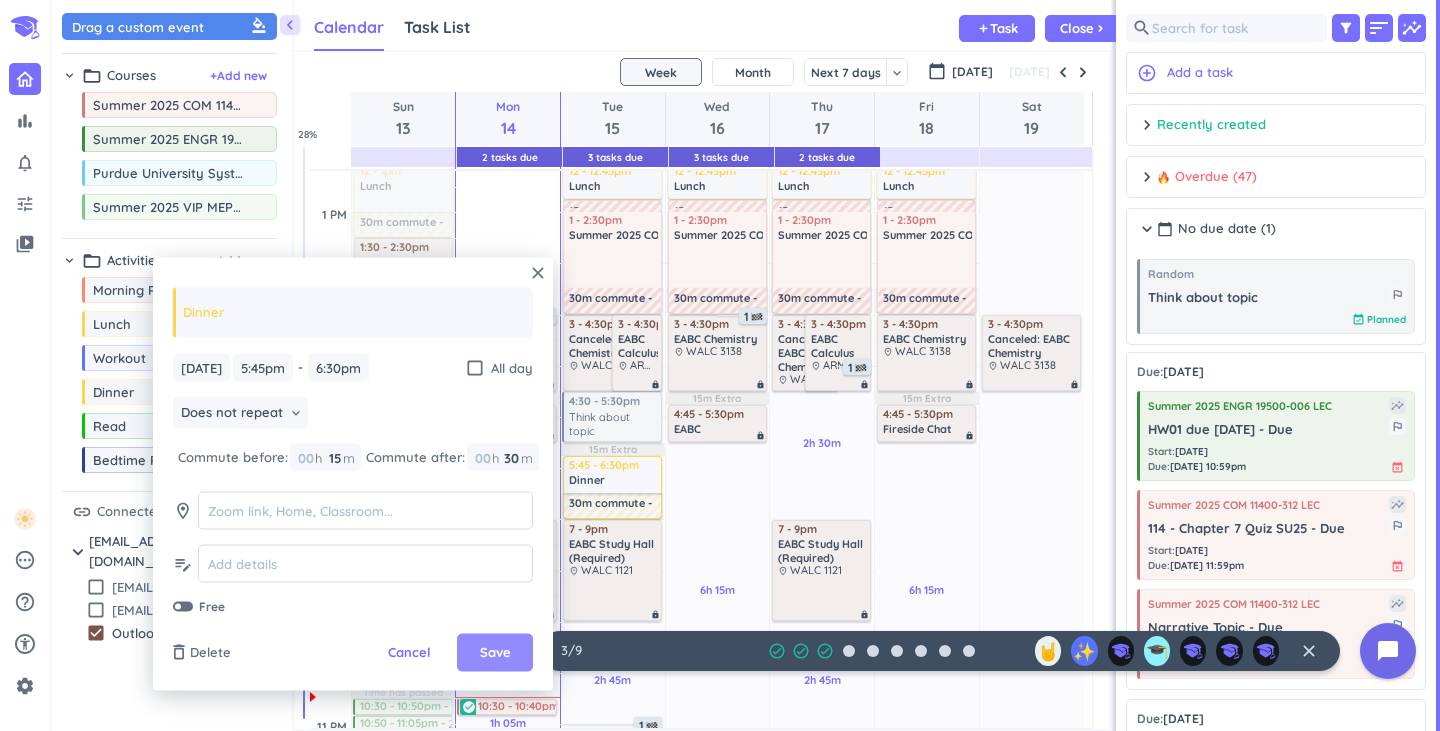 click on "Save" at bounding box center [495, 653] 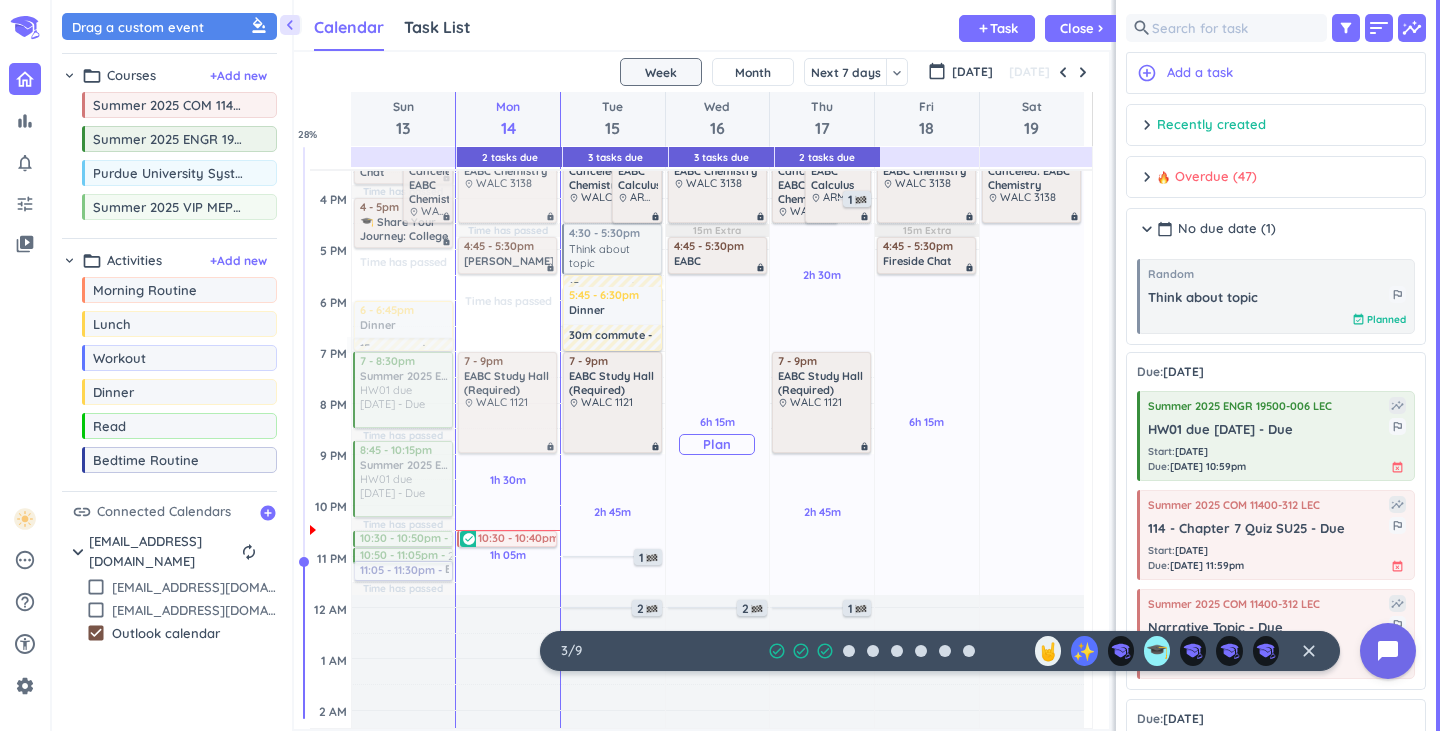 scroll, scrollTop: 588, scrollLeft: 0, axis: vertical 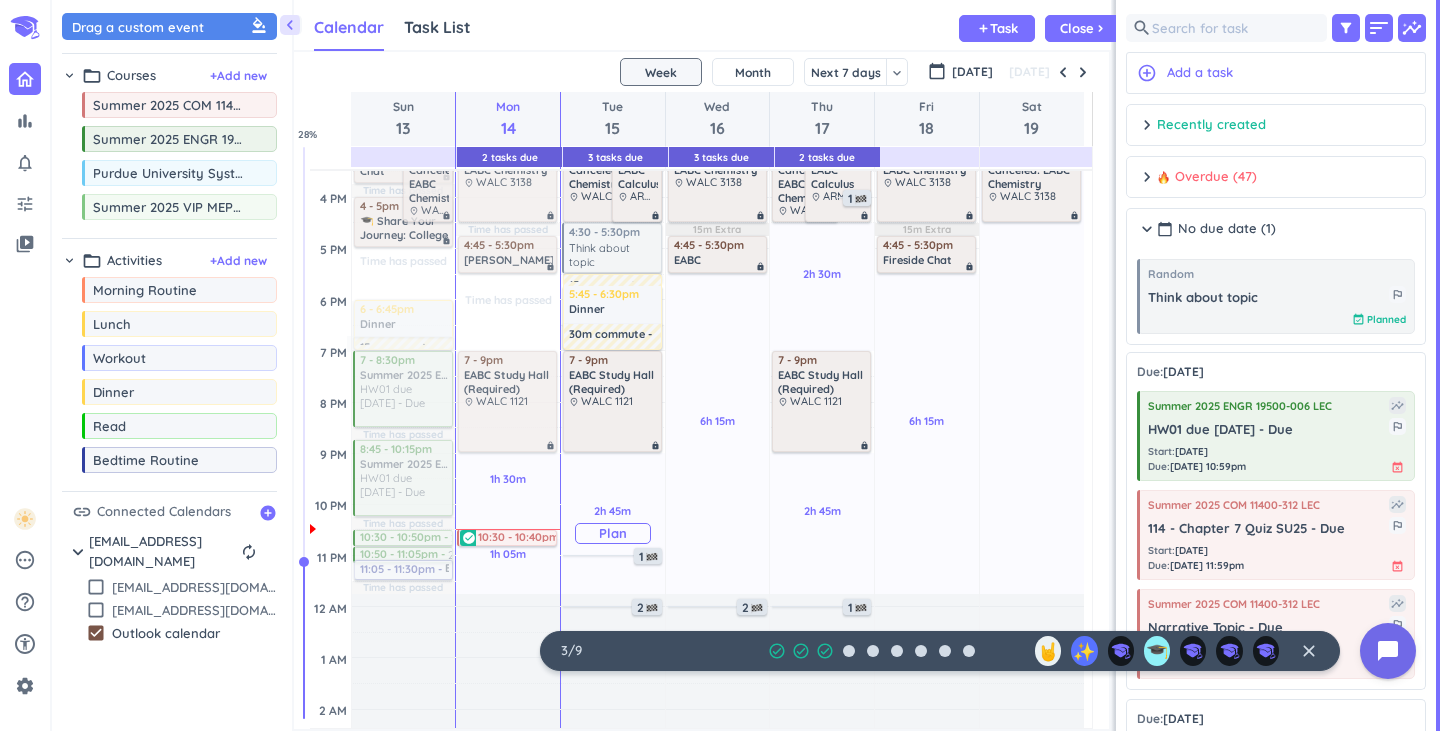 click on "Plan" at bounding box center [613, 533] 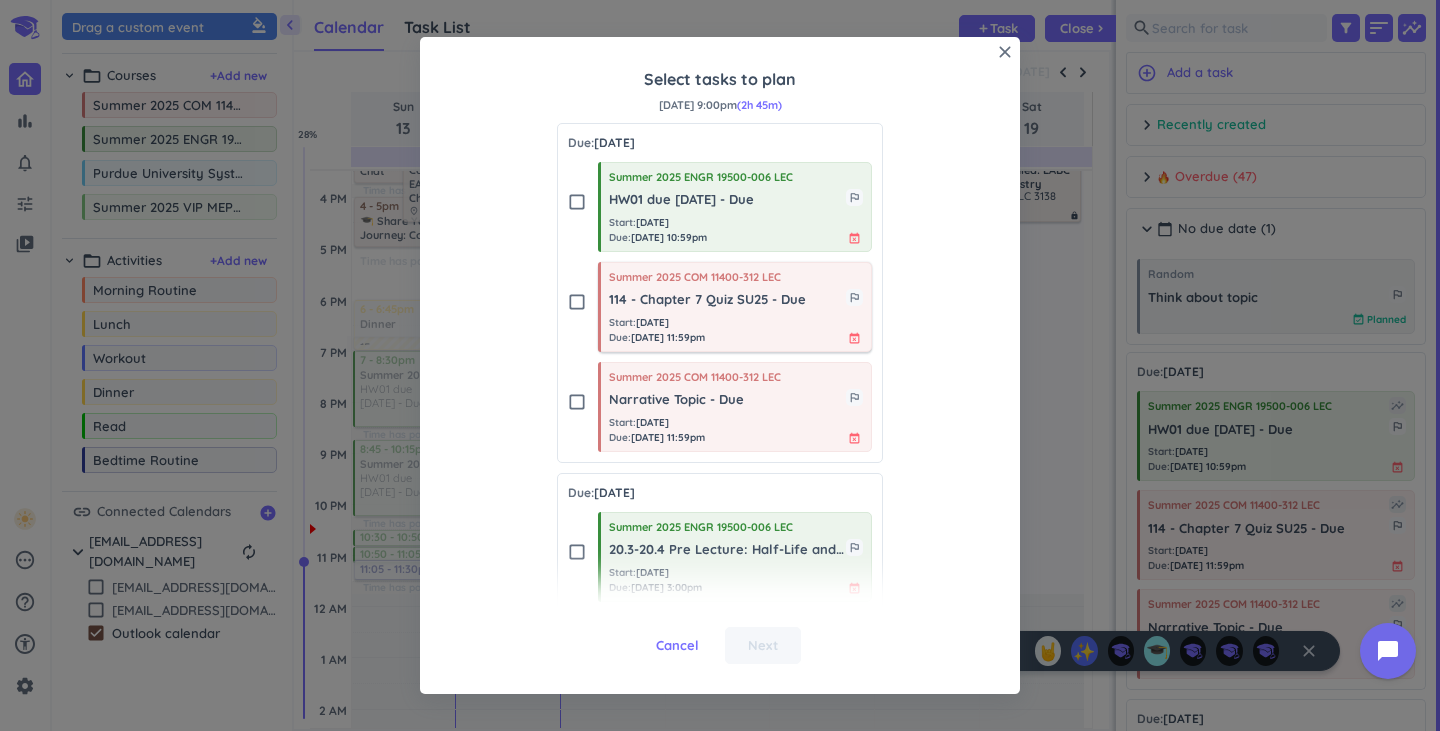 scroll, scrollTop: 207, scrollLeft: 0, axis: vertical 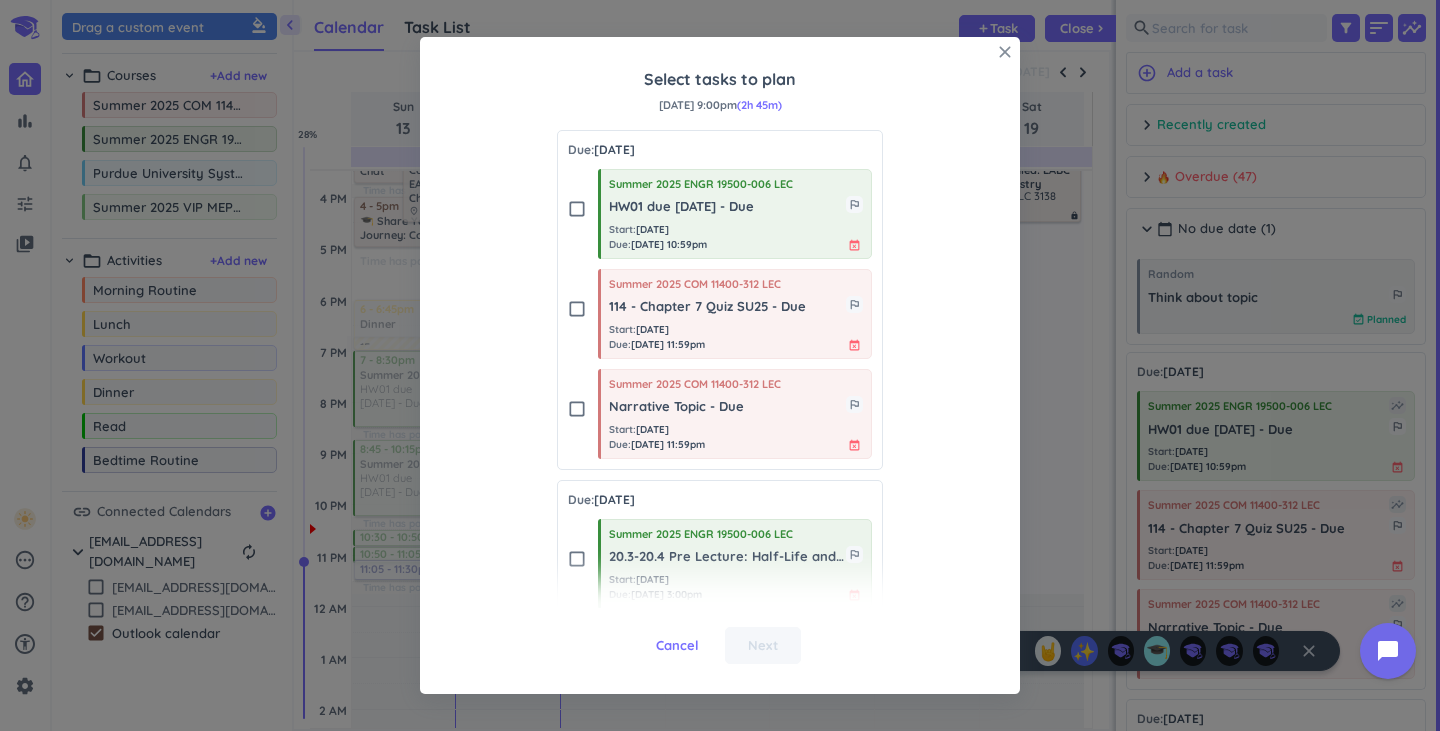 click on "close" at bounding box center [1005, 52] 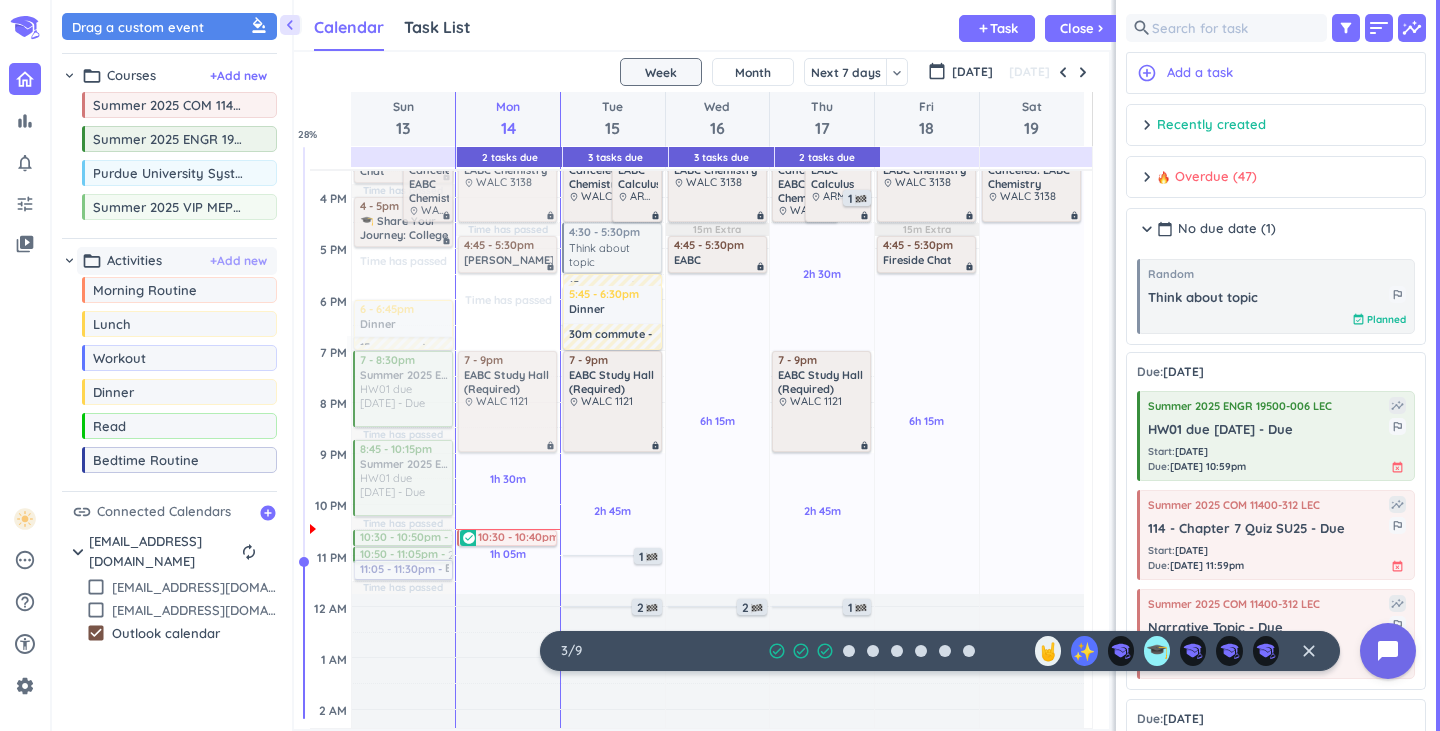 click on "+  Add new" at bounding box center [238, 261] 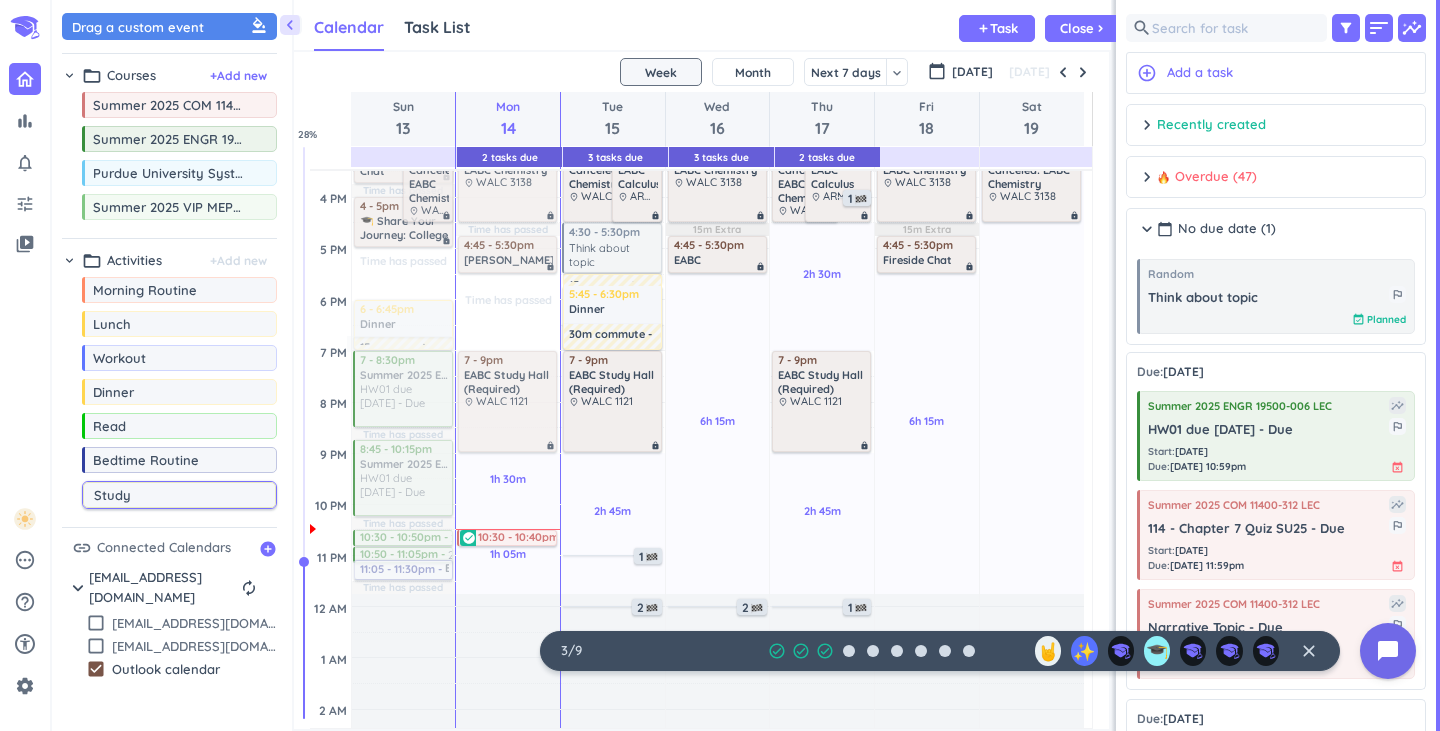 type on "Study" 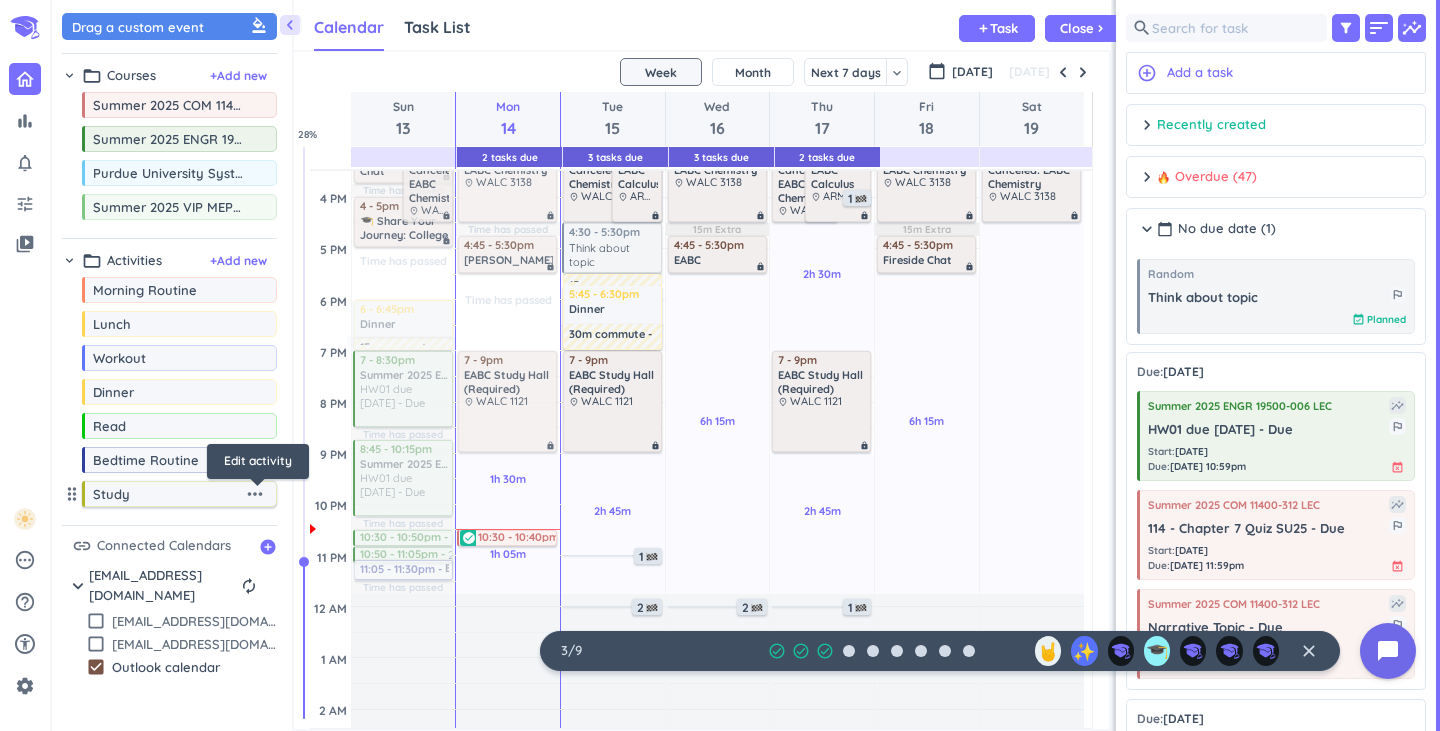 click on "more_horiz" at bounding box center [255, 494] 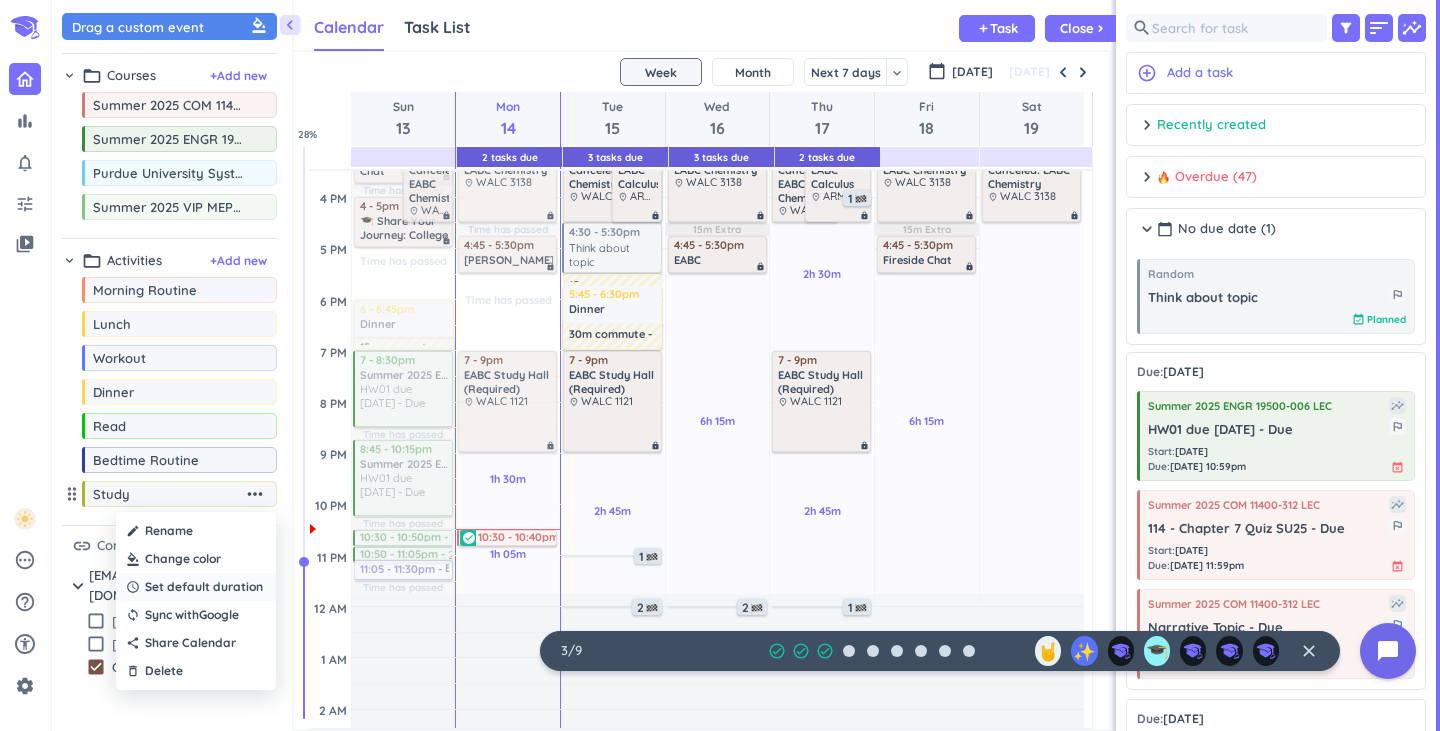 click on "Set default duration" at bounding box center [204, 587] 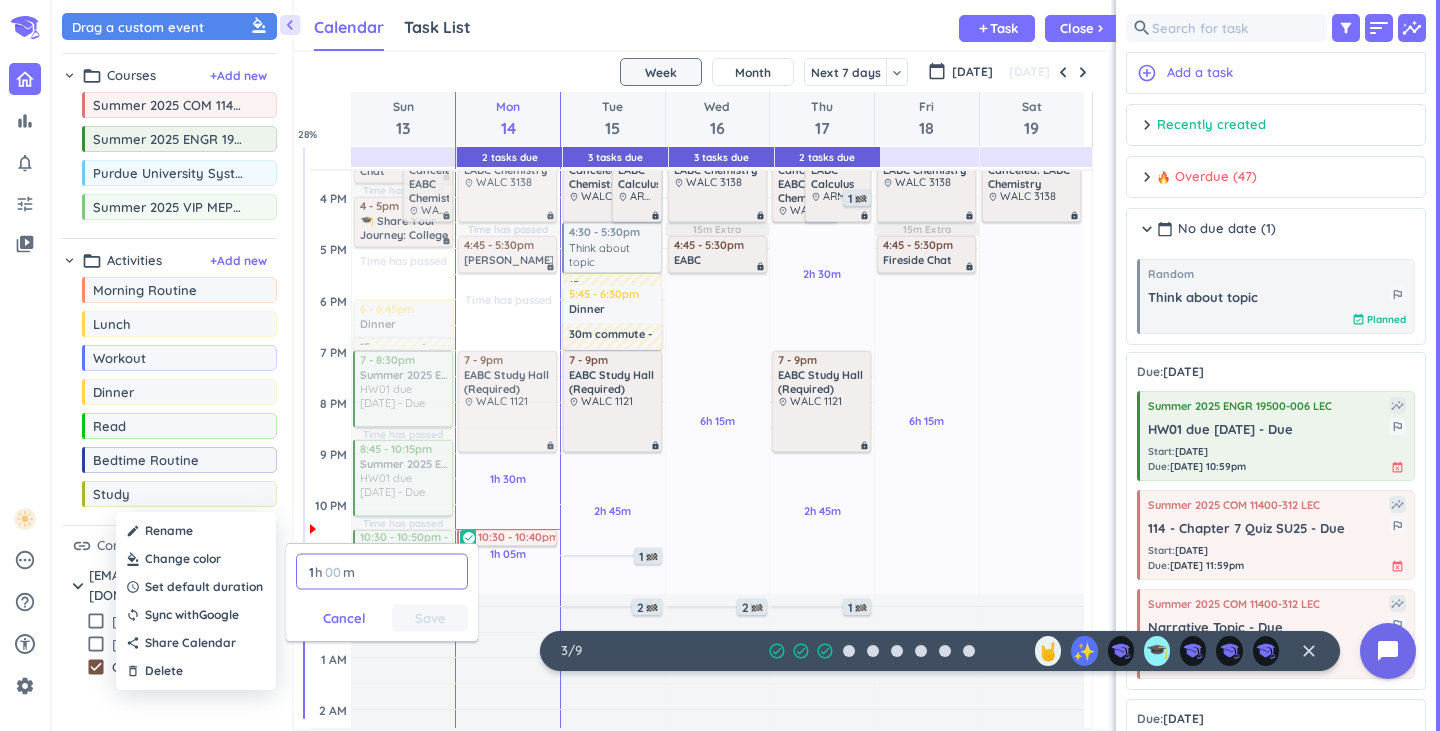 click at bounding box center [333, 572] 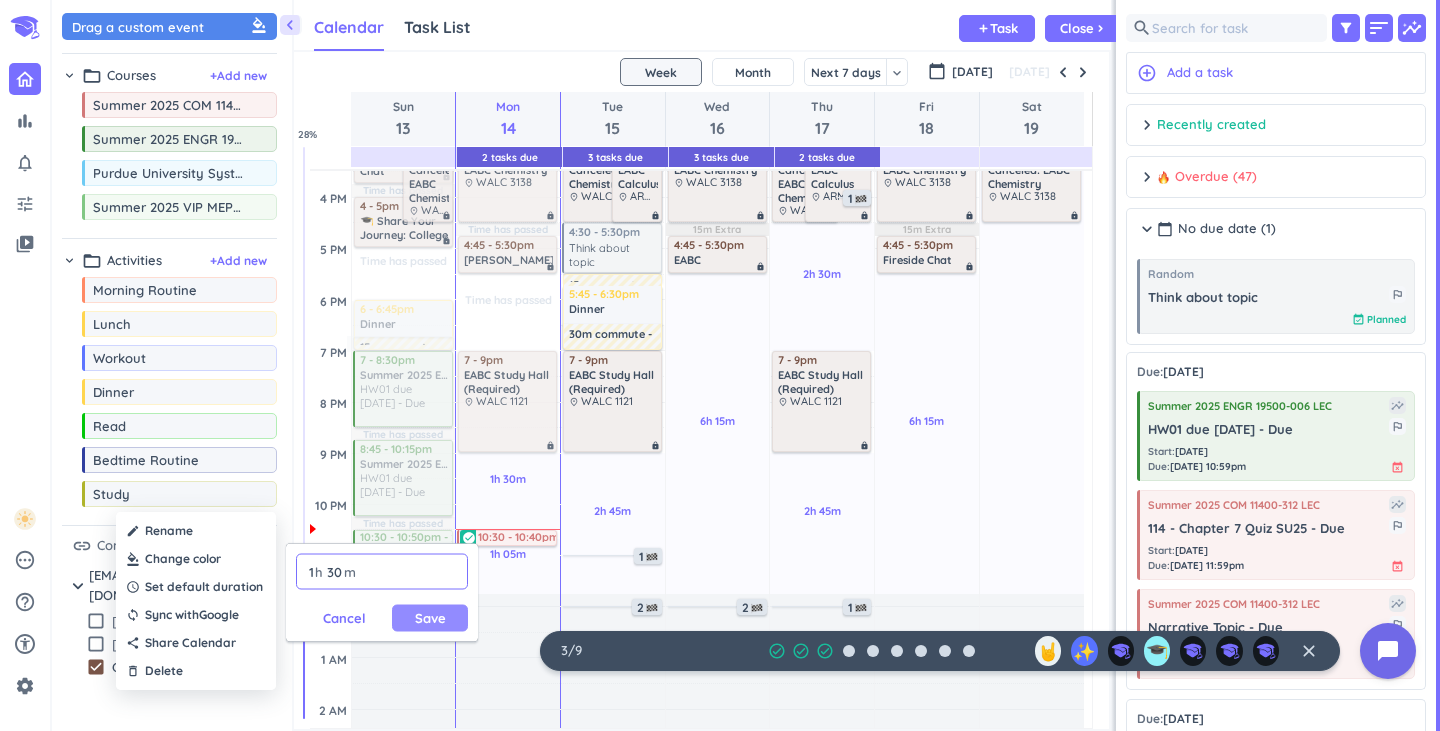 type on "30" 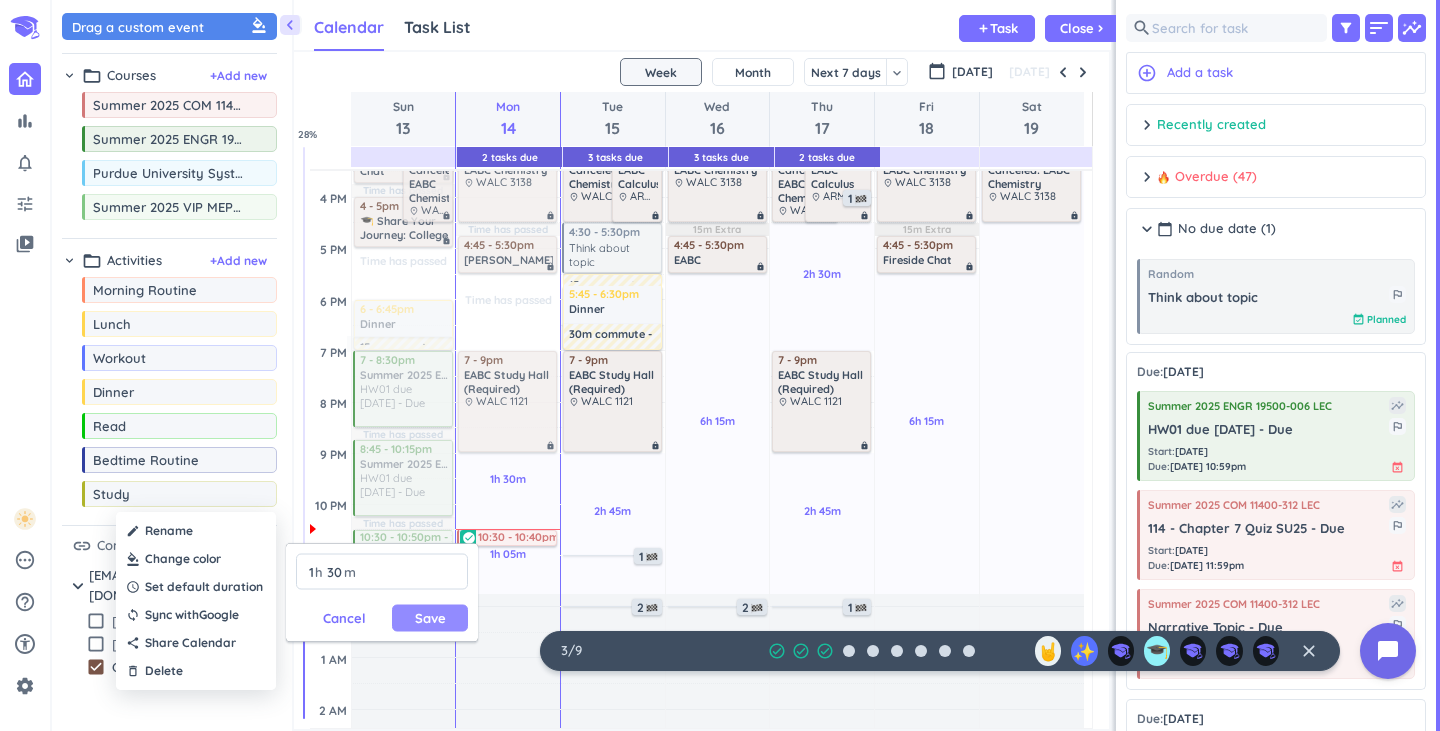 click on "Save" at bounding box center [430, 618] 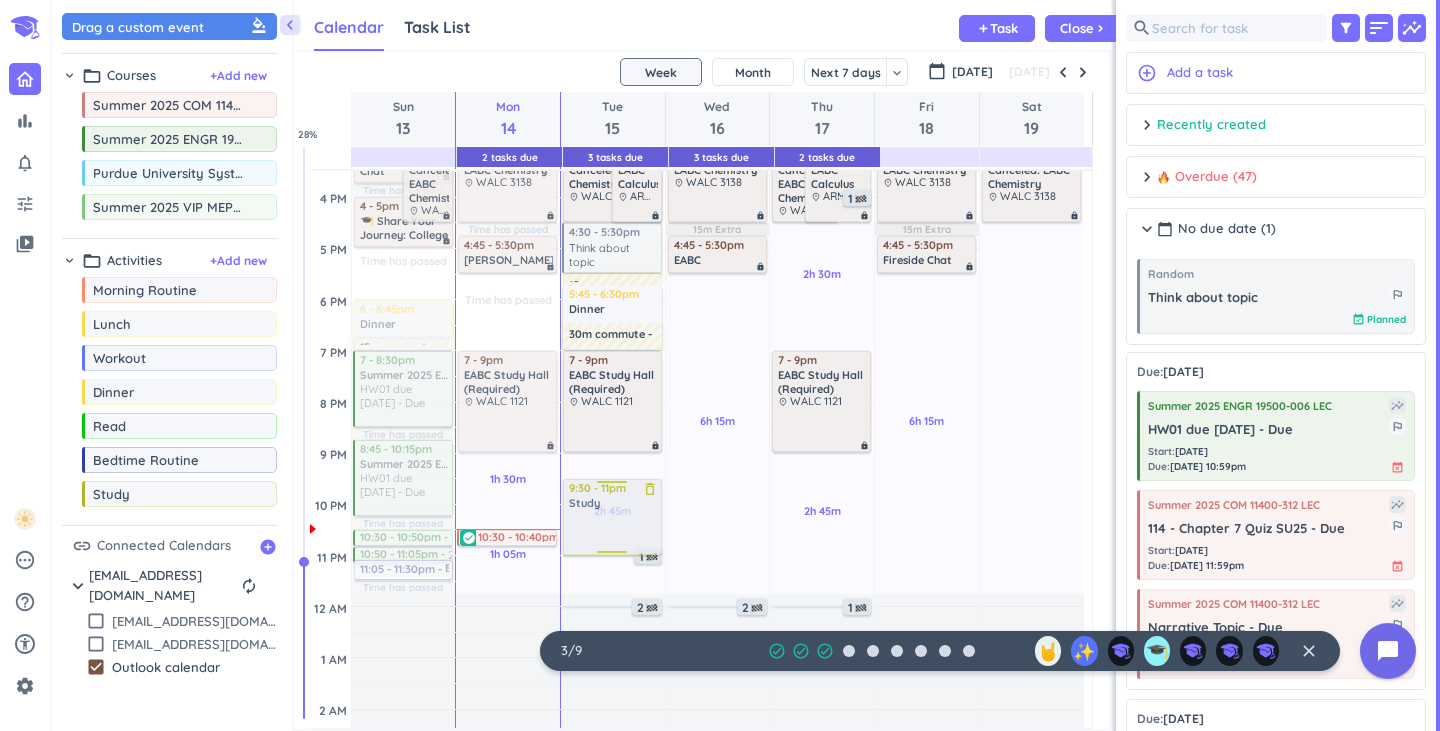 drag, startPoint x: 160, startPoint y: 511, endPoint x: 621, endPoint y: 479, distance: 462.10928 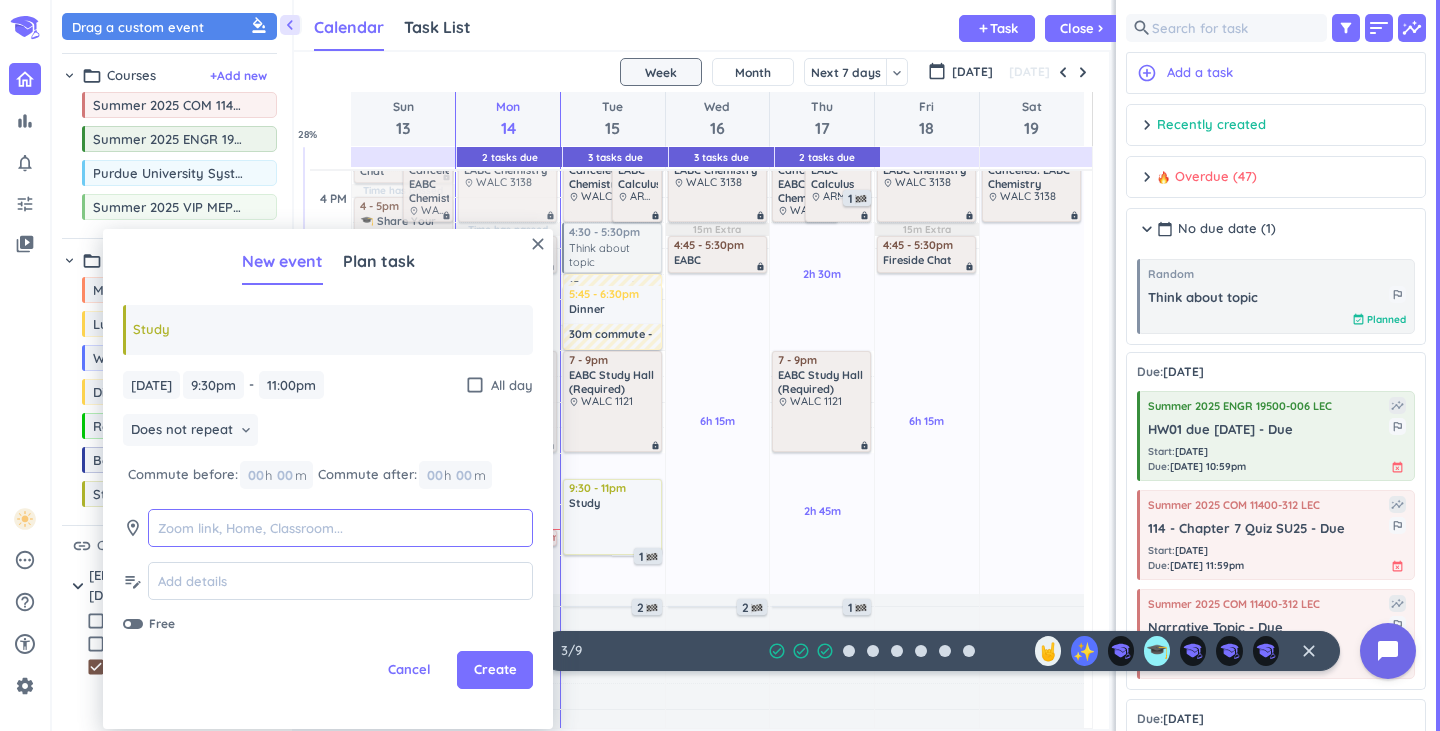 click at bounding box center (340, 528) 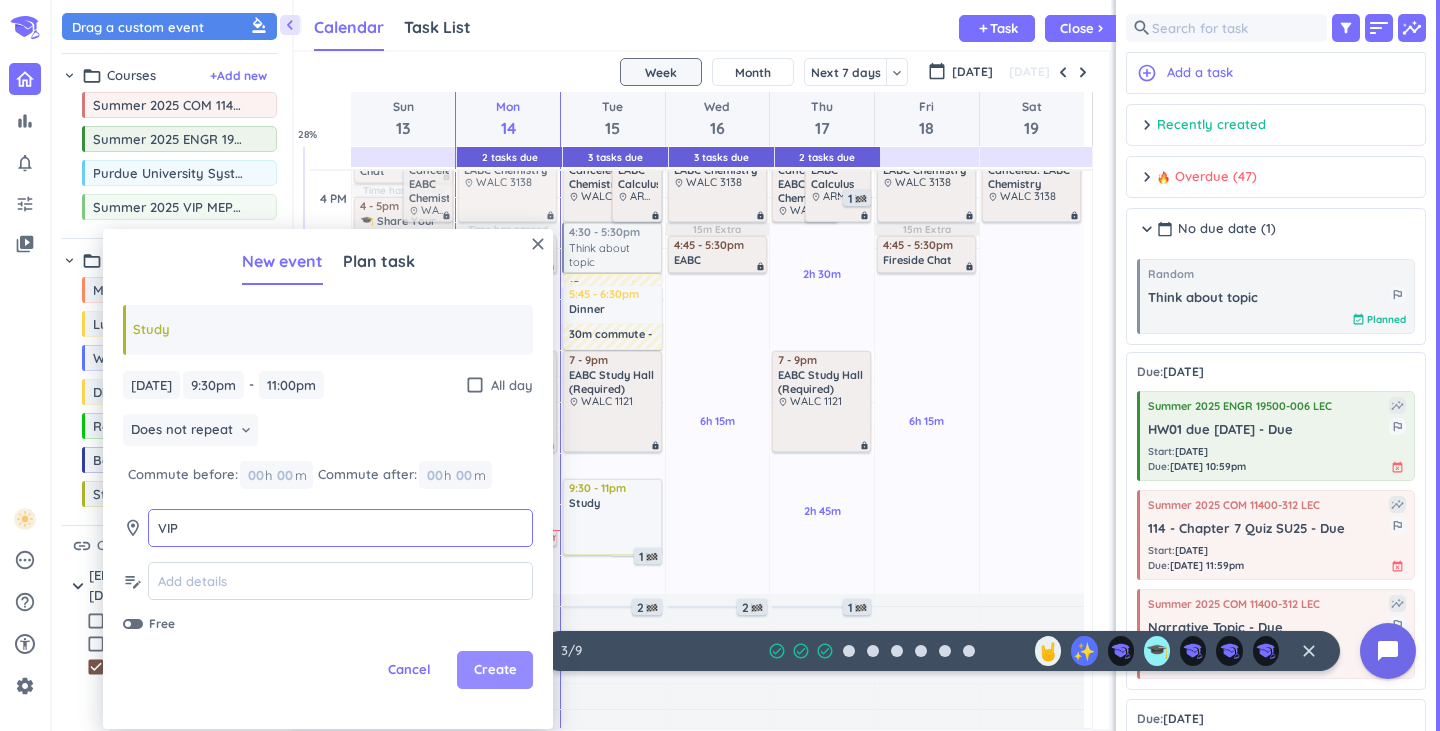 type on "VIP" 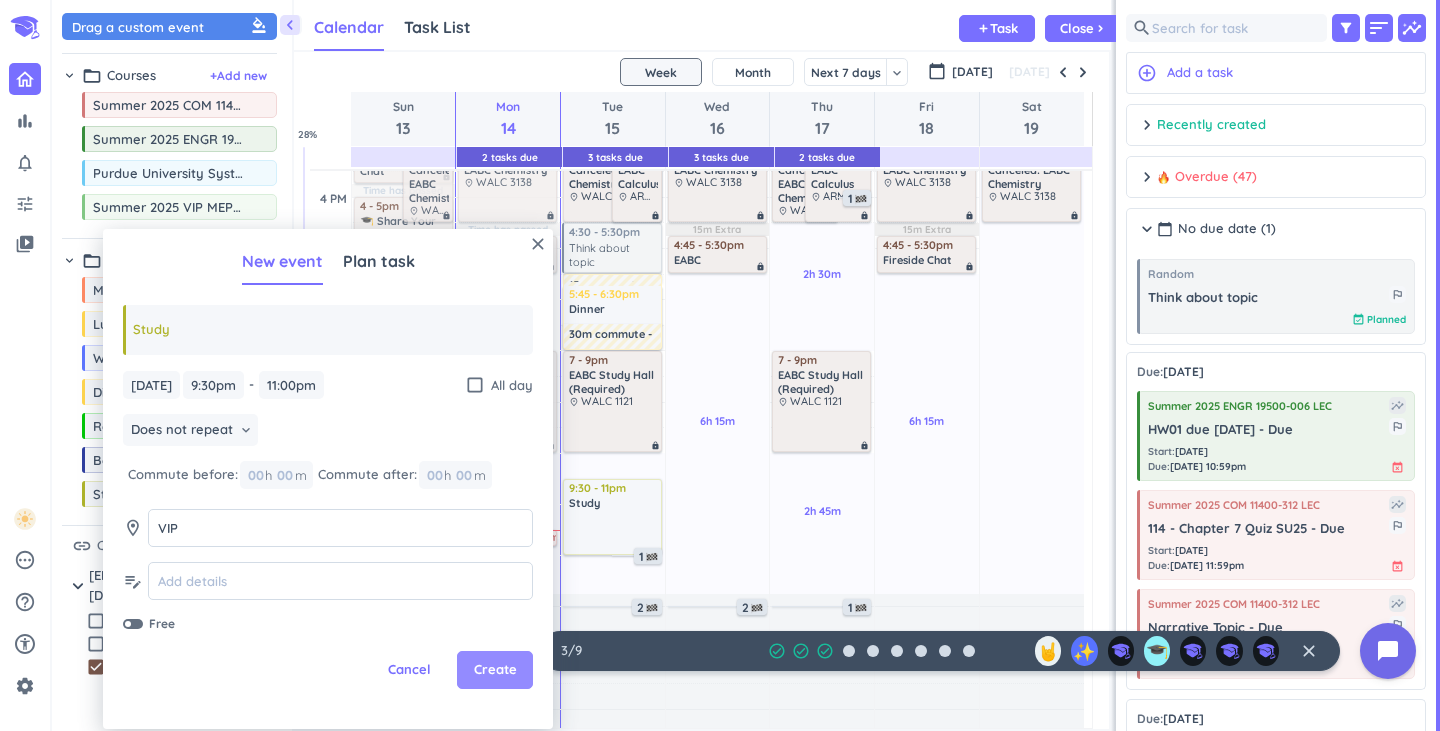 click on "Create" at bounding box center (495, 670) 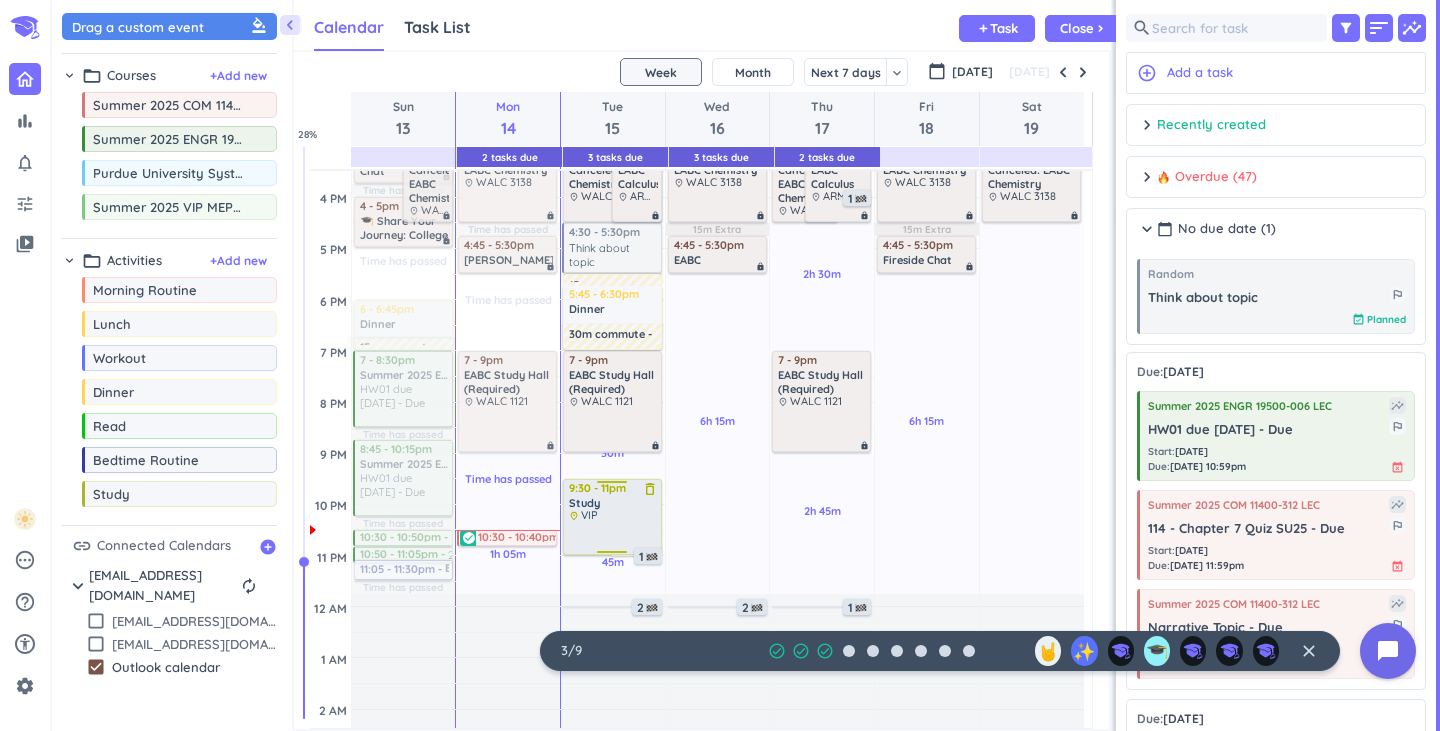 click on "place VIP" at bounding box center [613, 515] 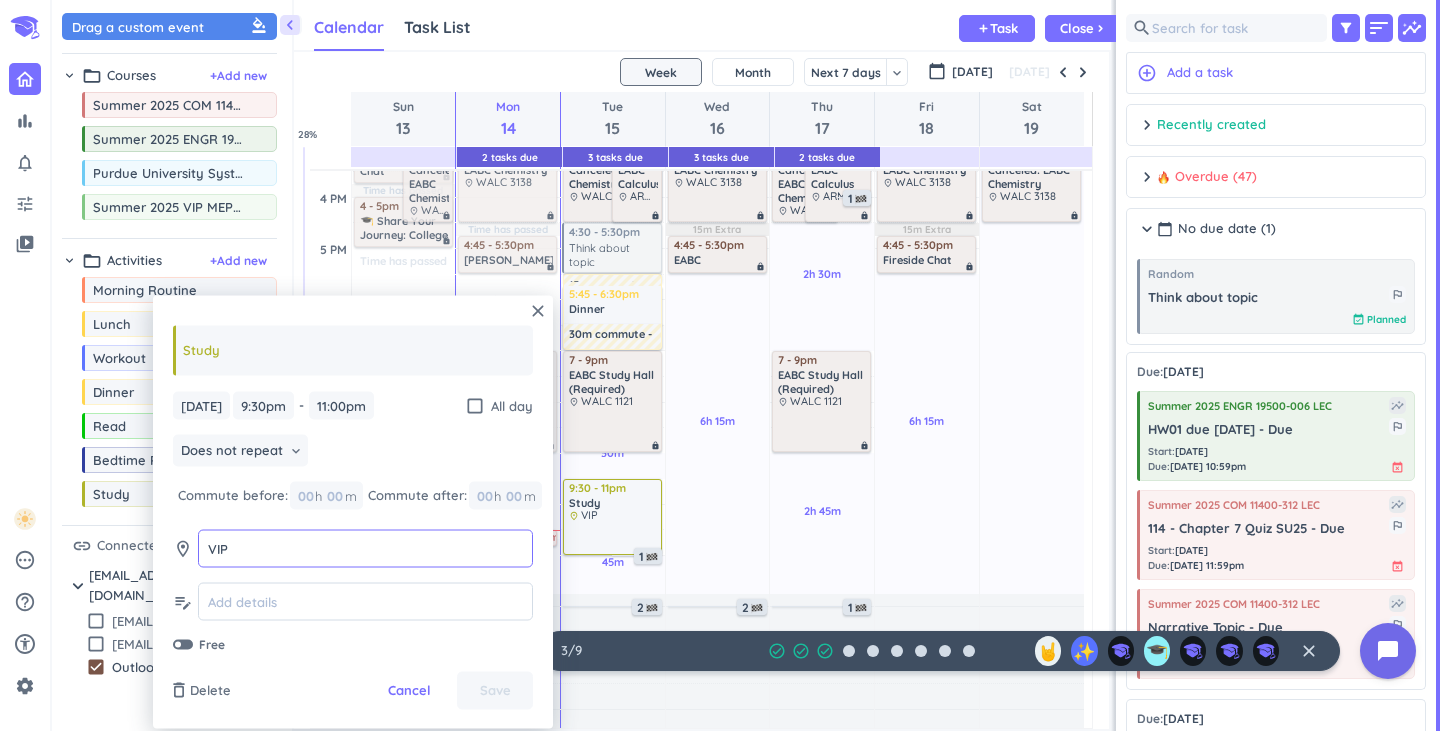 click on "VIP" at bounding box center (365, 548) 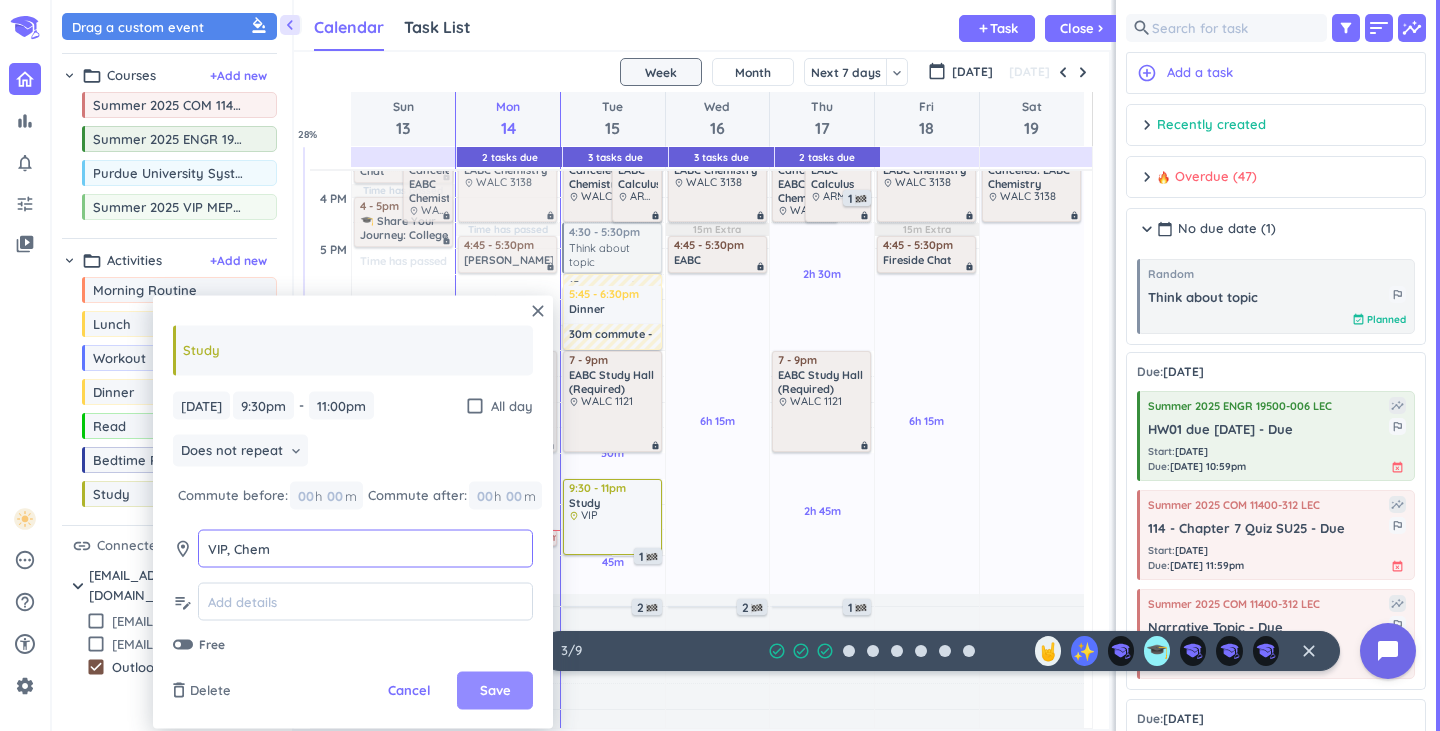 type on "VIP, Chem" 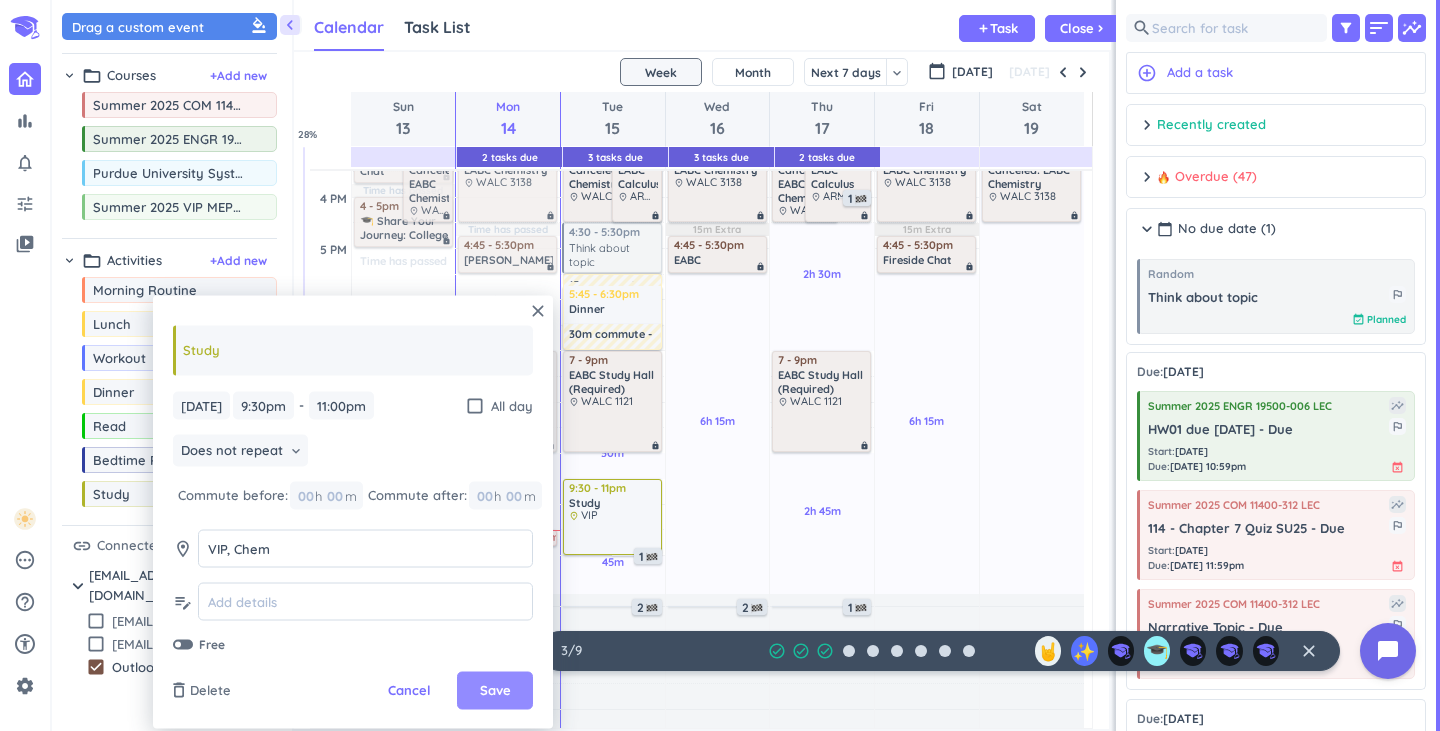 click on "Save" at bounding box center (495, 691) 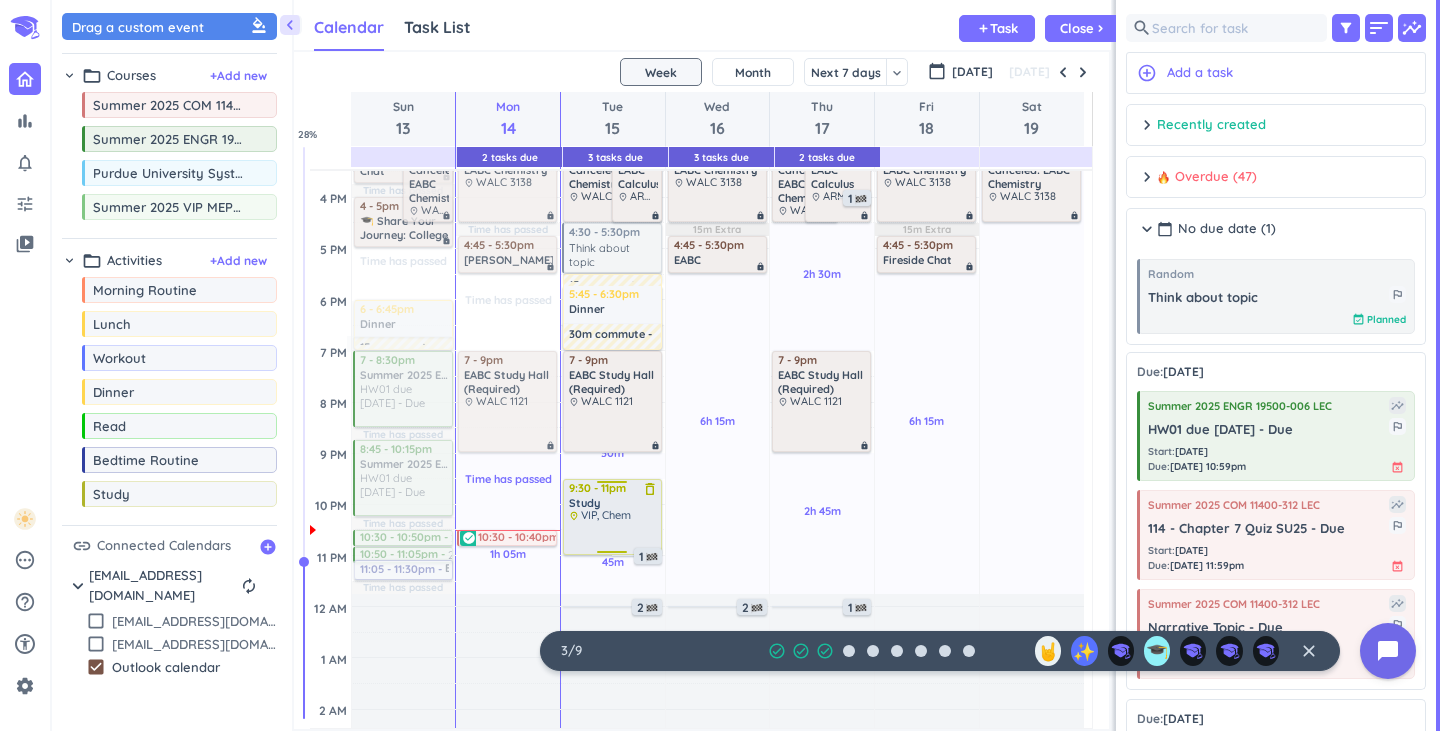 click at bounding box center (613, 537) 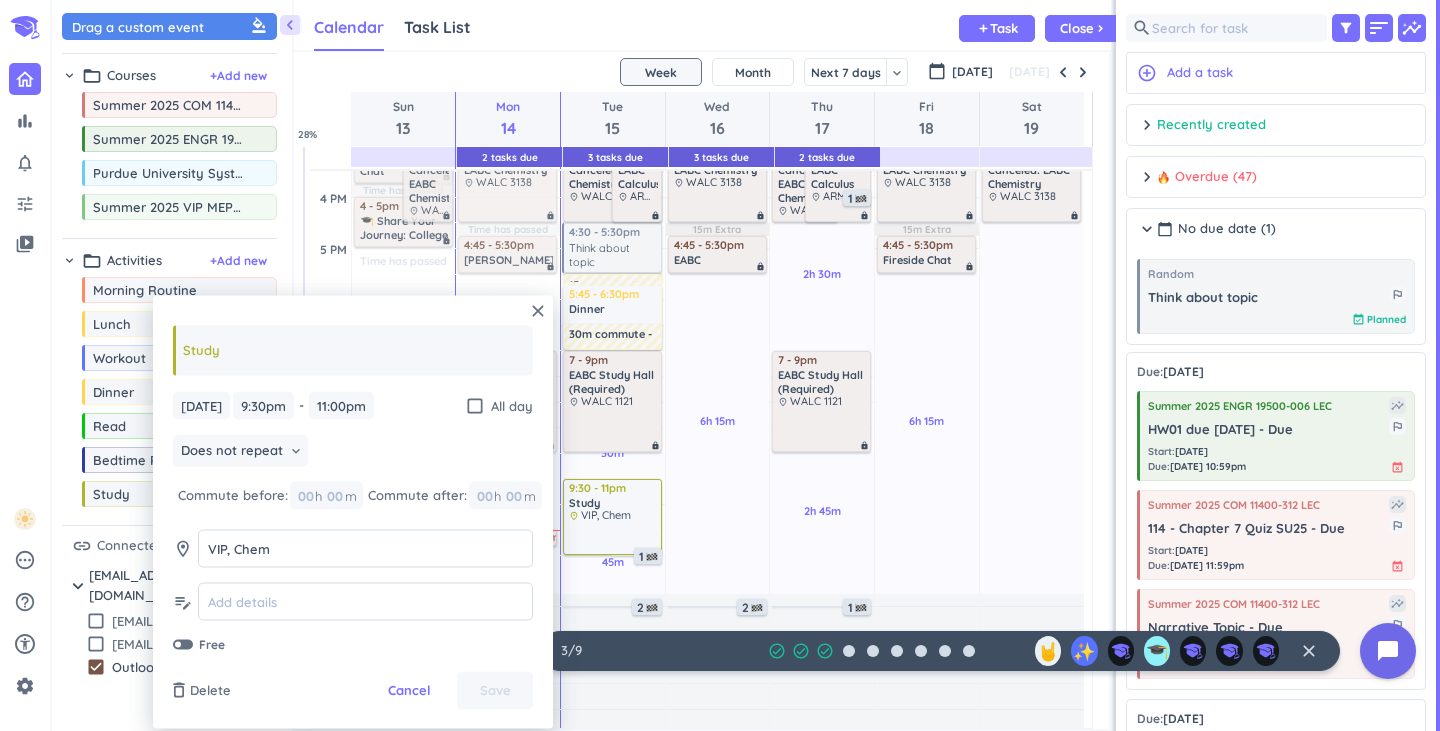 drag, startPoint x: 332, startPoint y: 552, endPoint x: 118, endPoint y: 513, distance: 217.5247 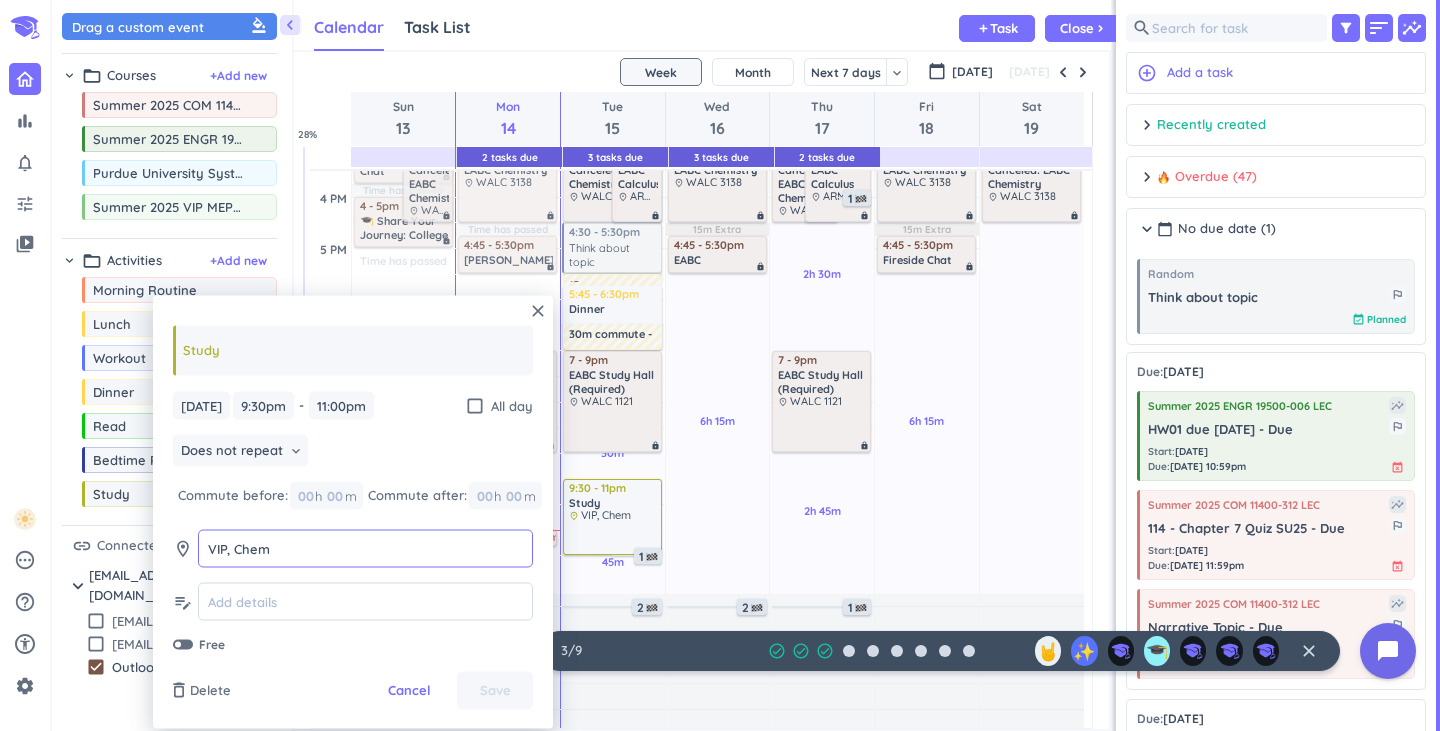 click on "bar_chart notifications_none tune video_library pending help_outline settings 3 / 9 check_circle_outline check_circle_outline check_circle_outline 🤘 ✨ 🎓 close 👋 chevron_left Drag a custom event format_color_fill chevron_right folder_open Courses   +  Add new drag_indicator Summer 2025 COM 11400-312 LEC more_horiz drag_indicator Summer 2025 ENGR 19500-006 LEC more_horiz drag_indicator Purdue University System more_horiz drag_indicator Summer 2025 VIP MEP STEM ABC - Merge more_horiz chevron_right folder_open Activities   +  Add new drag_indicator Morning Routine more_horiz drag_indicator Lunch more_horiz drag_indicator Workout more_horiz drag_indicator Dinner more_horiz drag_indicator Read more_horiz drag_indicator Bedtime Routine more_horiz drag_indicator Study more_horiz link Connected Calendars add_circle chevron_right [EMAIL_ADDRESS][DOMAIN_NAME] autorenew delete_outline check_box_outline_blank [EMAIL_ADDRESS][DOMAIN_NAME] check_box_outline_blank [EMAIL_ADDRESS][DOMAIN_NAME] check_box Outlook calendar Calendar Task List" at bounding box center (720, 365) 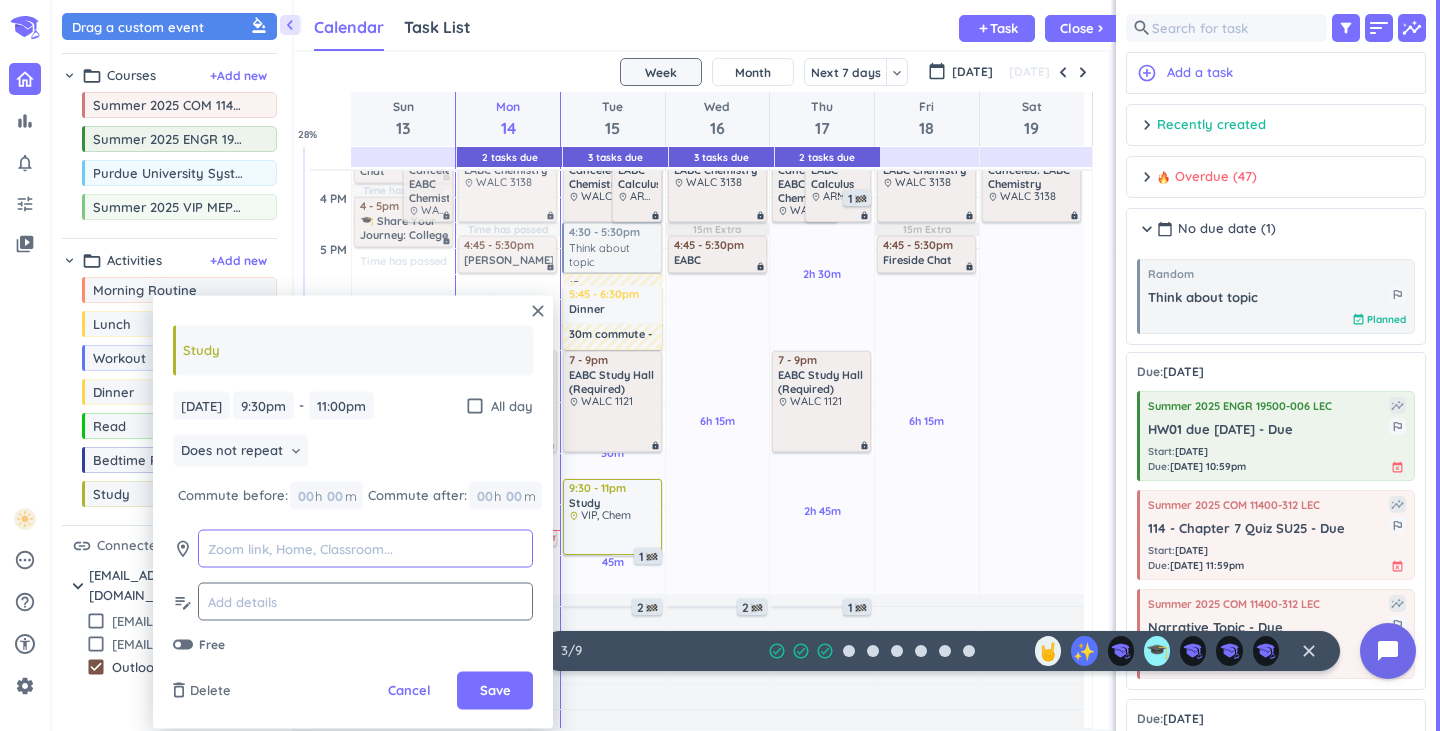type 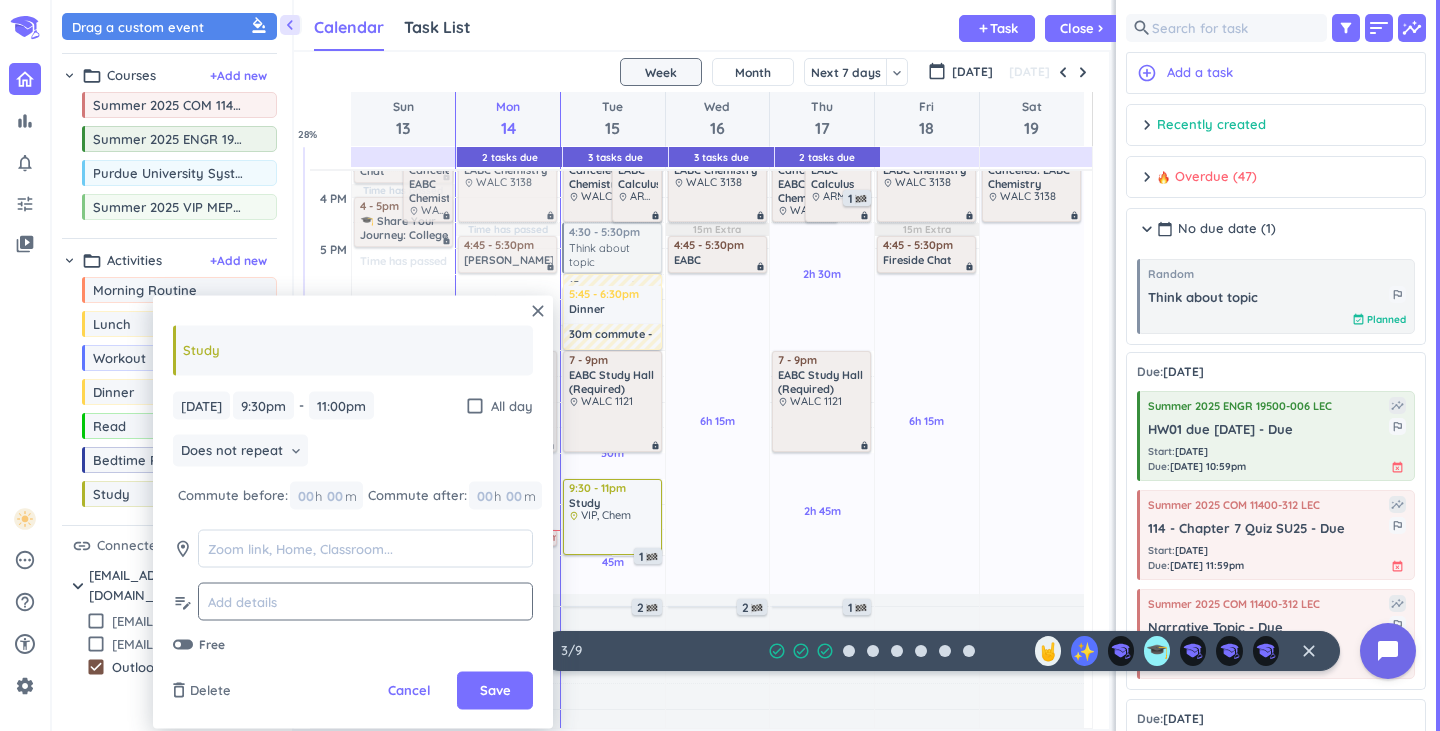 click 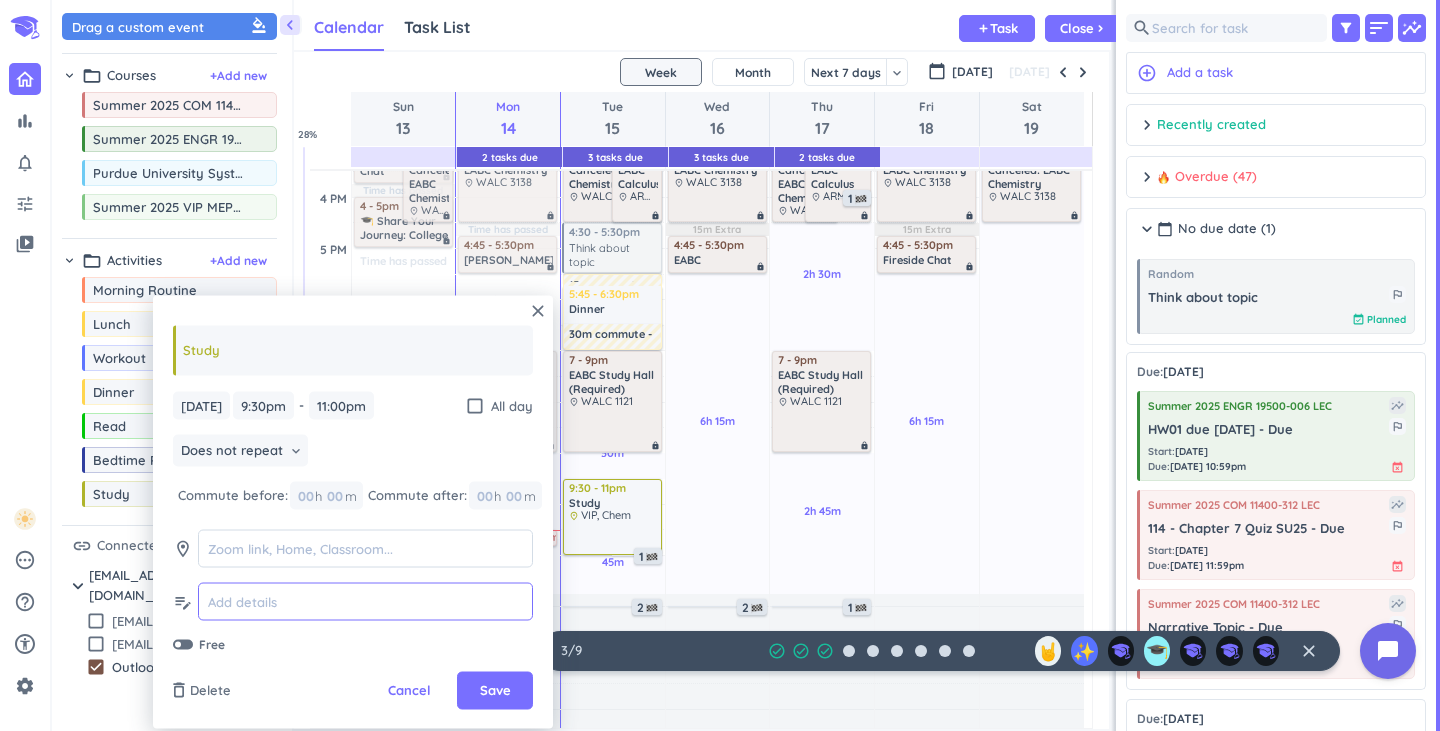 click at bounding box center [365, 601] 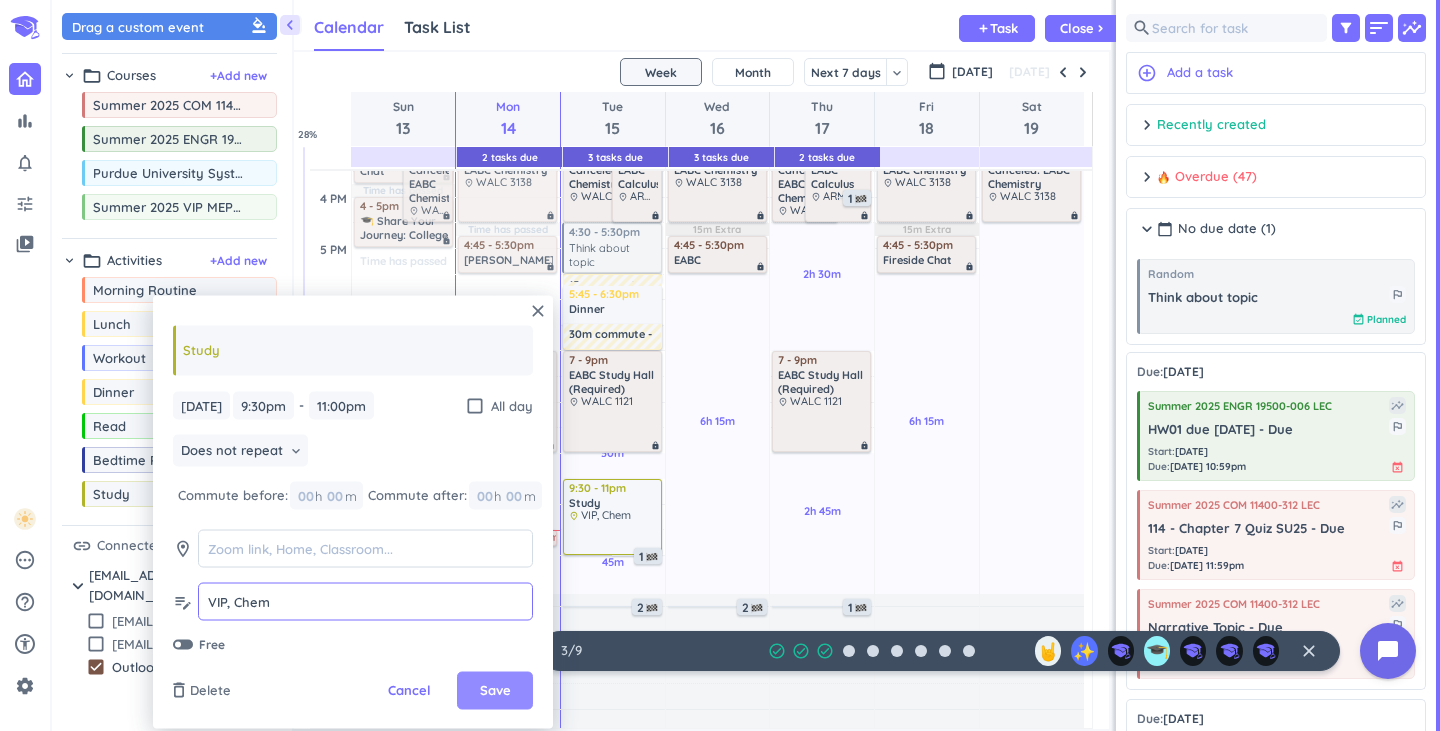 type on "VIP, Chem" 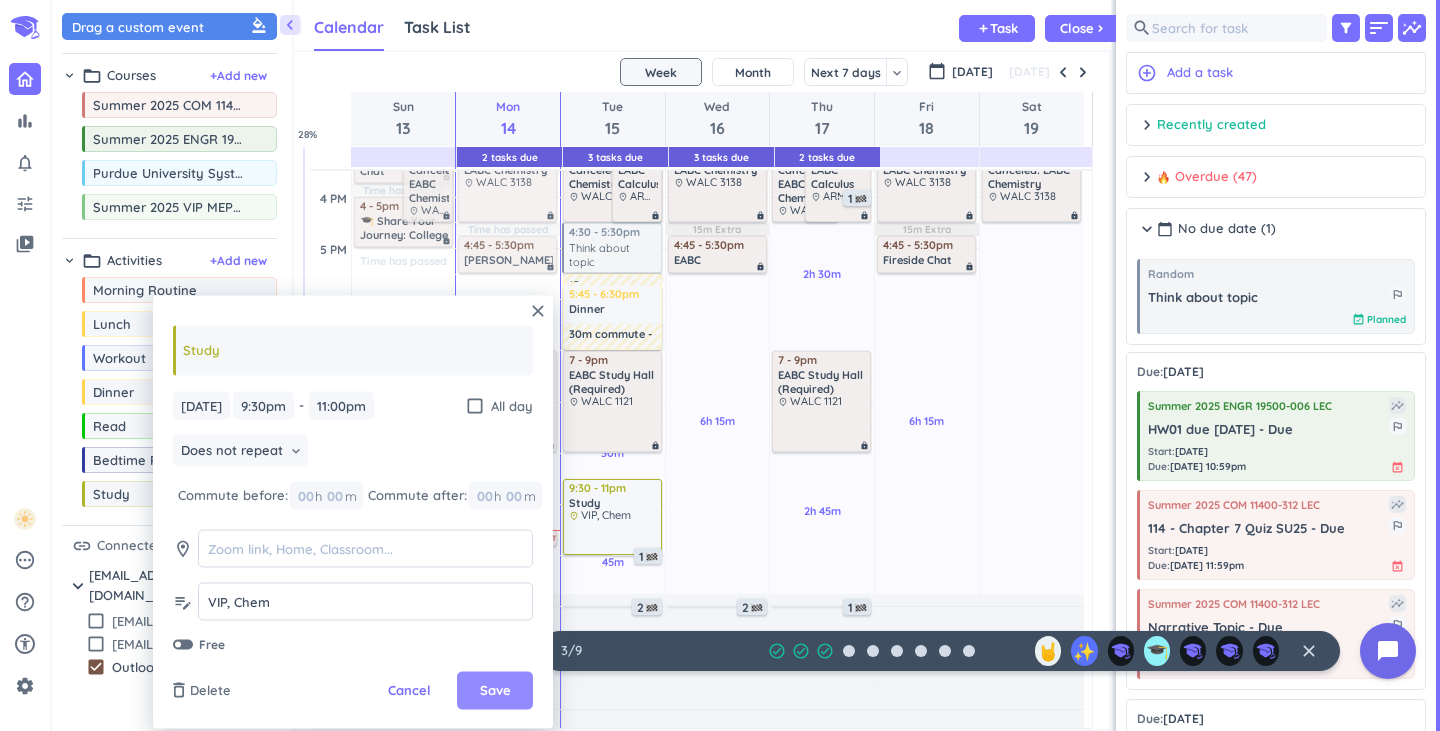 click on "Save" at bounding box center (495, 691) 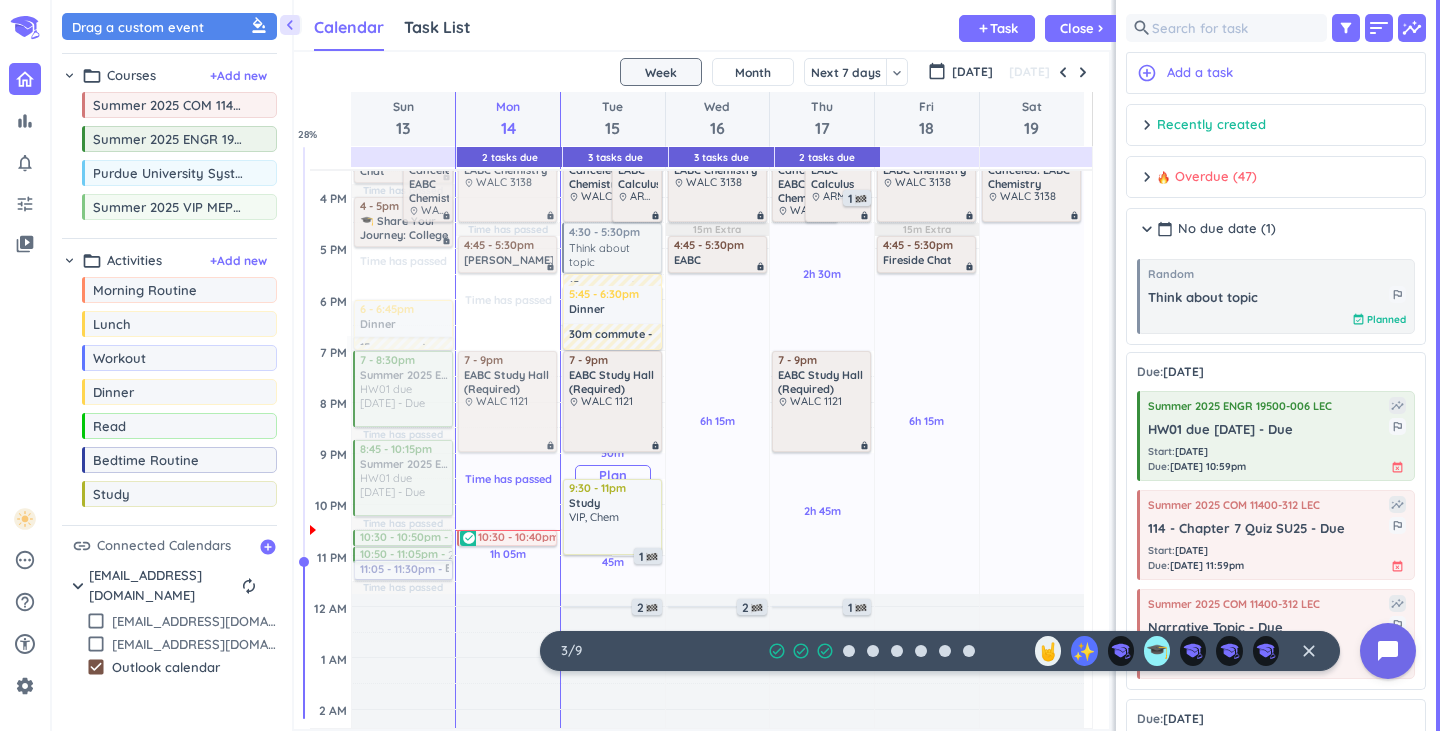 click on "Plan" at bounding box center [613, 475] 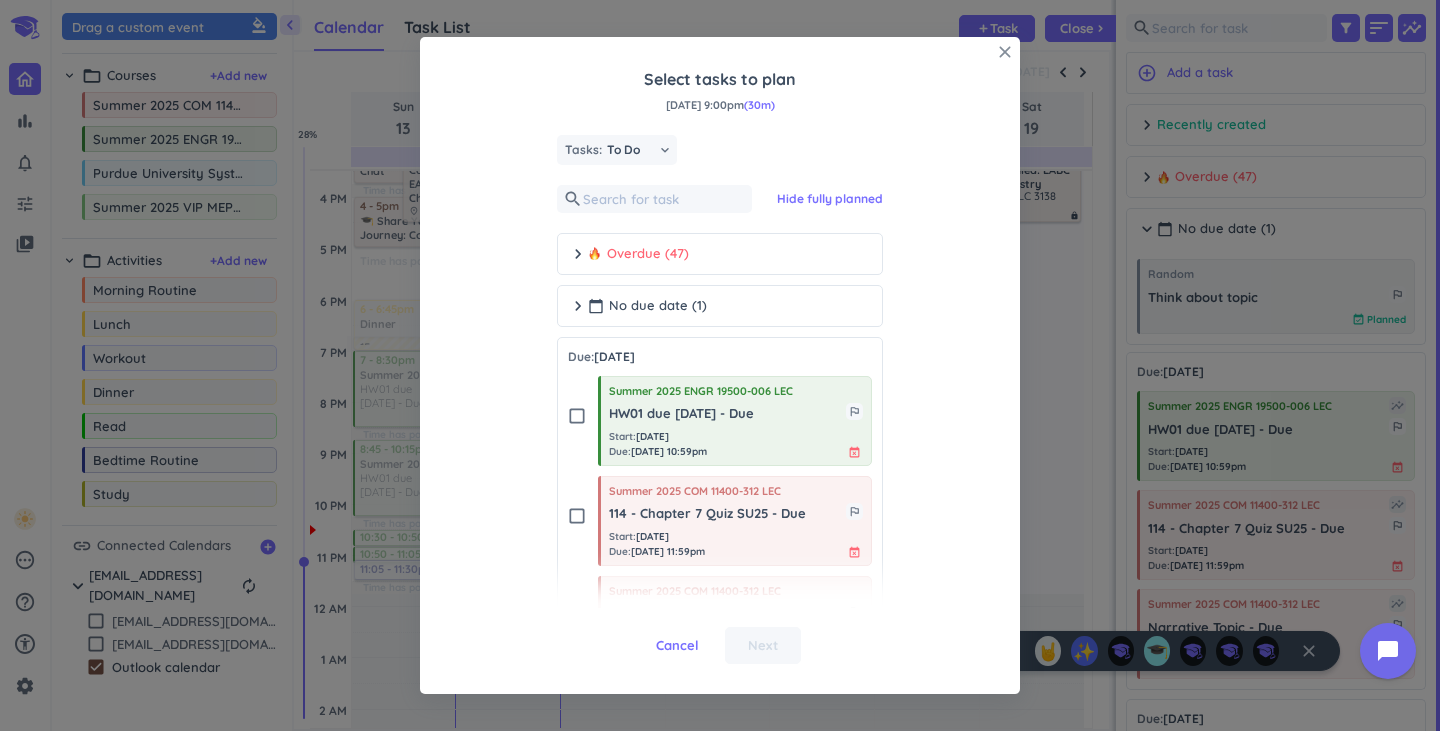 click on "close" at bounding box center [1005, 52] 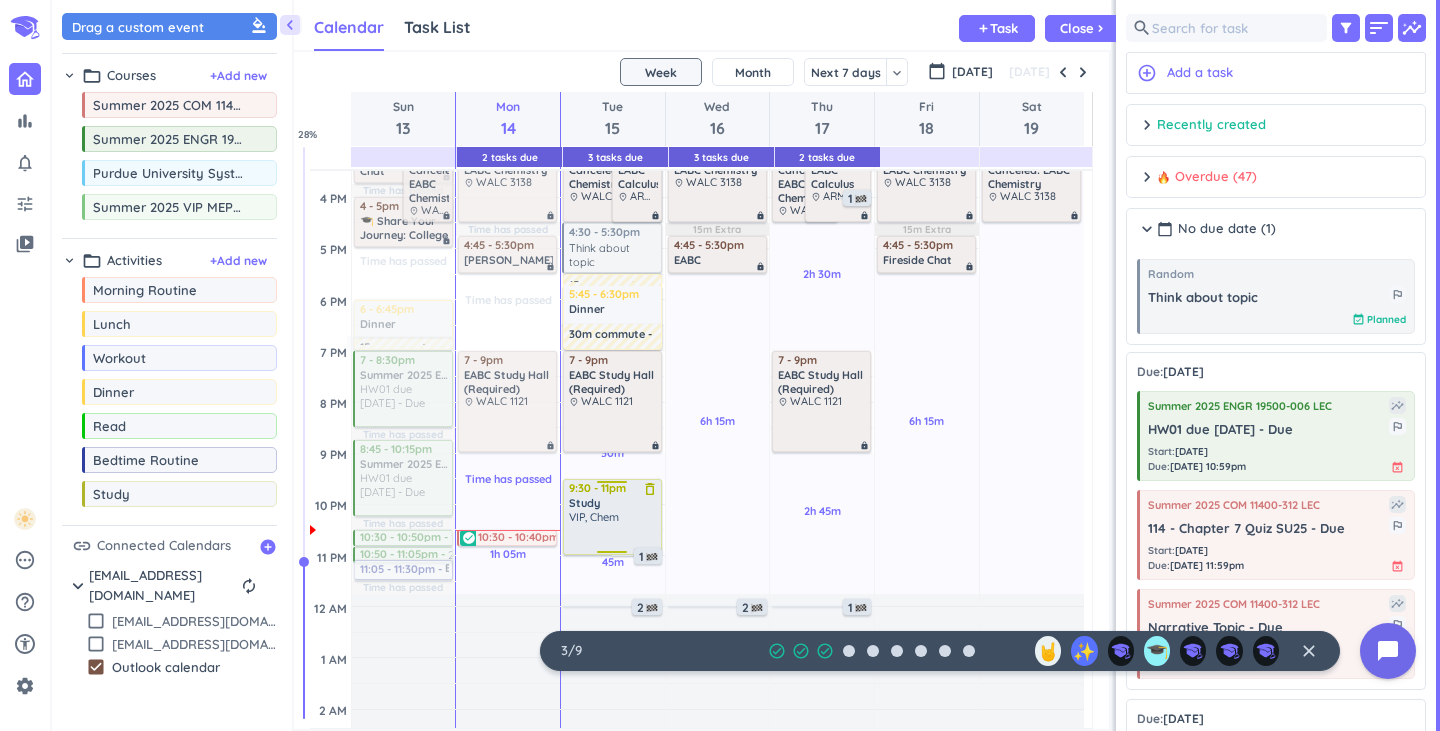 click on "Study" at bounding box center [613, 503] 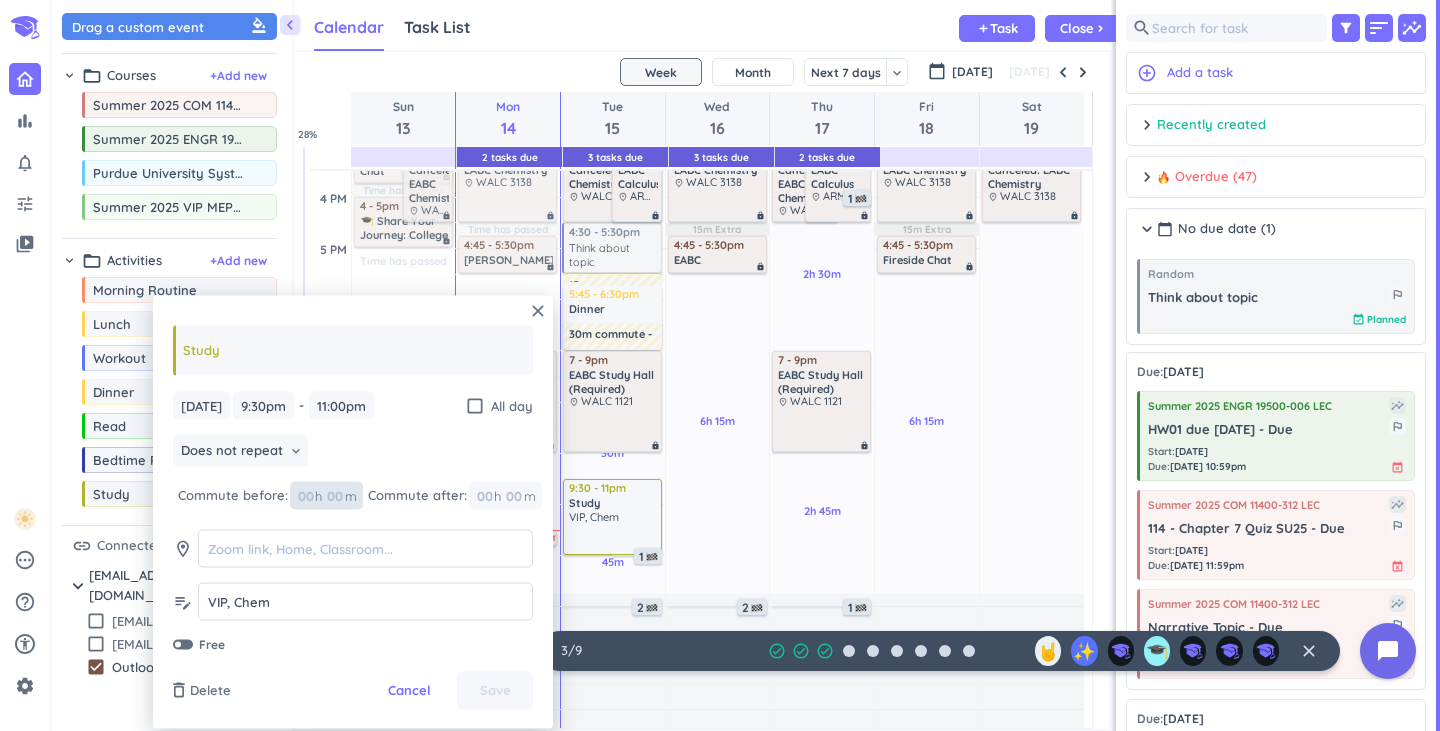 click at bounding box center [334, 495] 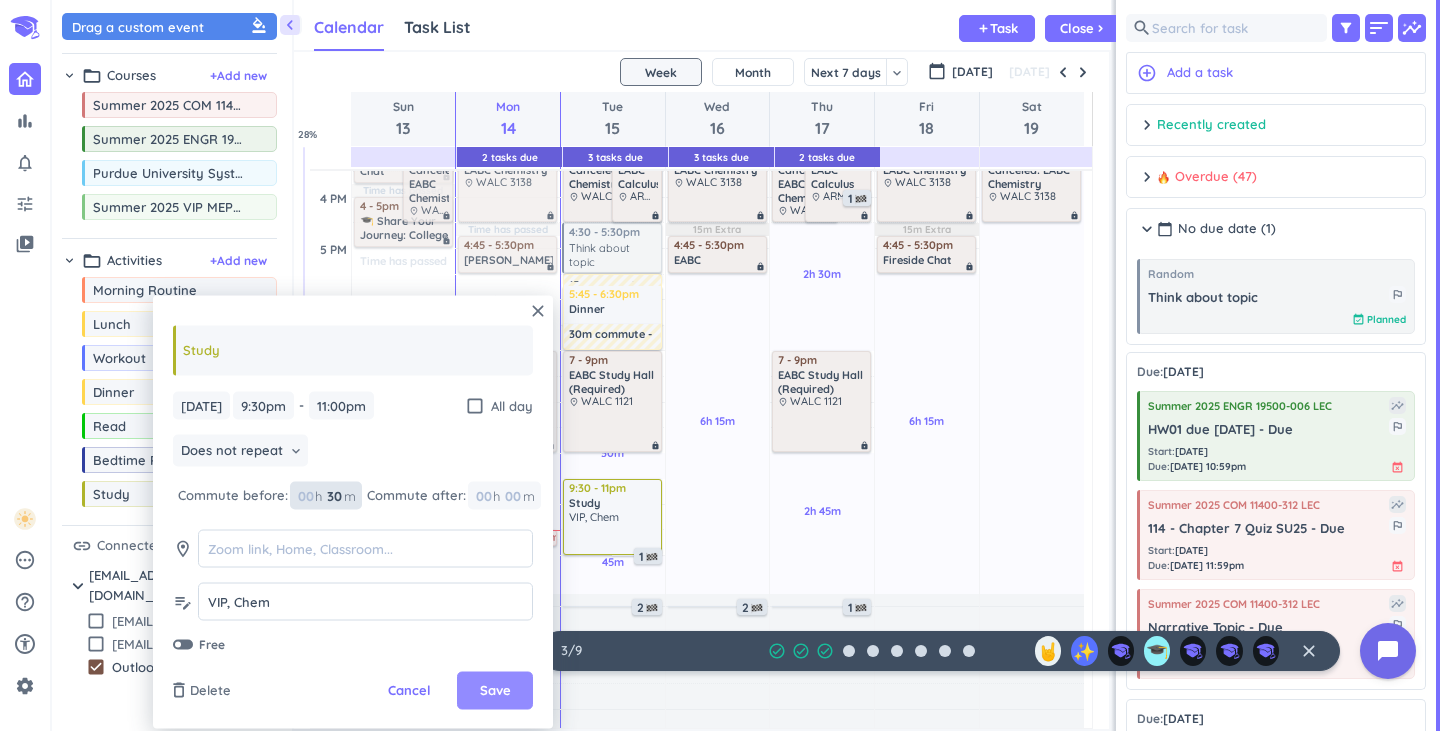 type on "30" 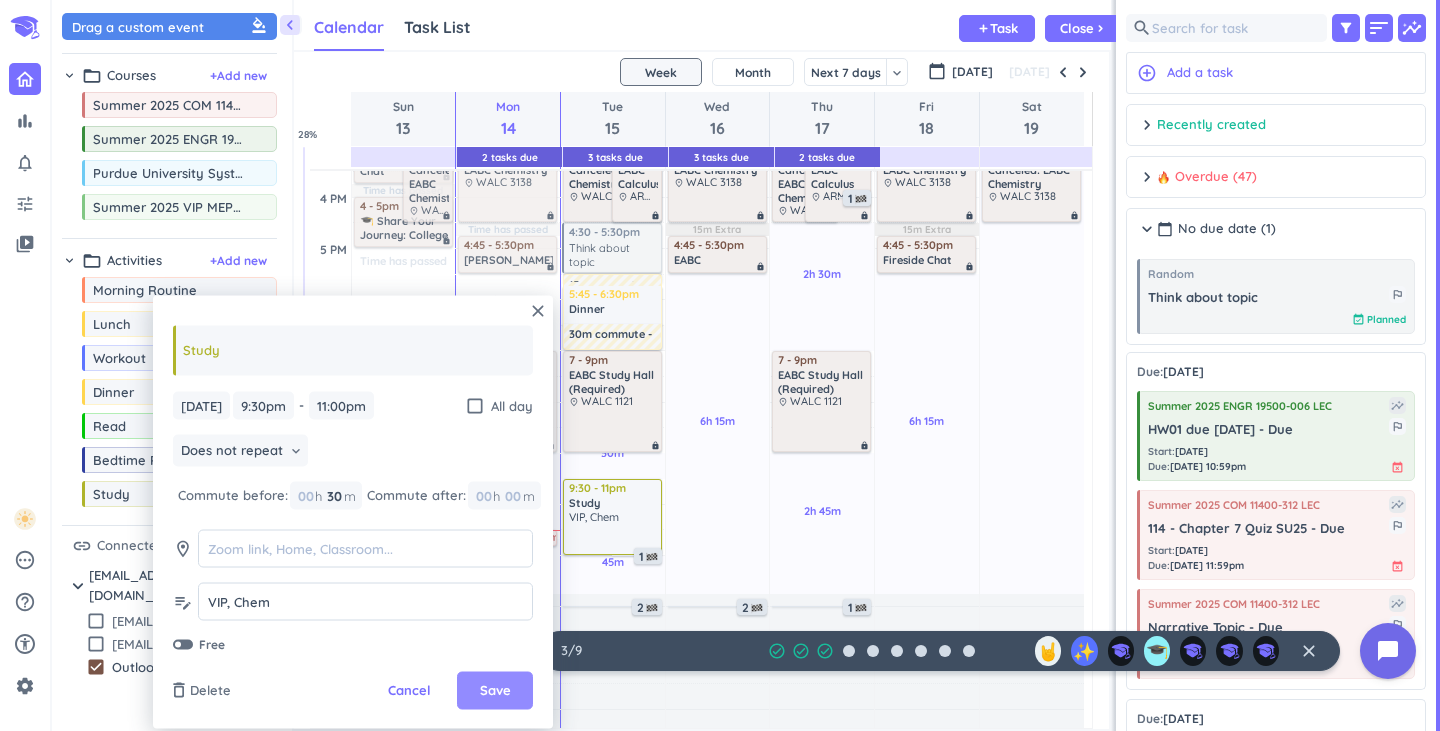 click on "Save" at bounding box center [495, 691] 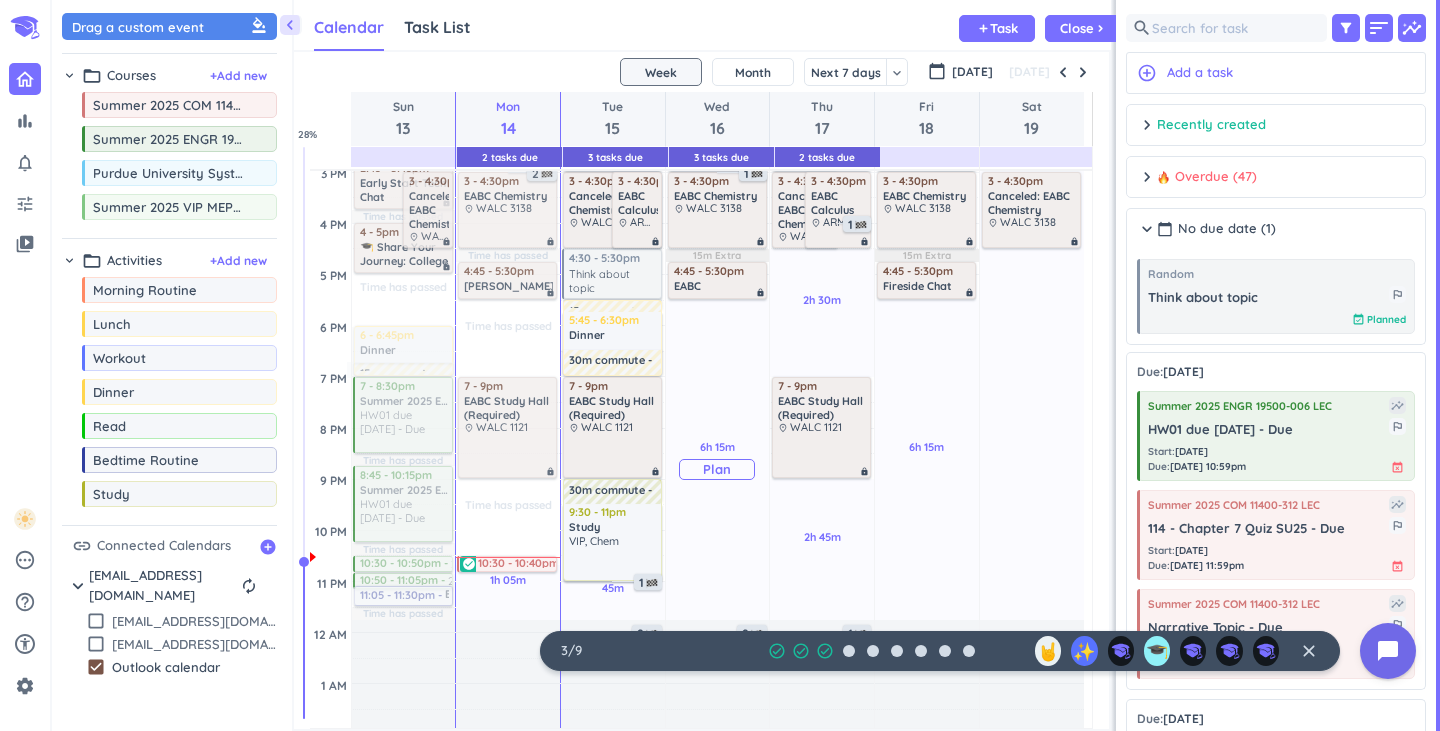 scroll, scrollTop: 567, scrollLeft: 0, axis: vertical 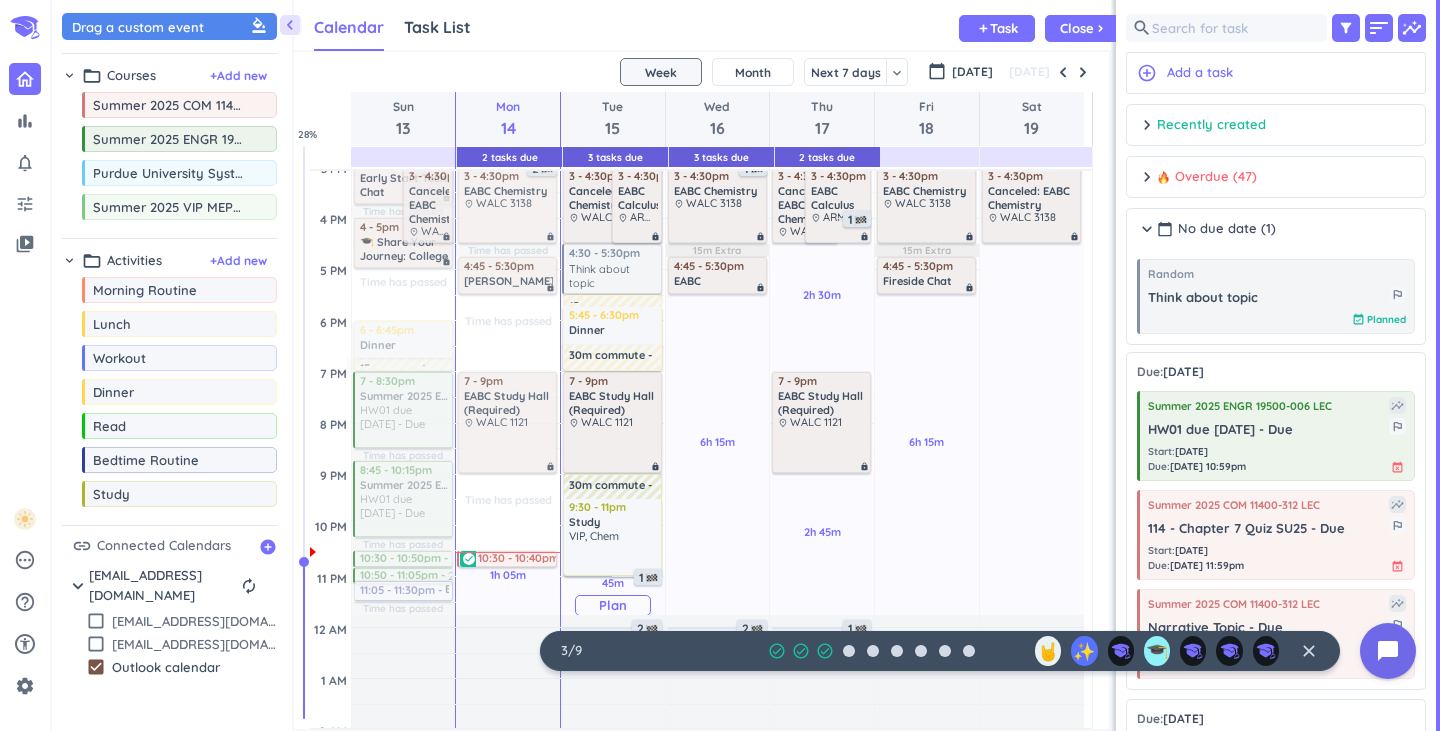 click on "Plan" at bounding box center [613, 605] 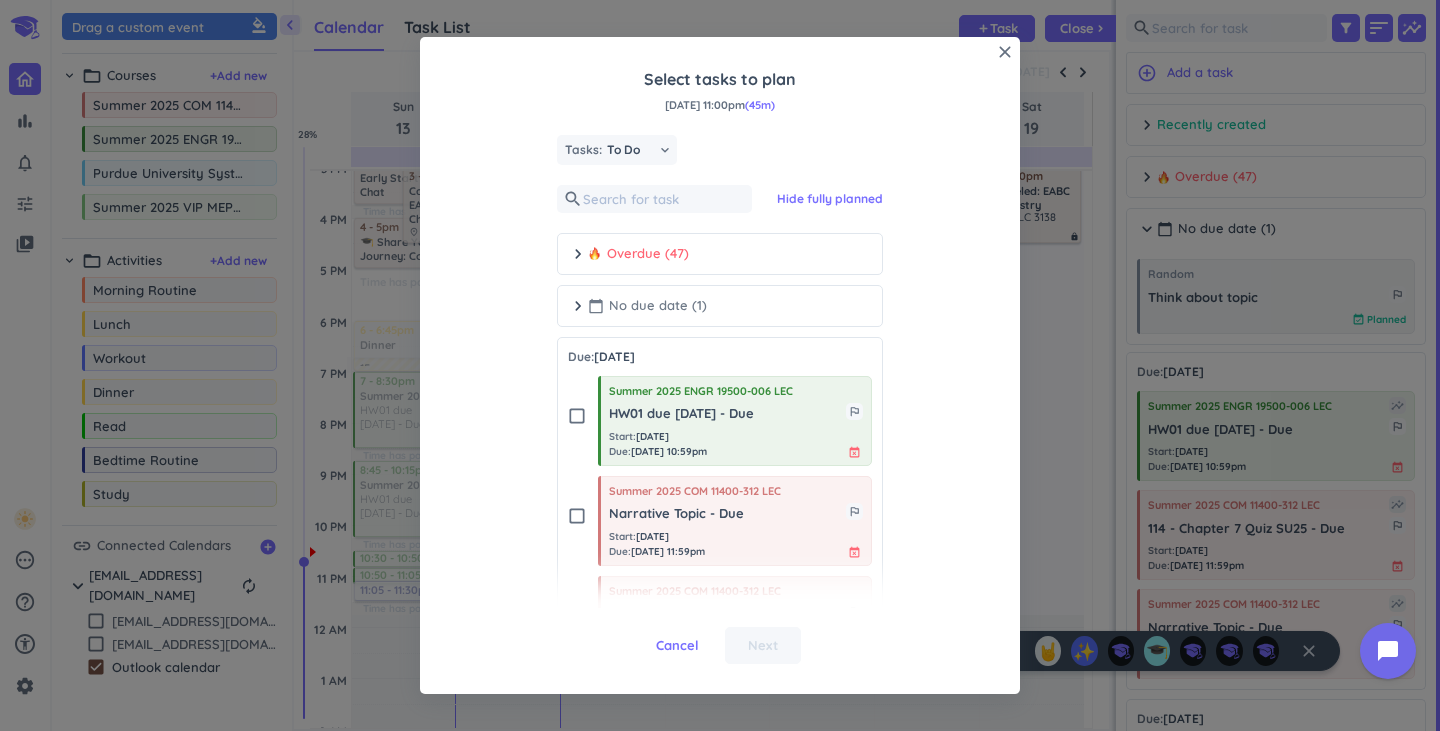 click on "calendar_today No due date (1)" at bounding box center [647, 306] 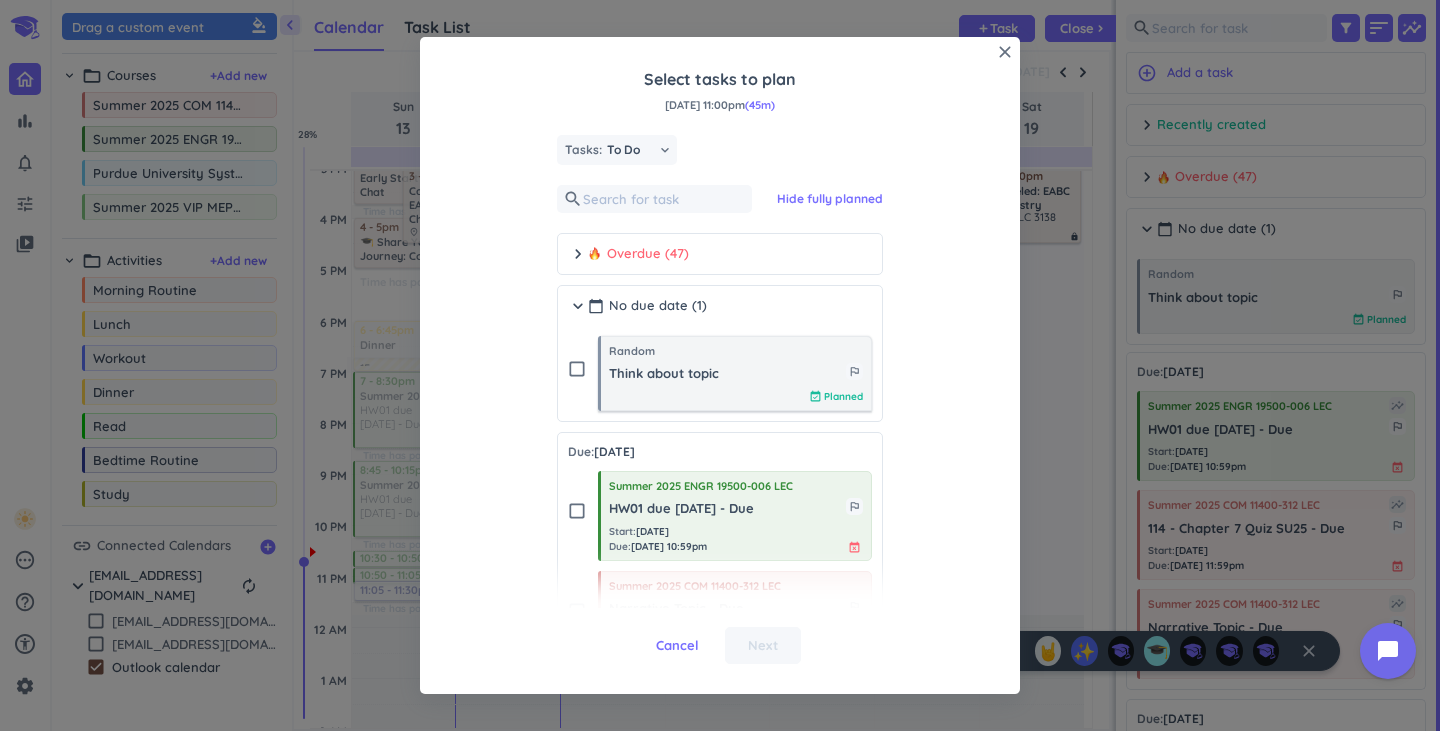 click on "event_available Planned" at bounding box center (736, 396) 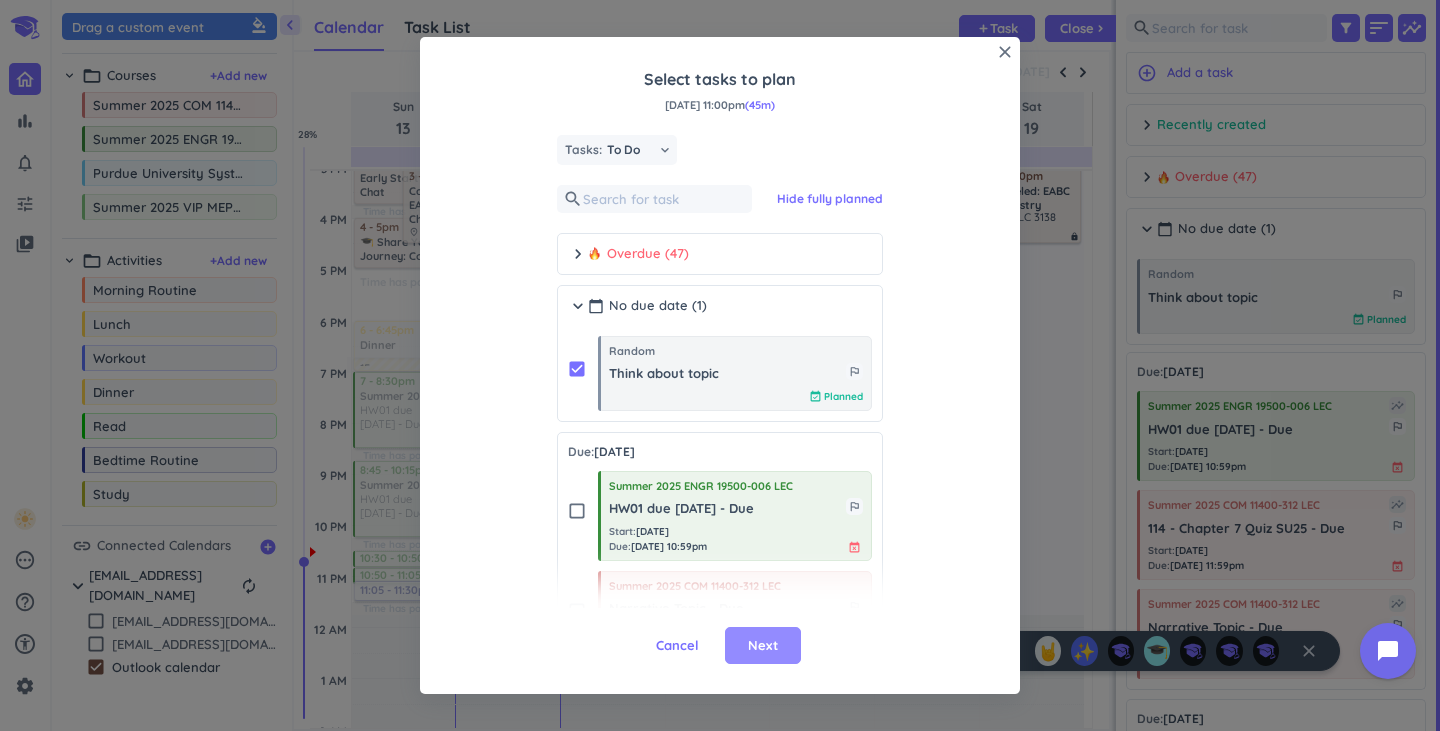 click on "Next" at bounding box center (763, 646) 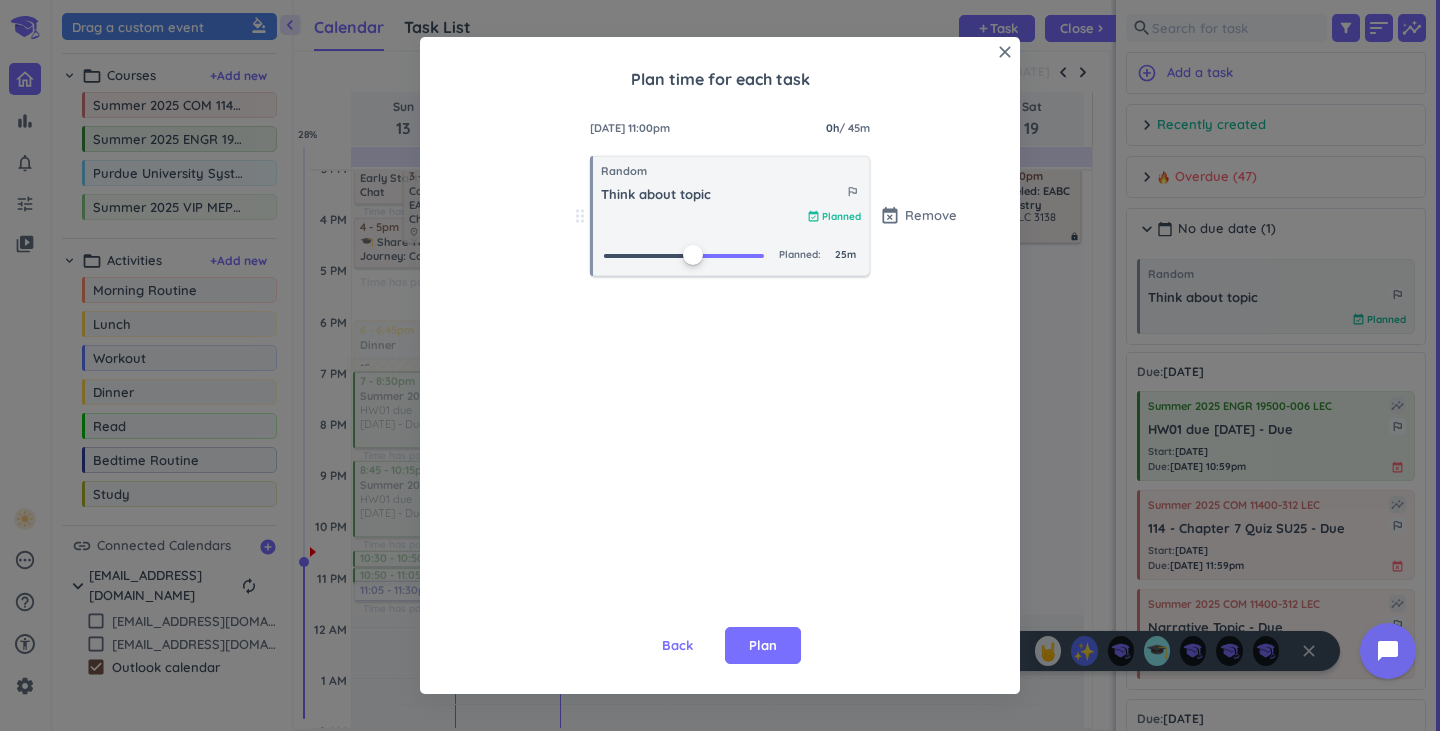 drag, startPoint x: 596, startPoint y: 257, endPoint x: 682, endPoint y: 260, distance: 86.05231 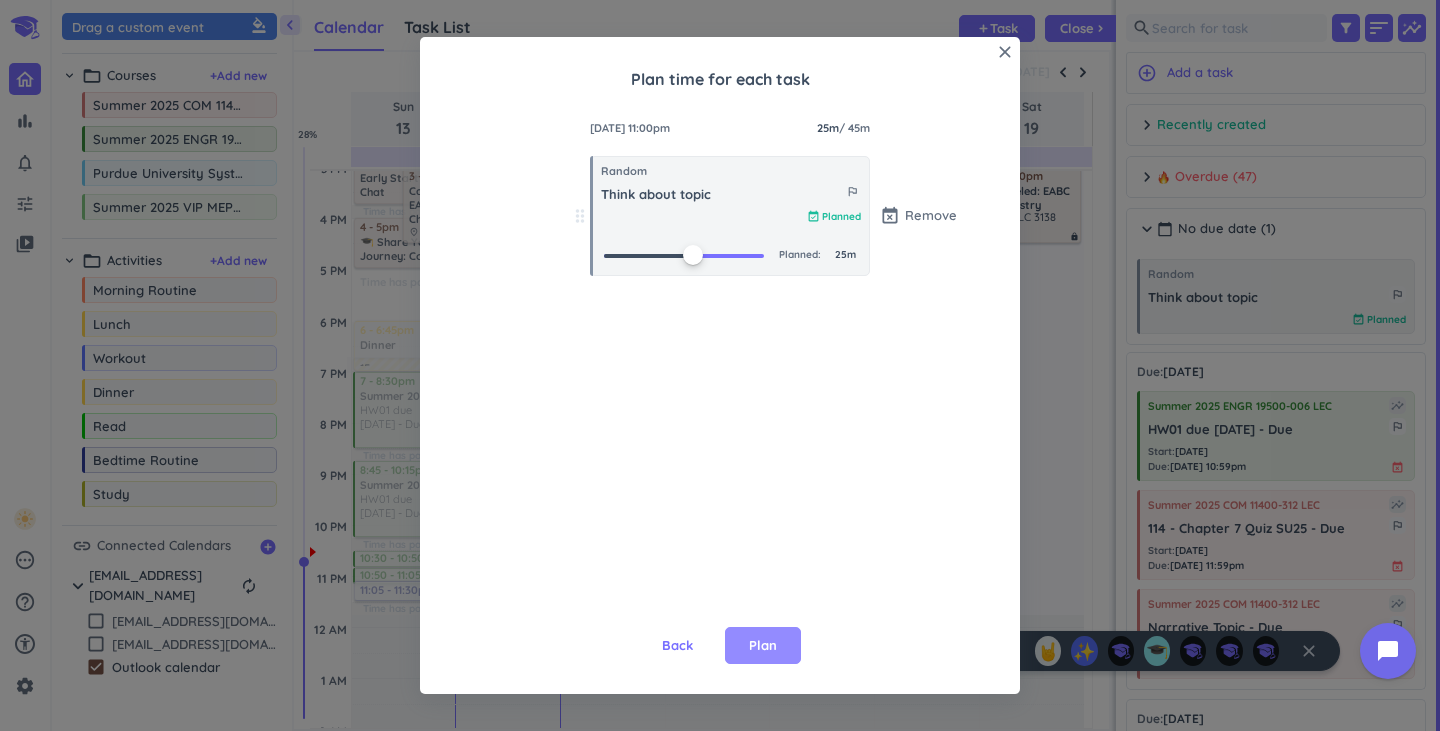 click on "Plan" at bounding box center (763, 646) 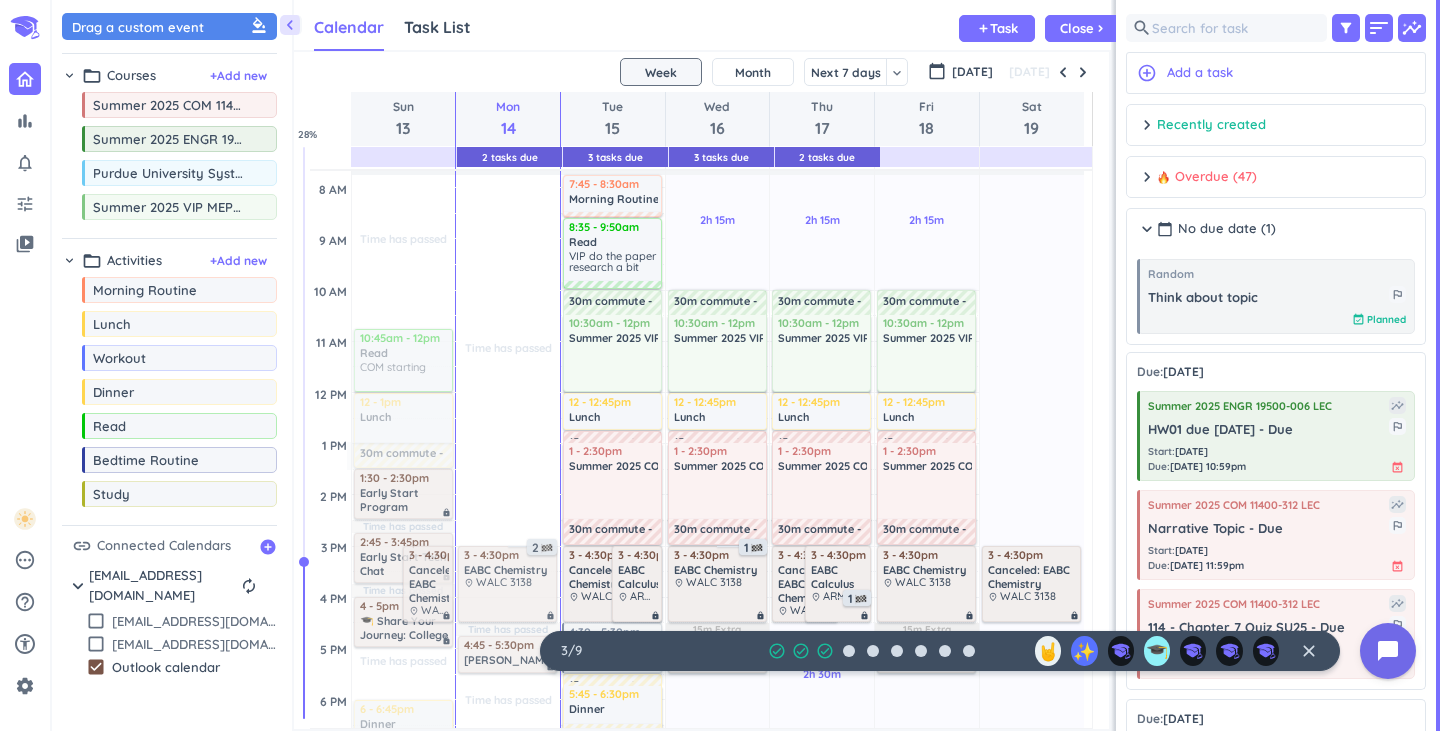 scroll, scrollTop: 182, scrollLeft: 0, axis: vertical 